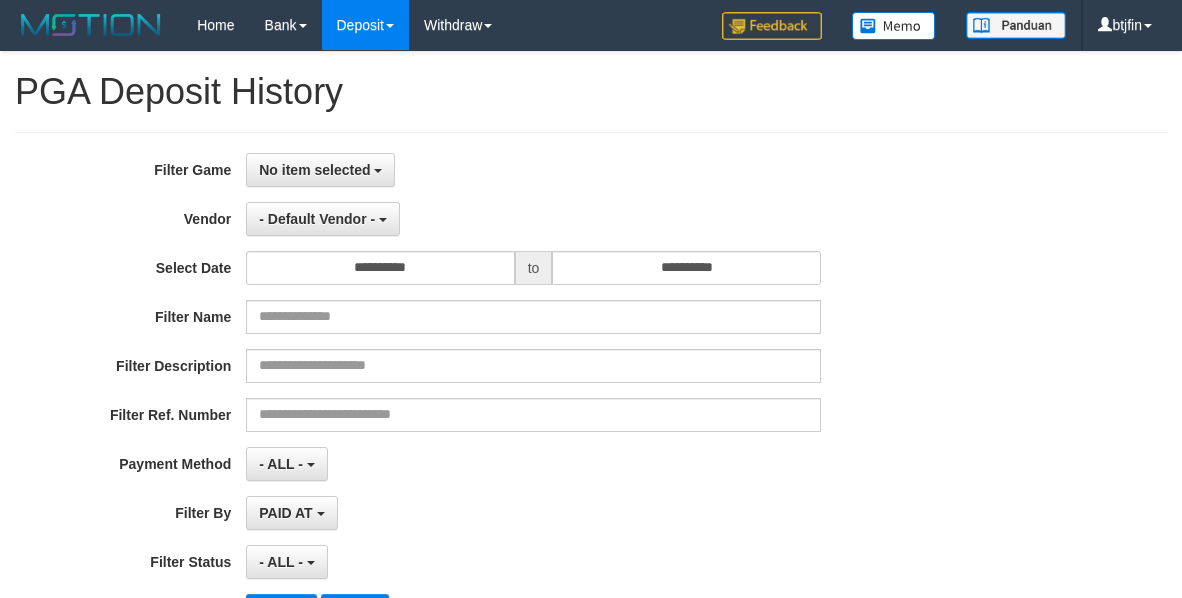 select on "**********" 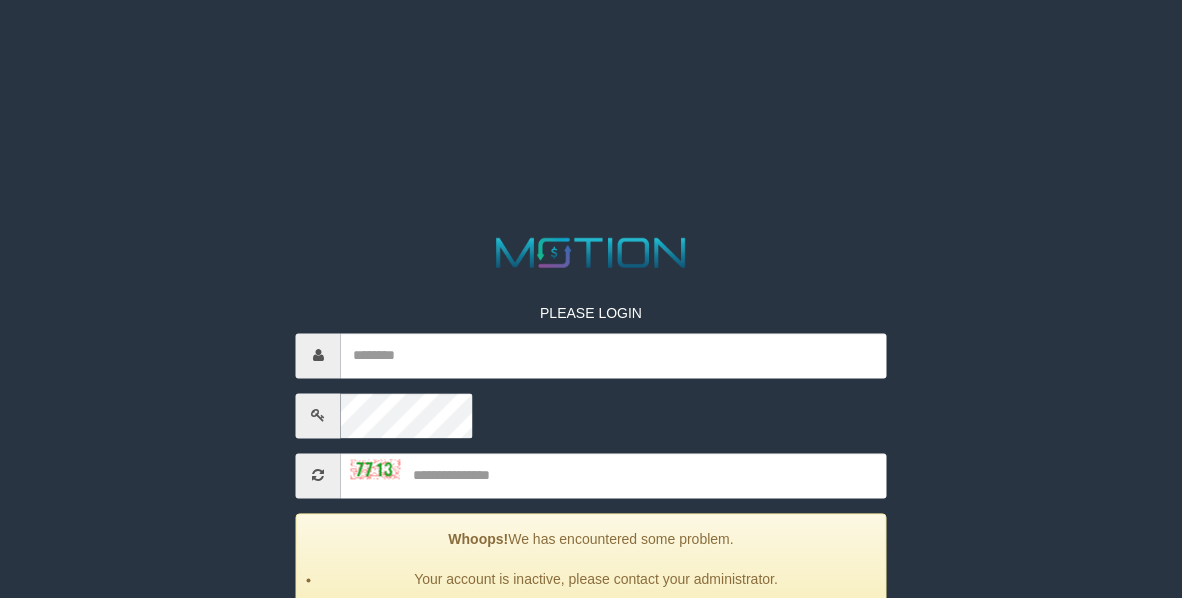 scroll, scrollTop: 0, scrollLeft: 0, axis: both 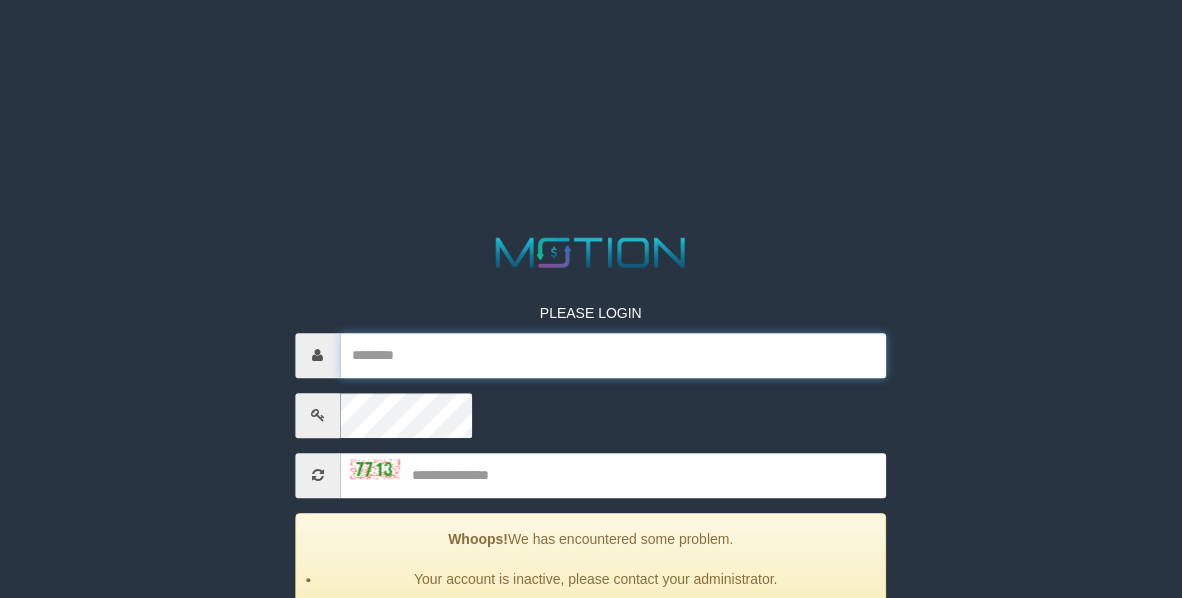 type on "******" 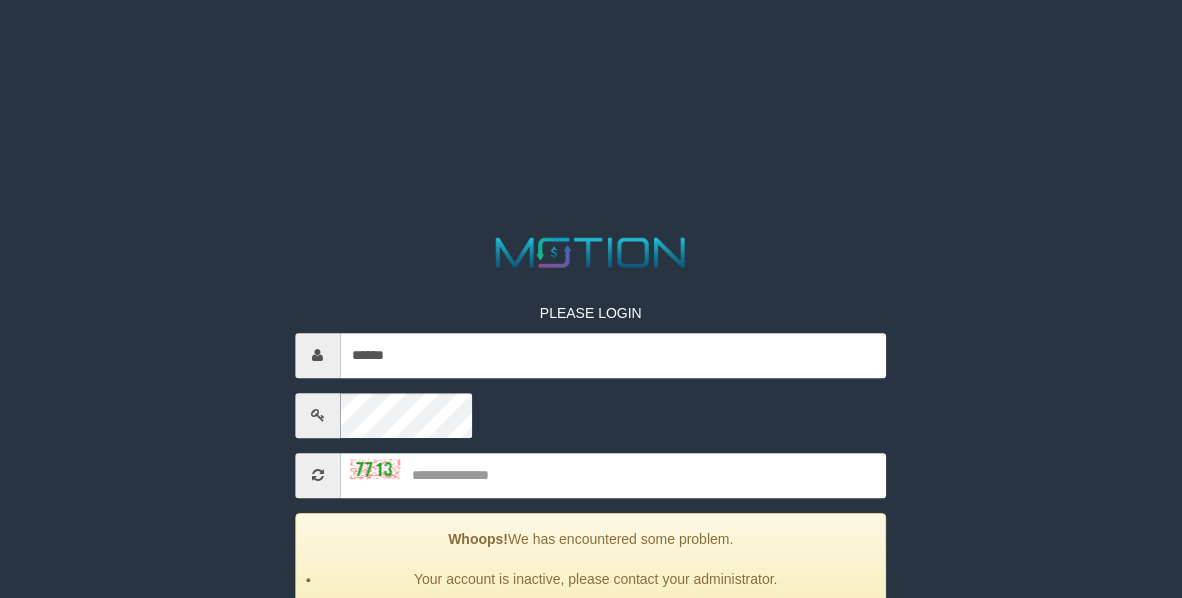 click on "PLEASE LOGIN
******
Whoops!  We has encountered some problem.
Your account is inactive, please contact your administrator.
*****
code © [YEAR]-[YEAR] dwg" at bounding box center (591, 485) 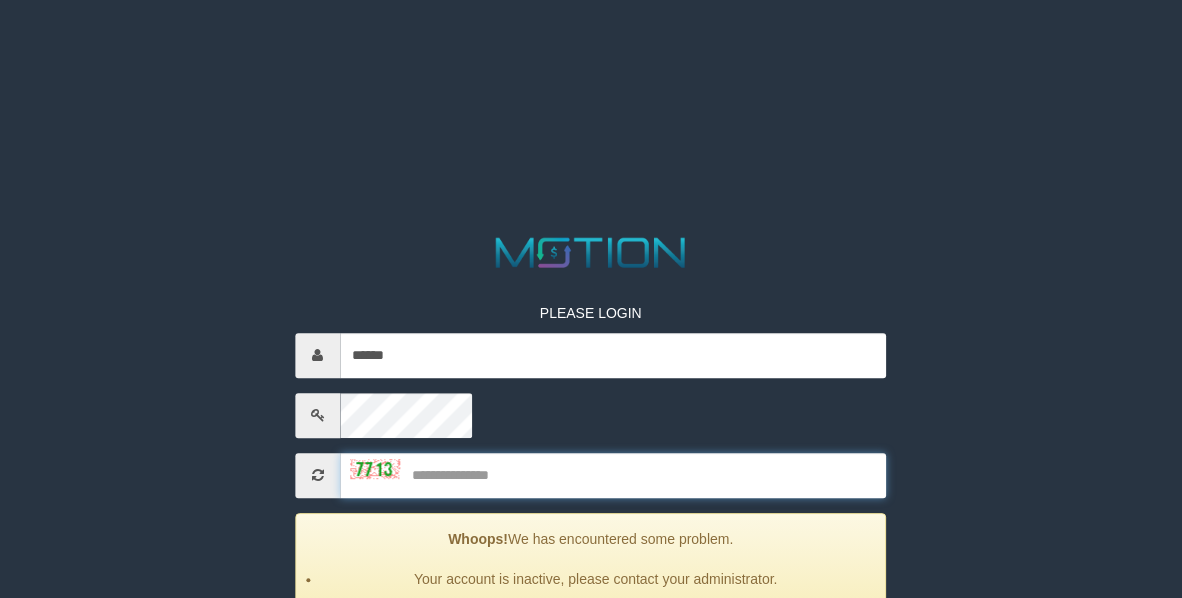 click at bounding box center (614, 475) 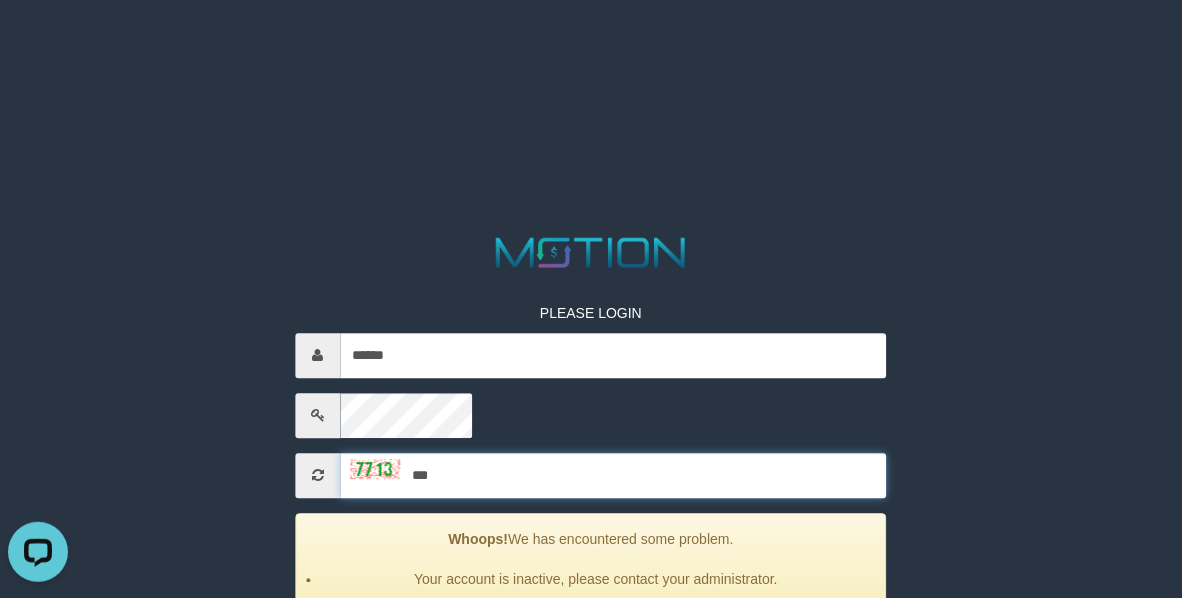 scroll, scrollTop: 0, scrollLeft: 0, axis: both 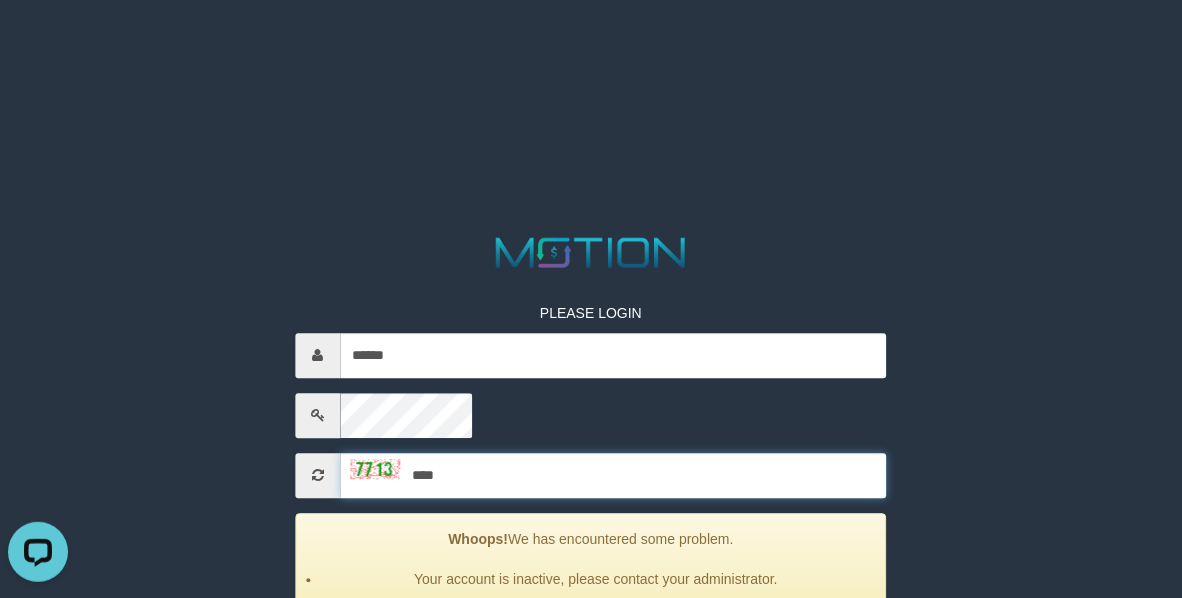type on "****" 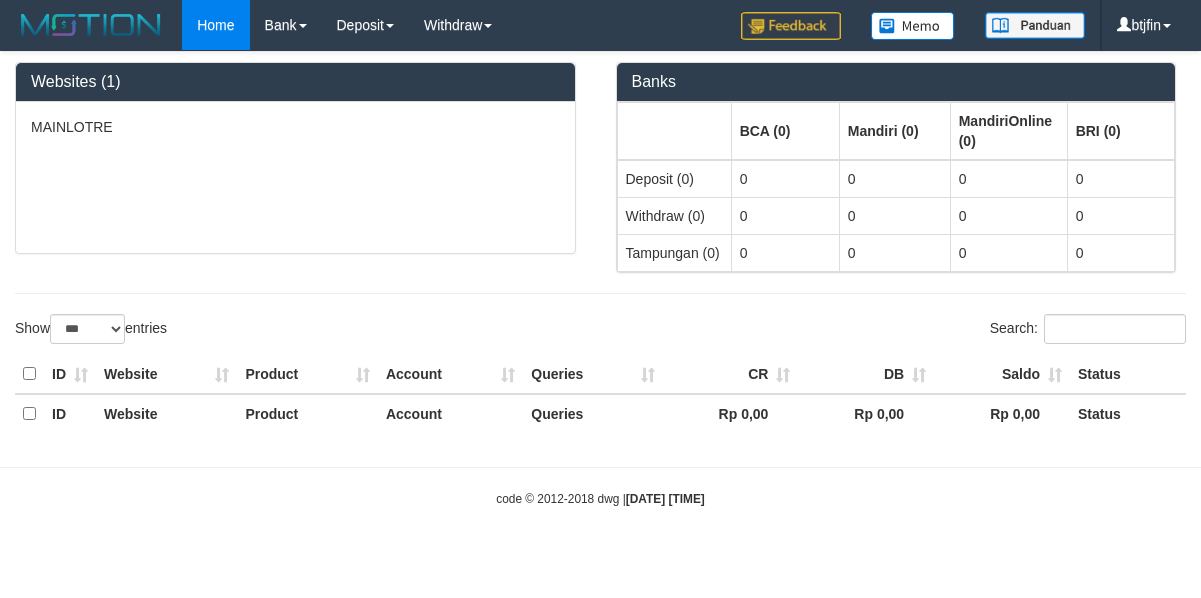 select on "***" 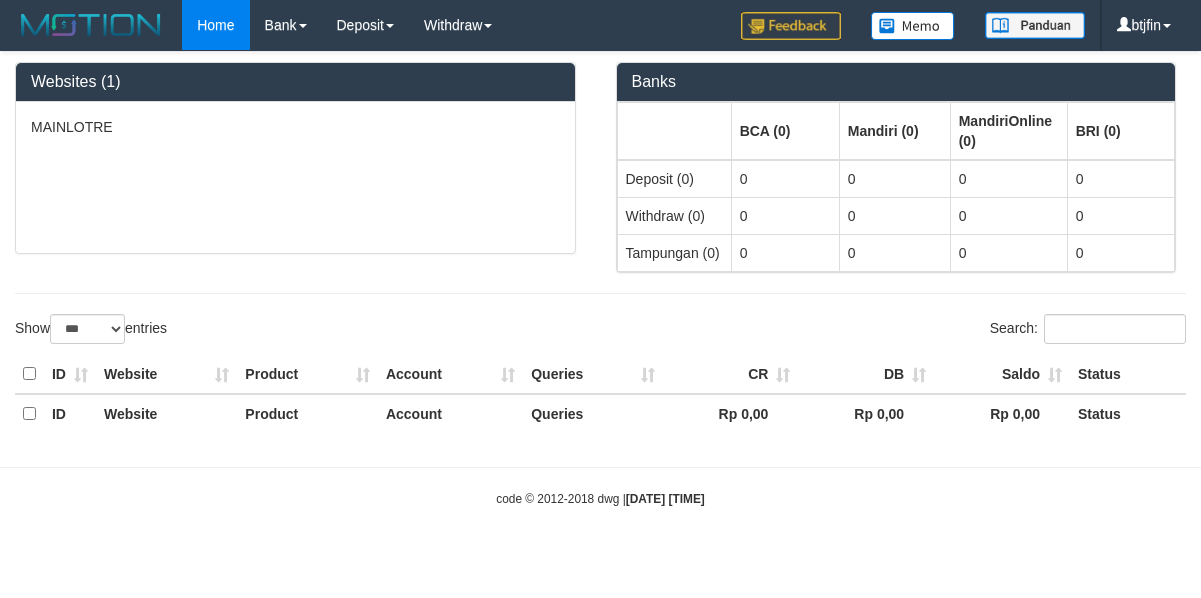 scroll, scrollTop: 0, scrollLeft: 0, axis: both 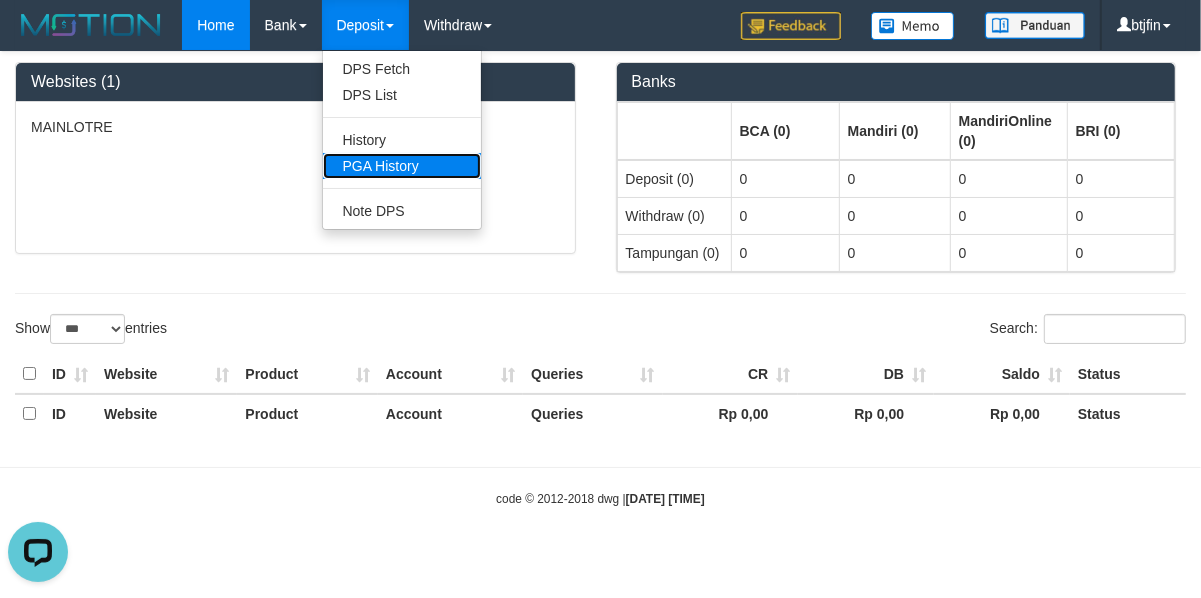 click on "PGA History" at bounding box center [402, 166] 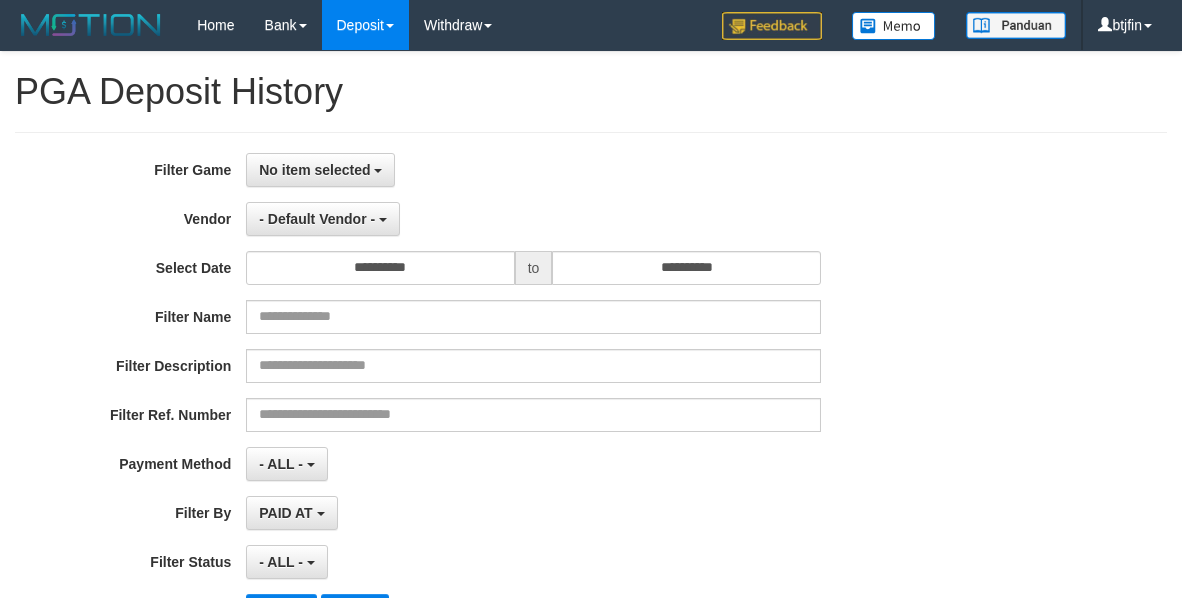 select 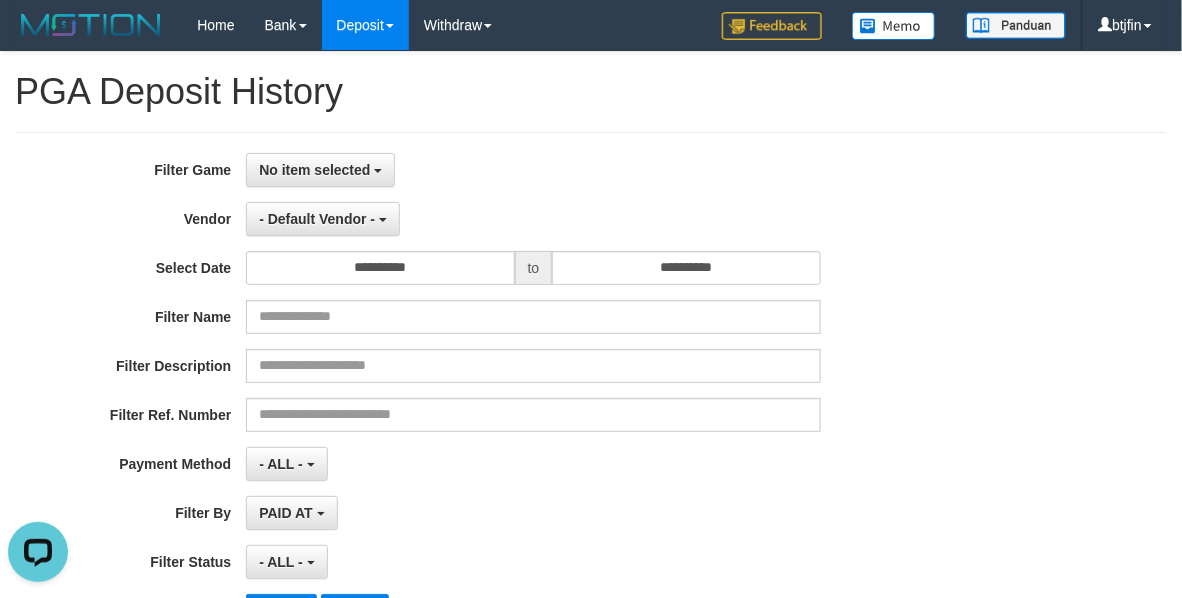 scroll, scrollTop: 0, scrollLeft: 0, axis: both 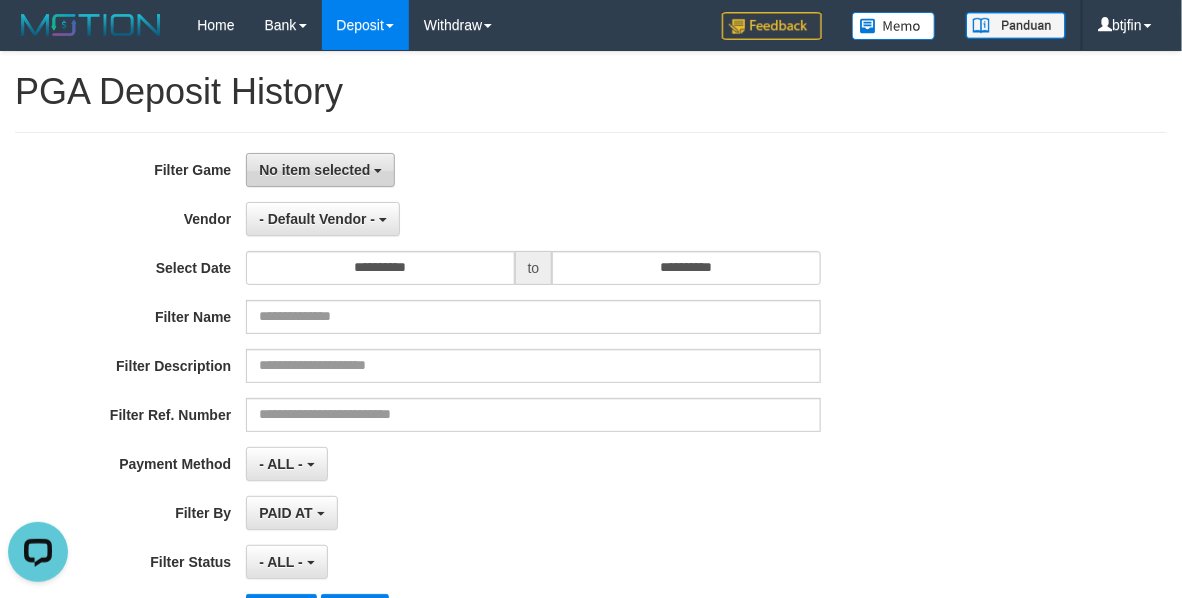 click on "No item selected" at bounding box center [314, 170] 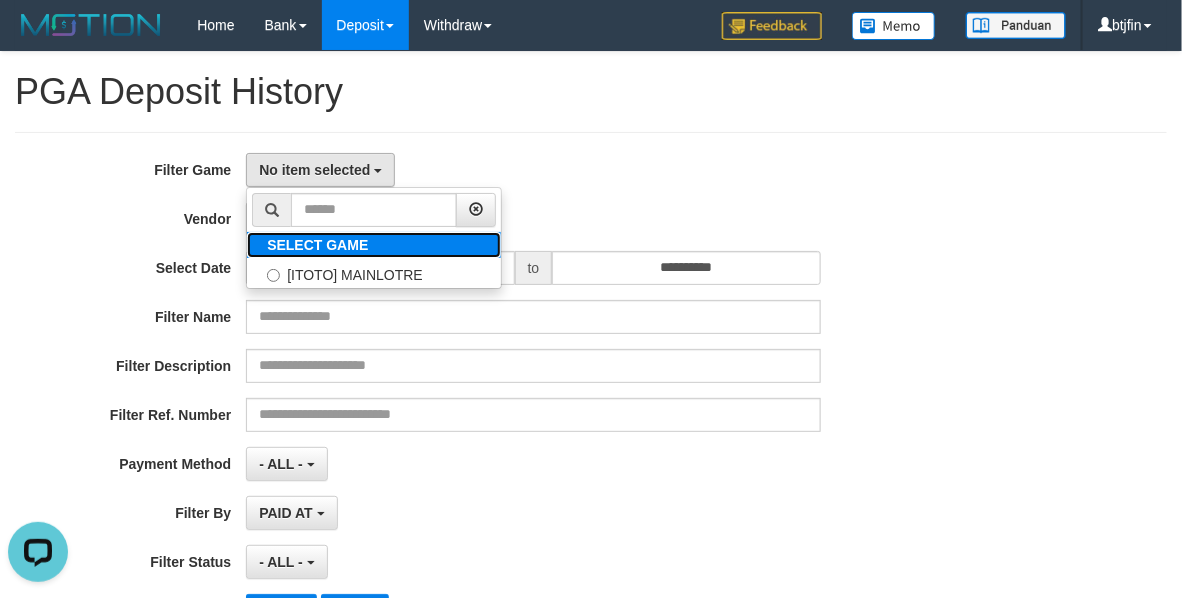click on "SELECT GAME" at bounding box center [317, 245] 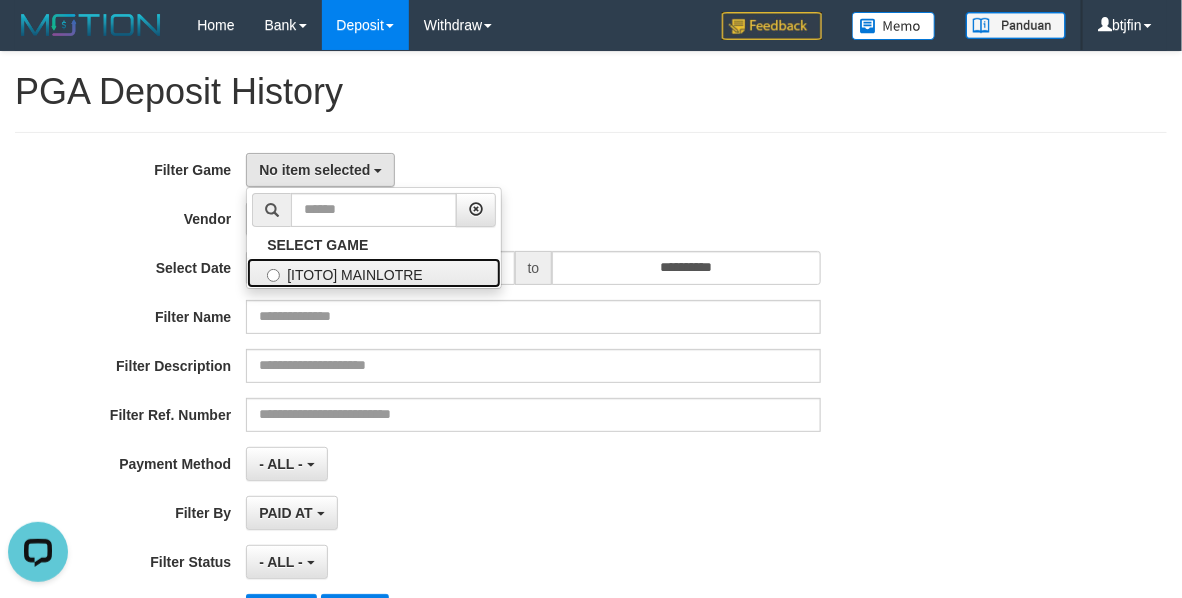 click on "[ITOTO] MAINLOTRE" at bounding box center (374, 273) 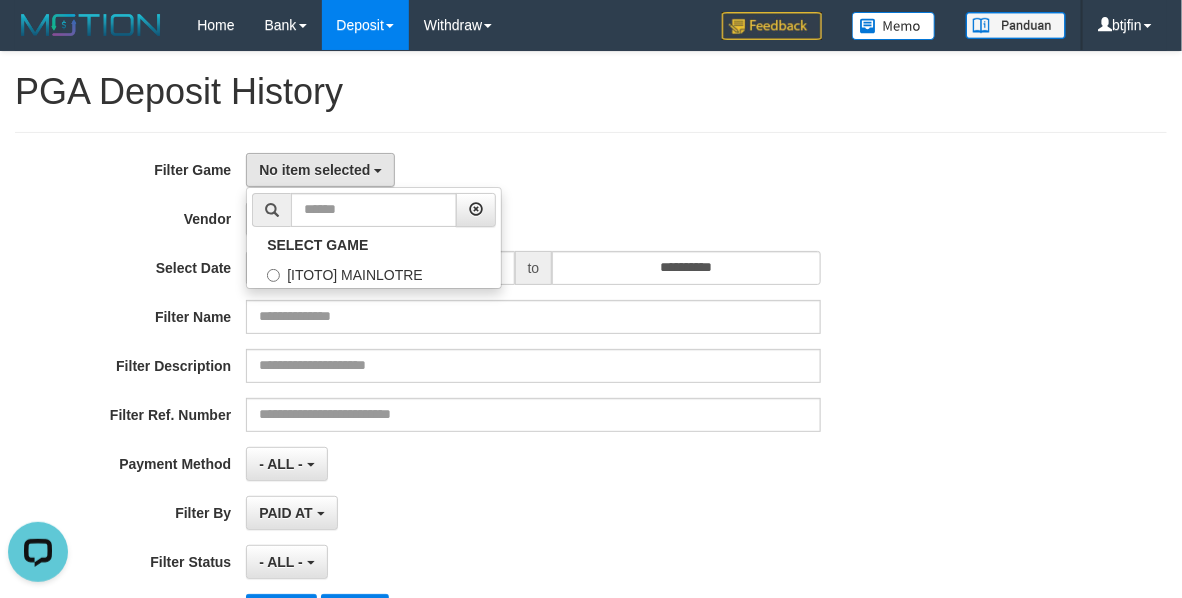 select on "****" 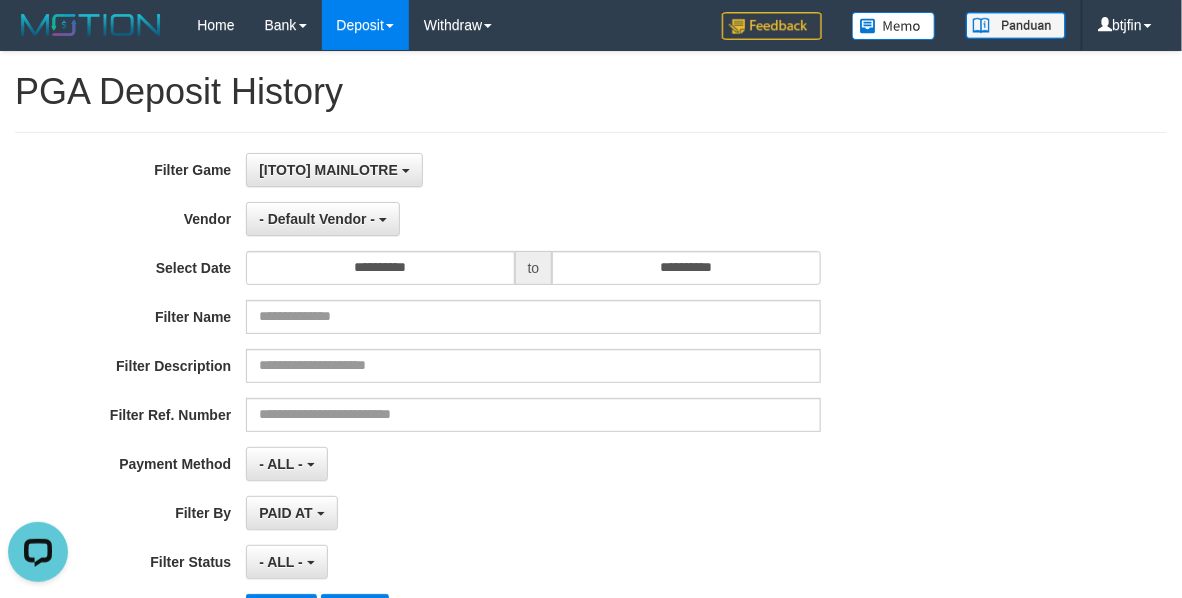 scroll, scrollTop: 17, scrollLeft: 0, axis: vertical 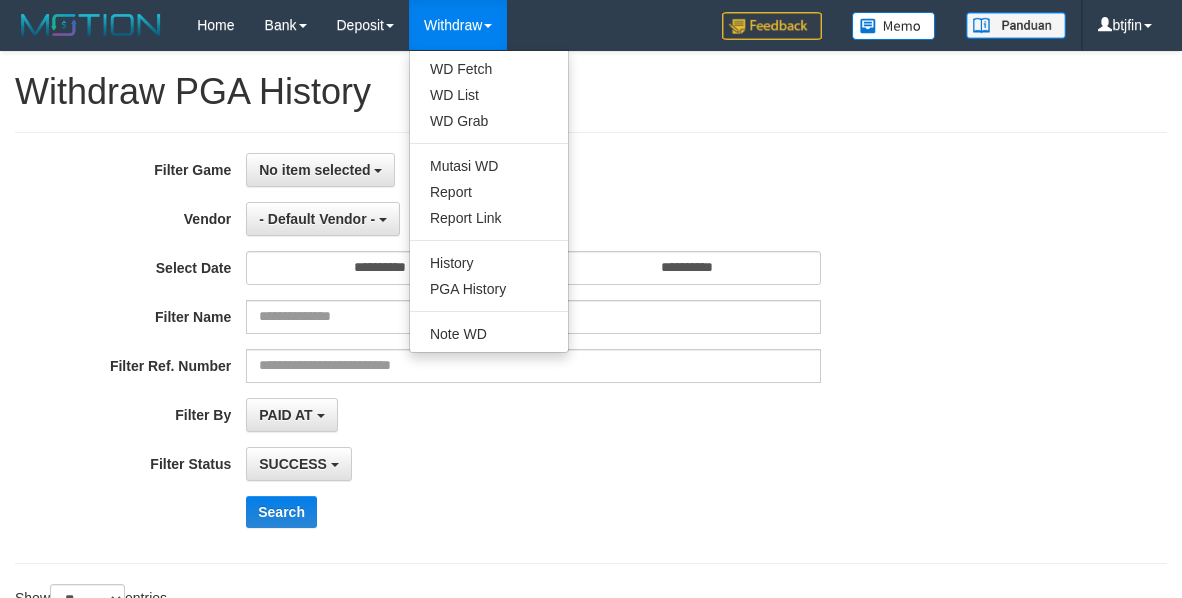 select on "**********" 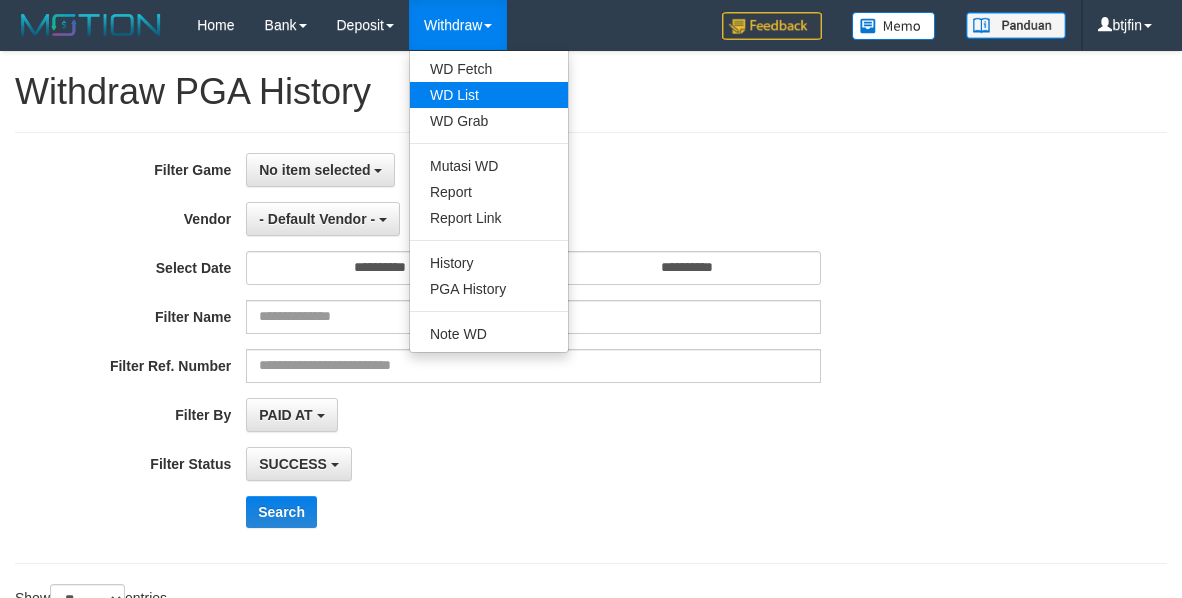 scroll, scrollTop: 0, scrollLeft: 0, axis: both 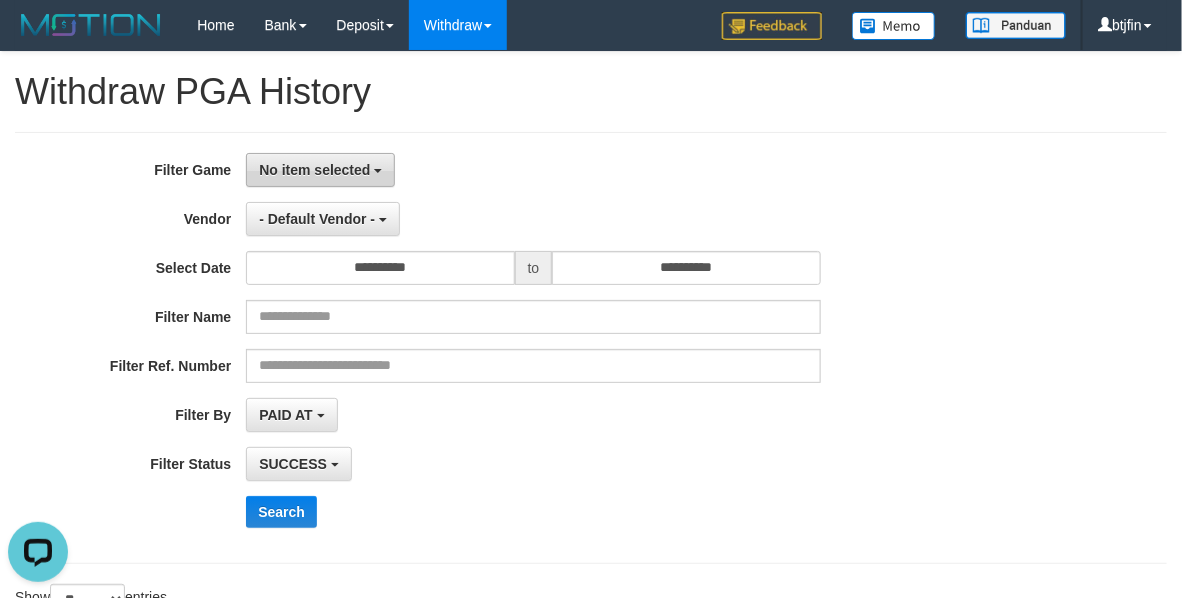 click on "No item selected" at bounding box center [314, 170] 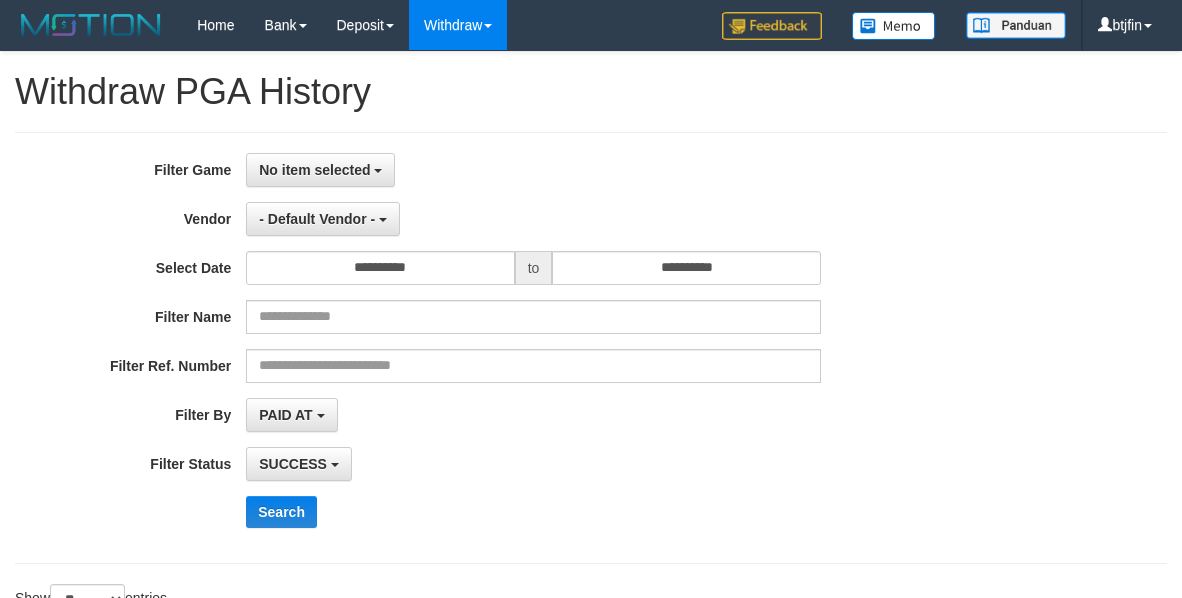 select 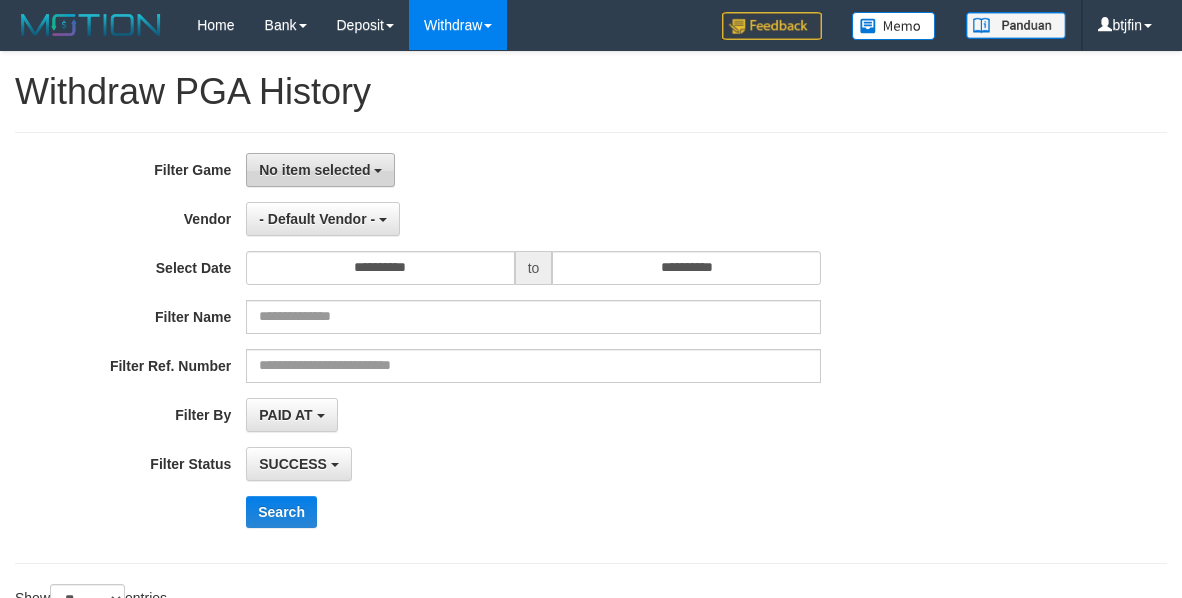 scroll, scrollTop: 0, scrollLeft: 0, axis: both 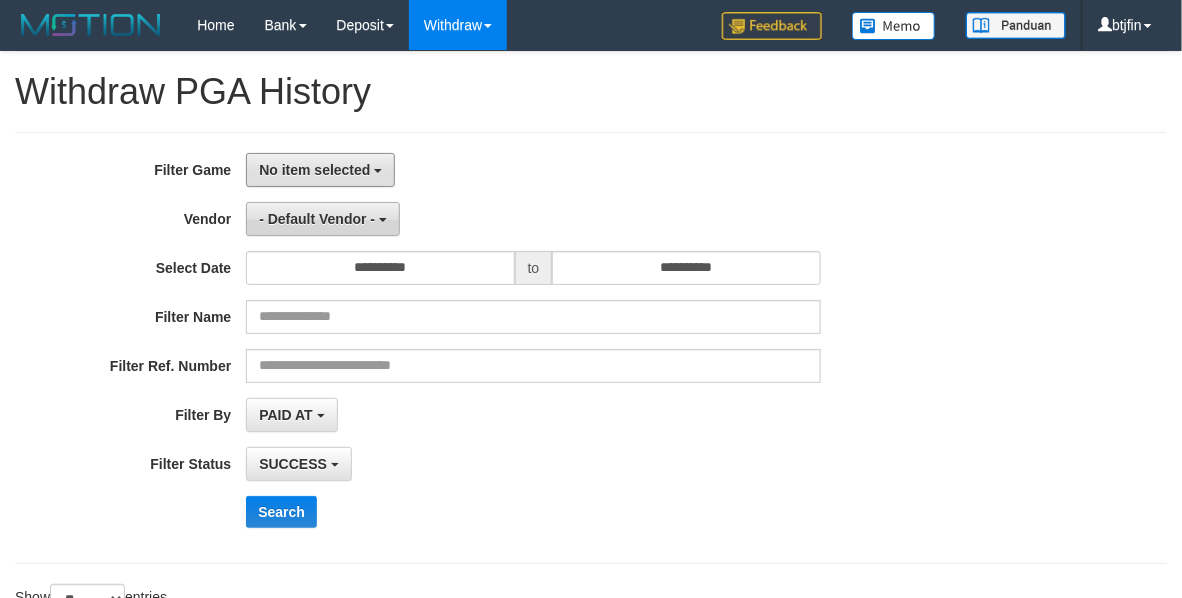 drag, startPoint x: 348, startPoint y: 180, endPoint x: 348, endPoint y: 208, distance: 28 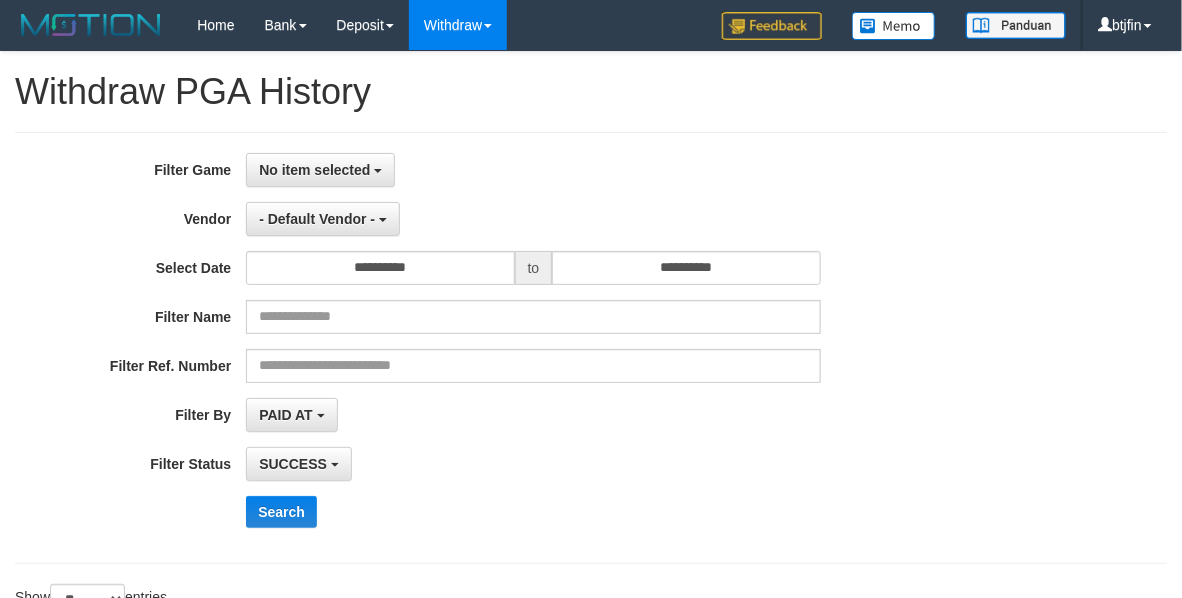 click on "**********" at bounding box center (492, 348) 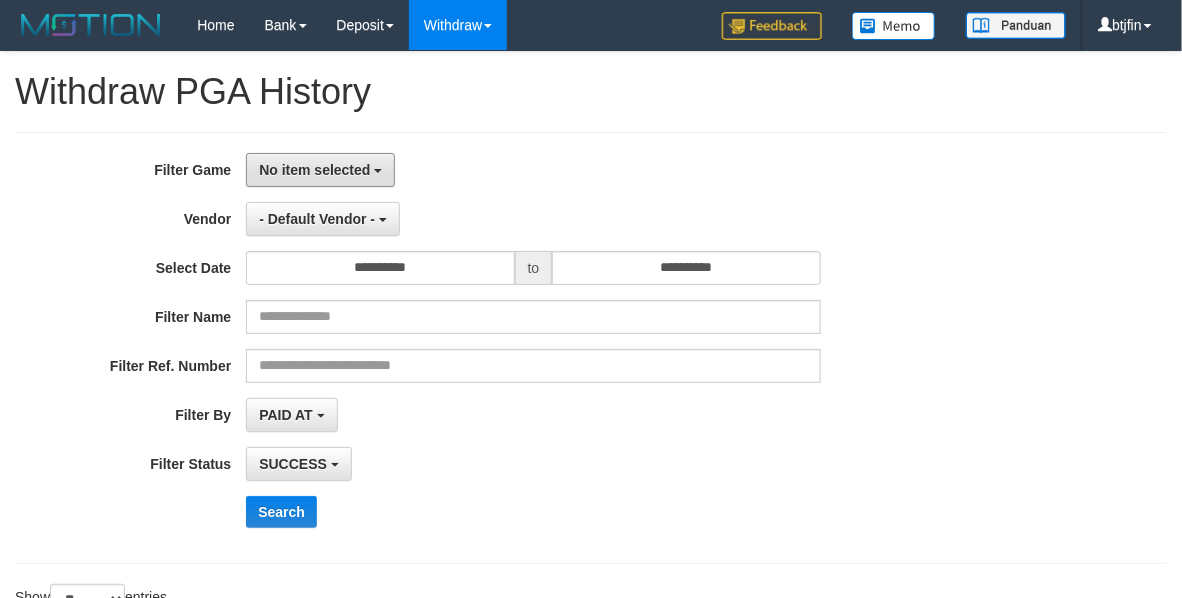 drag, startPoint x: 358, startPoint y: 160, endPoint x: 348, endPoint y: 232, distance: 72.691124 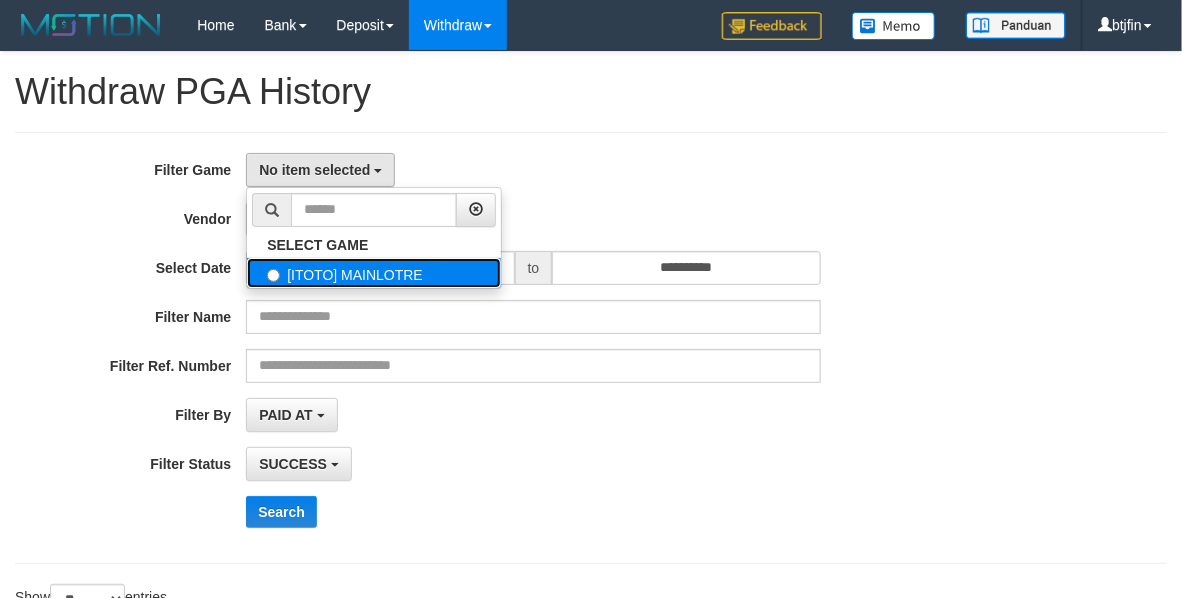 click on "[ITOTO] MAINLOTRE" at bounding box center (374, 273) 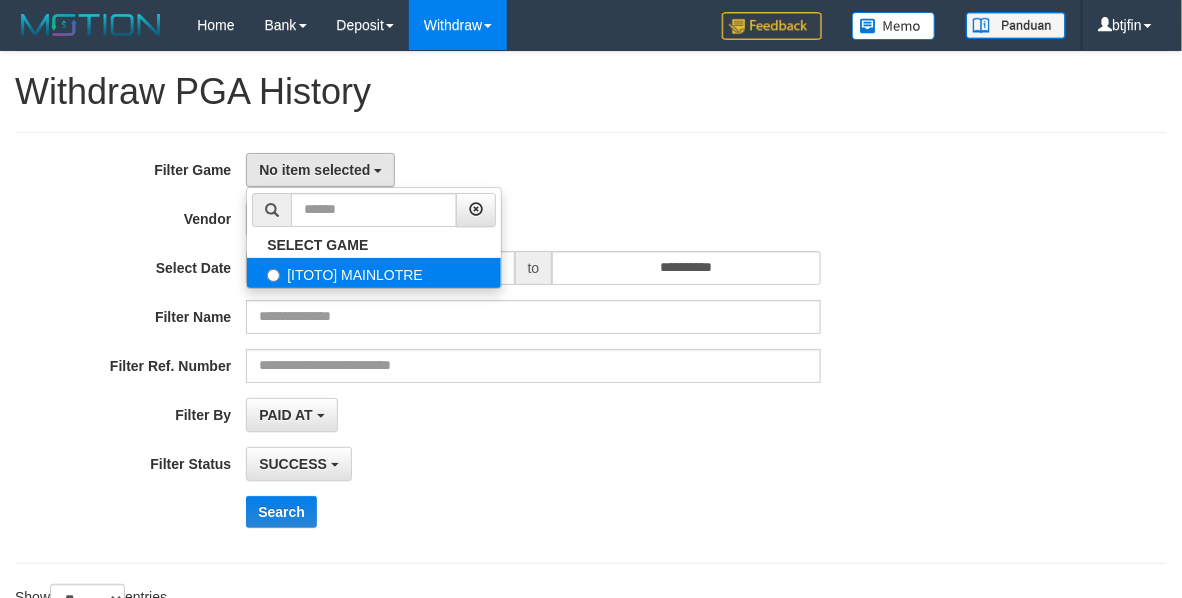 select on "****" 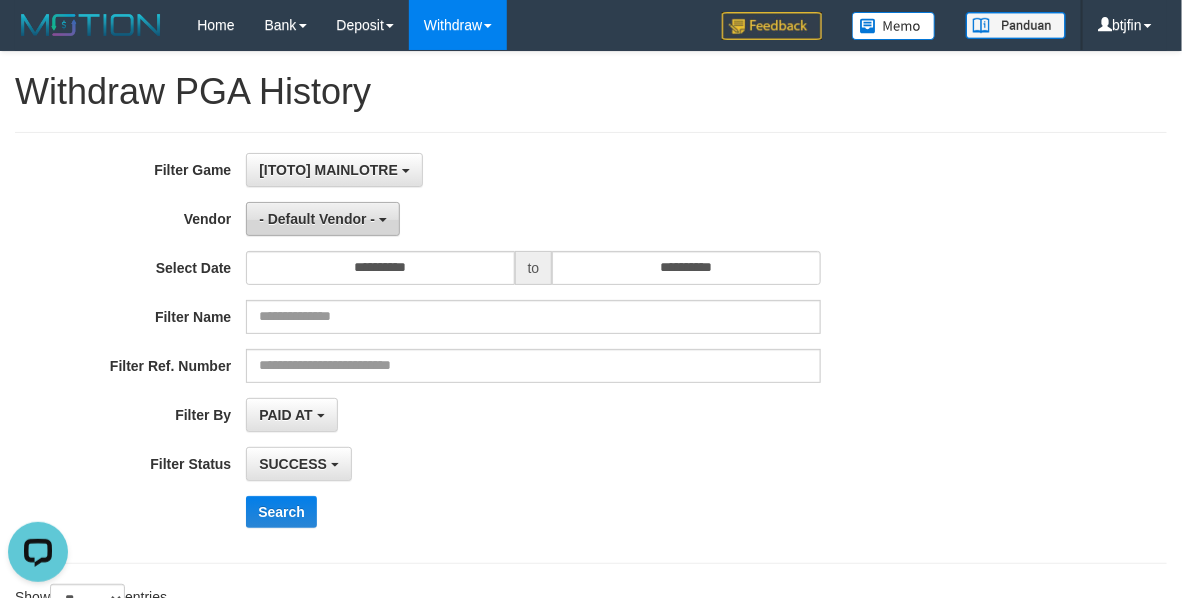 scroll, scrollTop: 0, scrollLeft: 0, axis: both 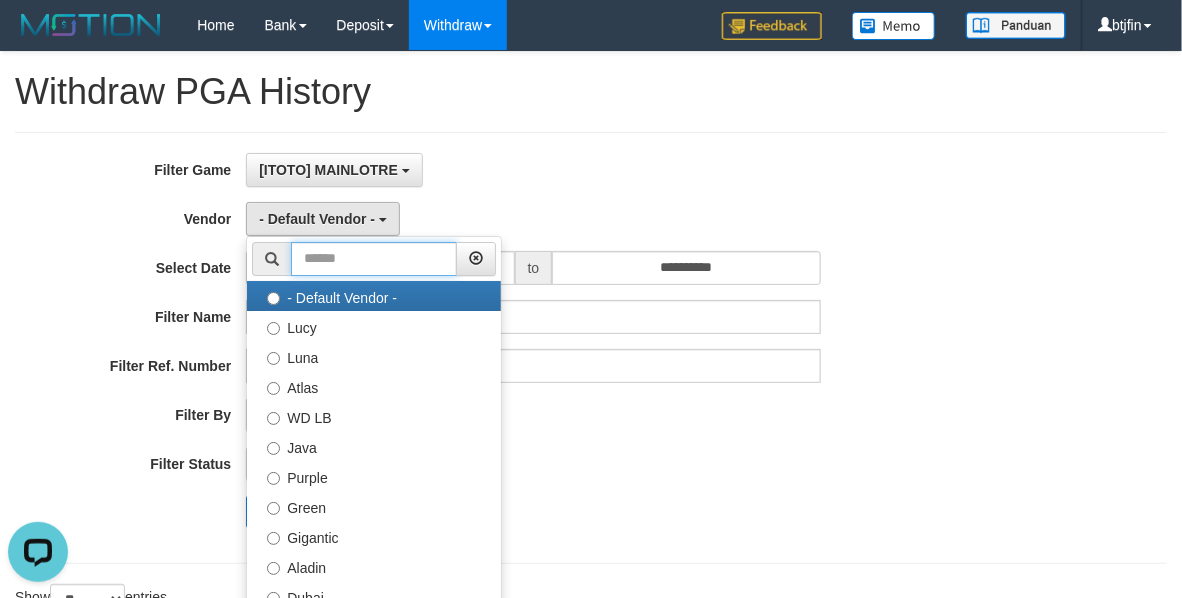 click at bounding box center (374, 259) 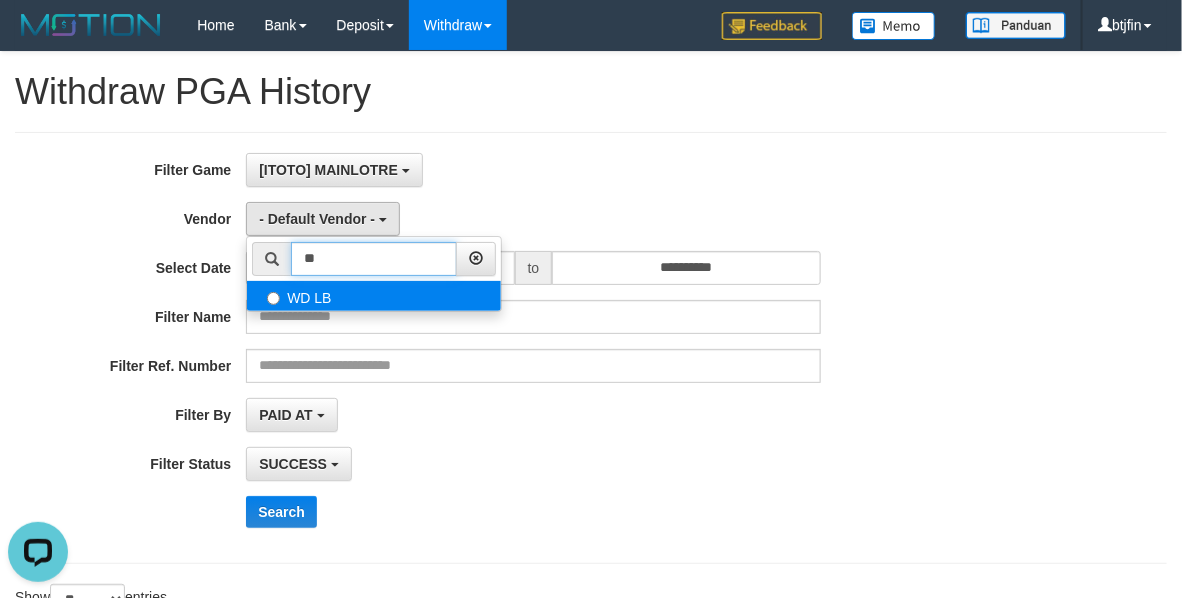 type on "**" 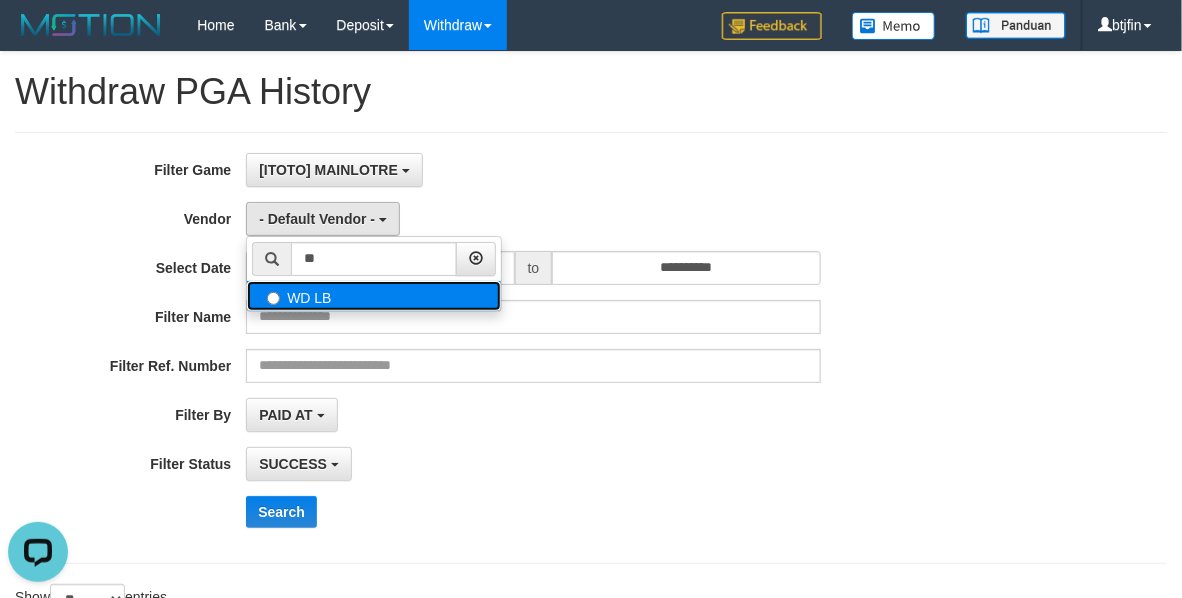 click on "WD LB" at bounding box center [374, 296] 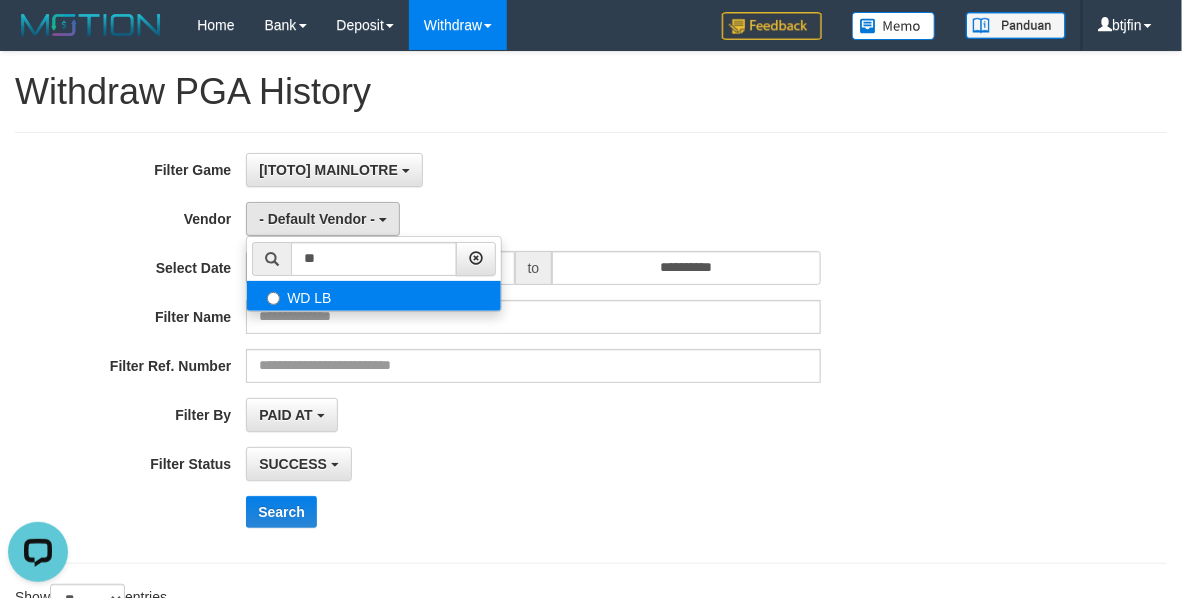 select on "**********" 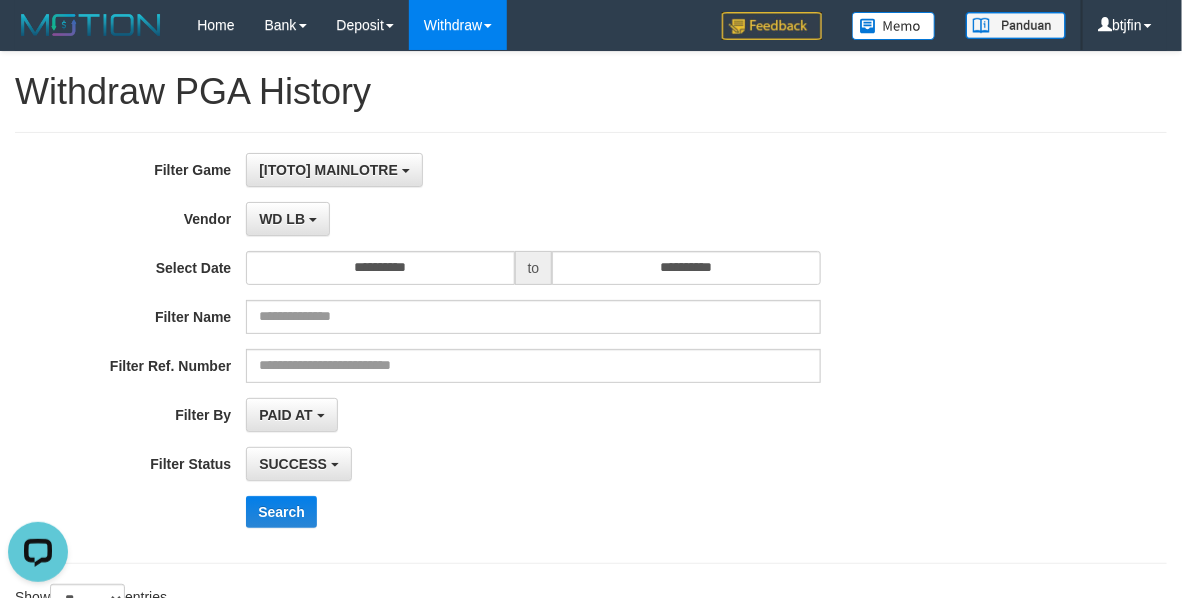 drag, startPoint x: 513, startPoint y: 152, endPoint x: 396, endPoint y: 288, distance: 179.40178 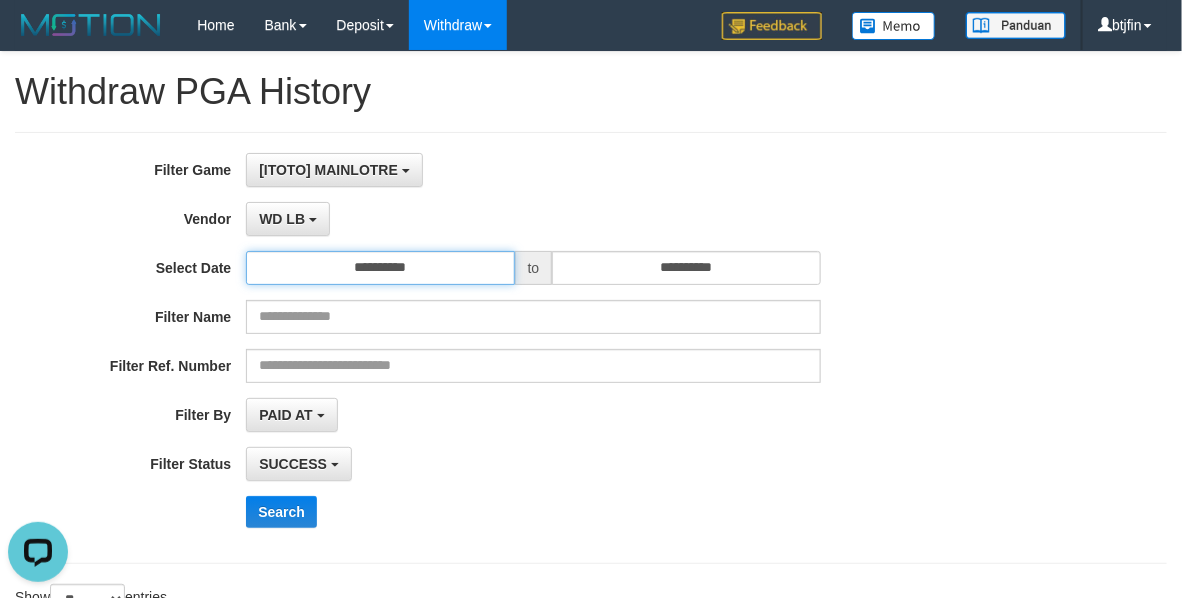 click on "**********" at bounding box center [380, 268] 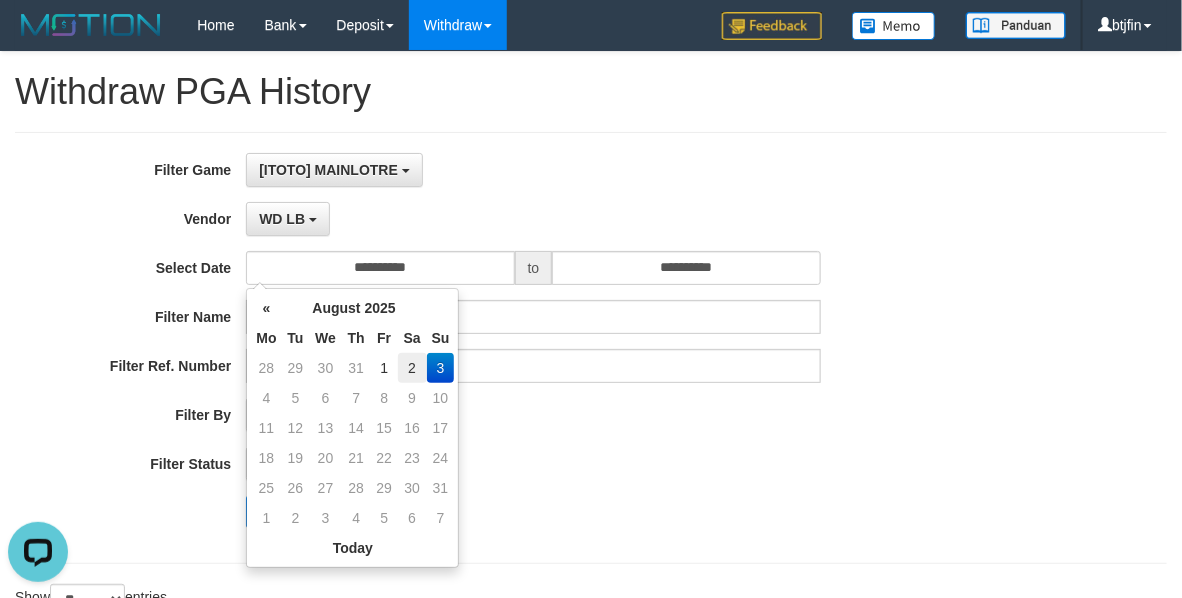 drag, startPoint x: 408, startPoint y: 378, endPoint x: 618, endPoint y: 203, distance: 273.35873 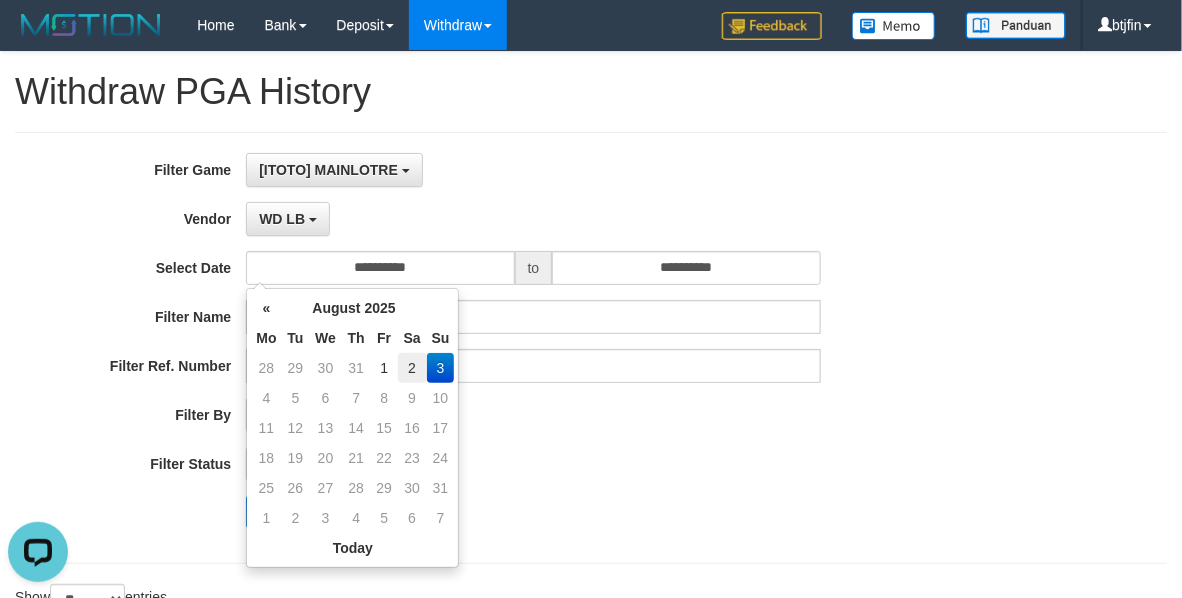 click on "2" at bounding box center (412, 368) 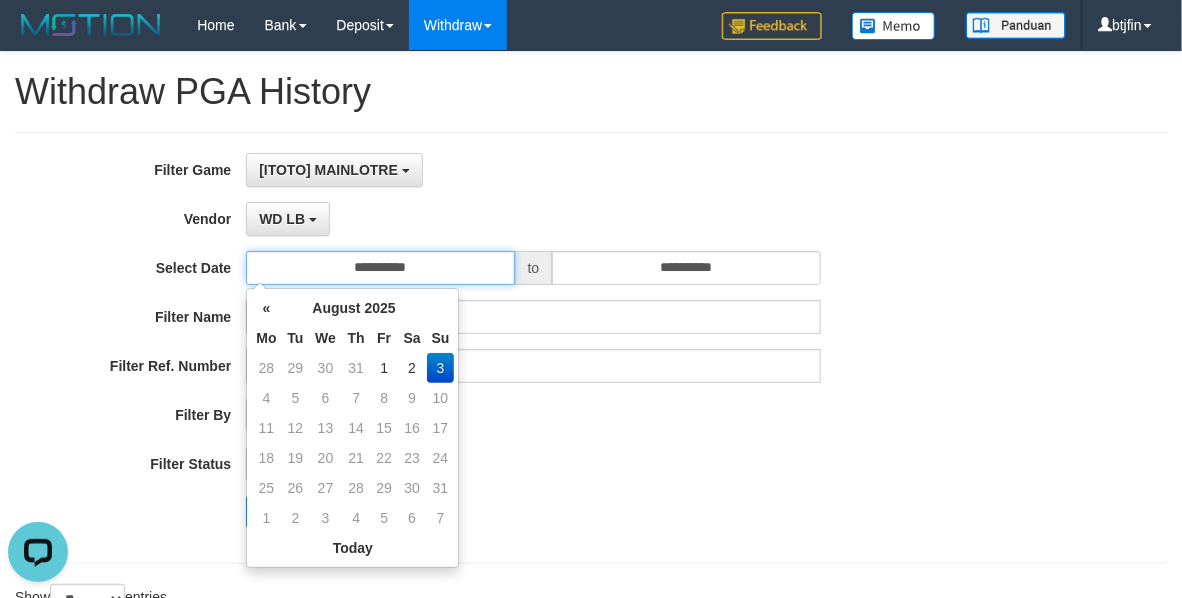 type on "**********" 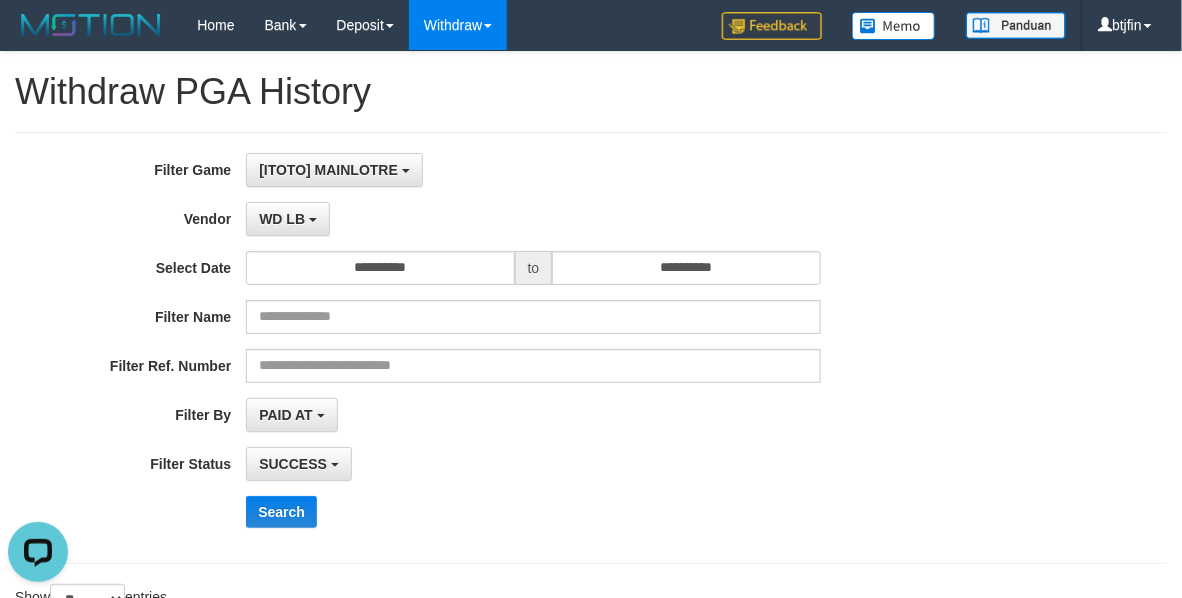 drag, startPoint x: 622, startPoint y: 197, endPoint x: 627, endPoint y: 206, distance: 10.29563 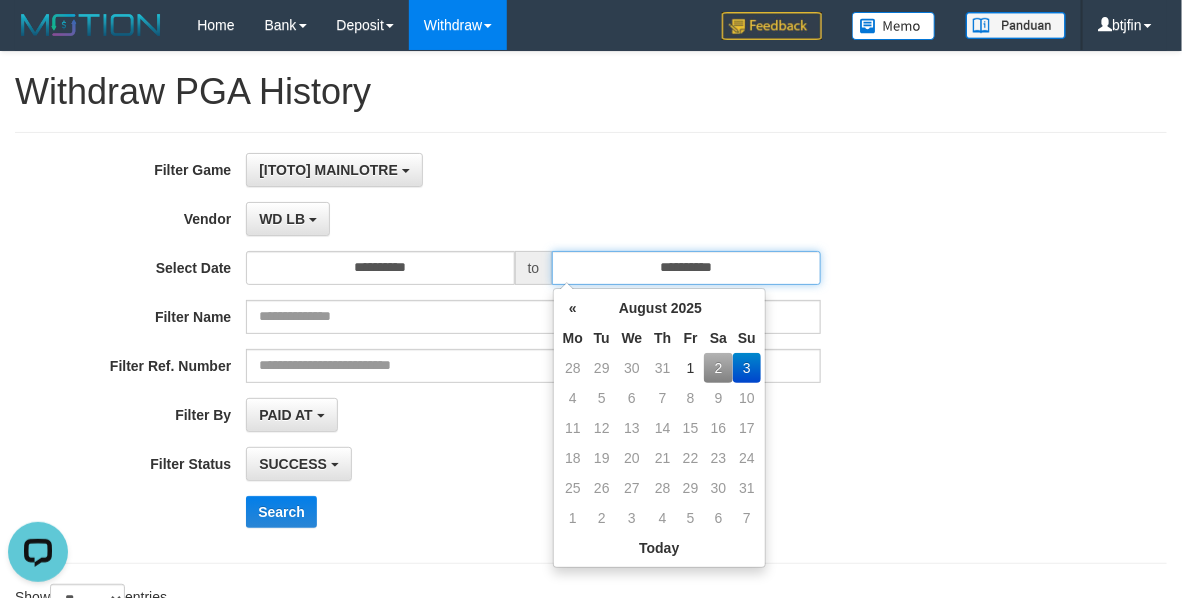 click on "**********" at bounding box center [686, 268] 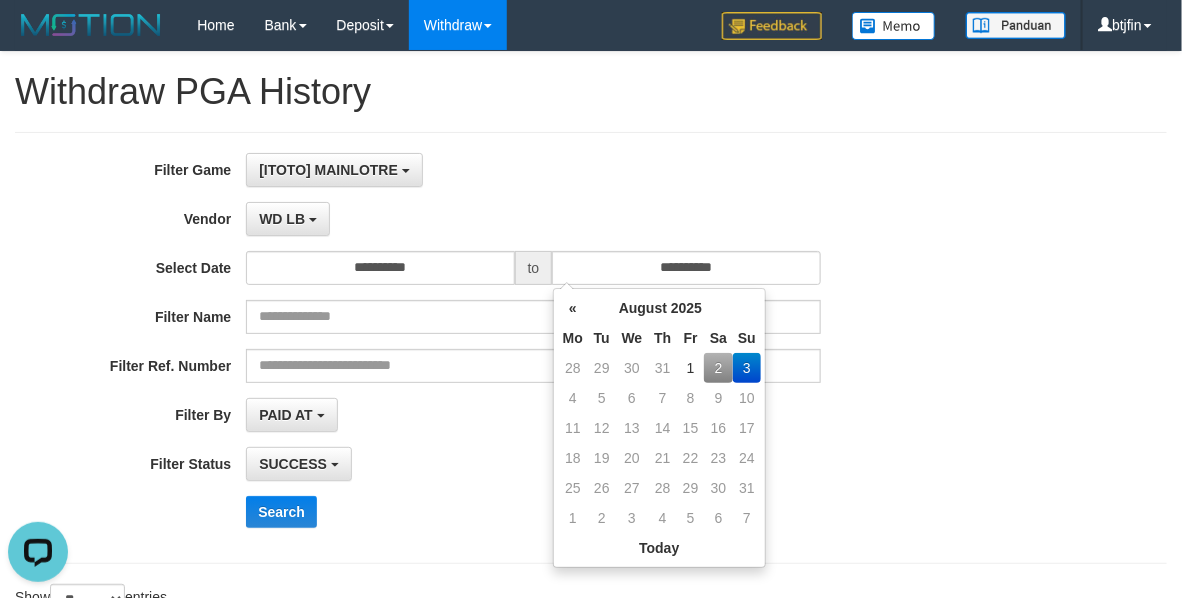 click on "2" at bounding box center (718, 368) 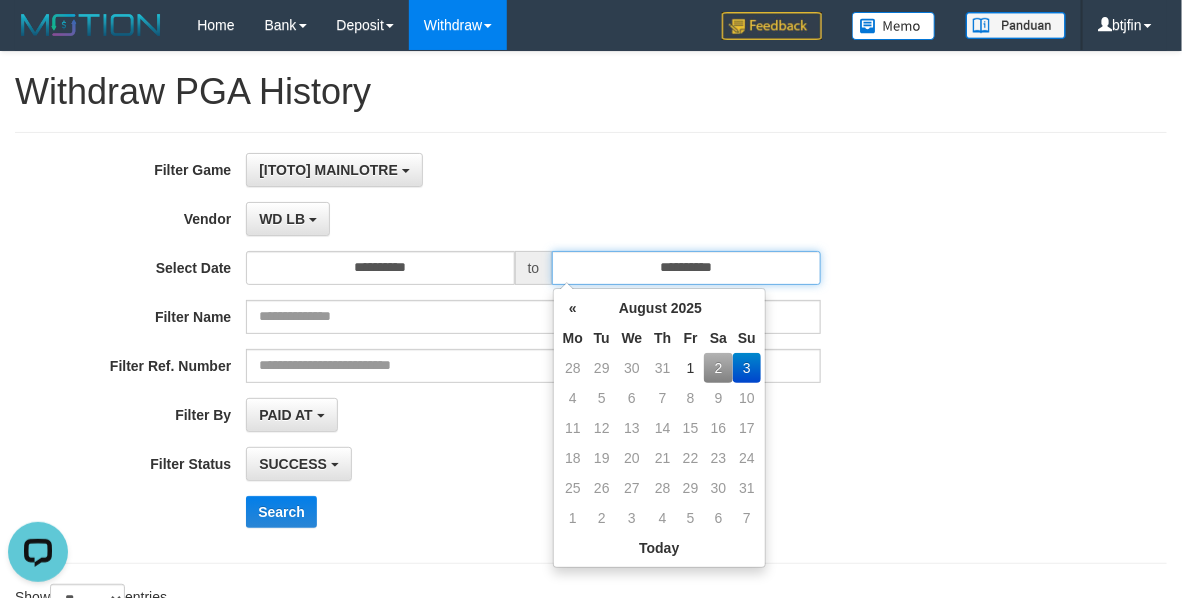 type on "**********" 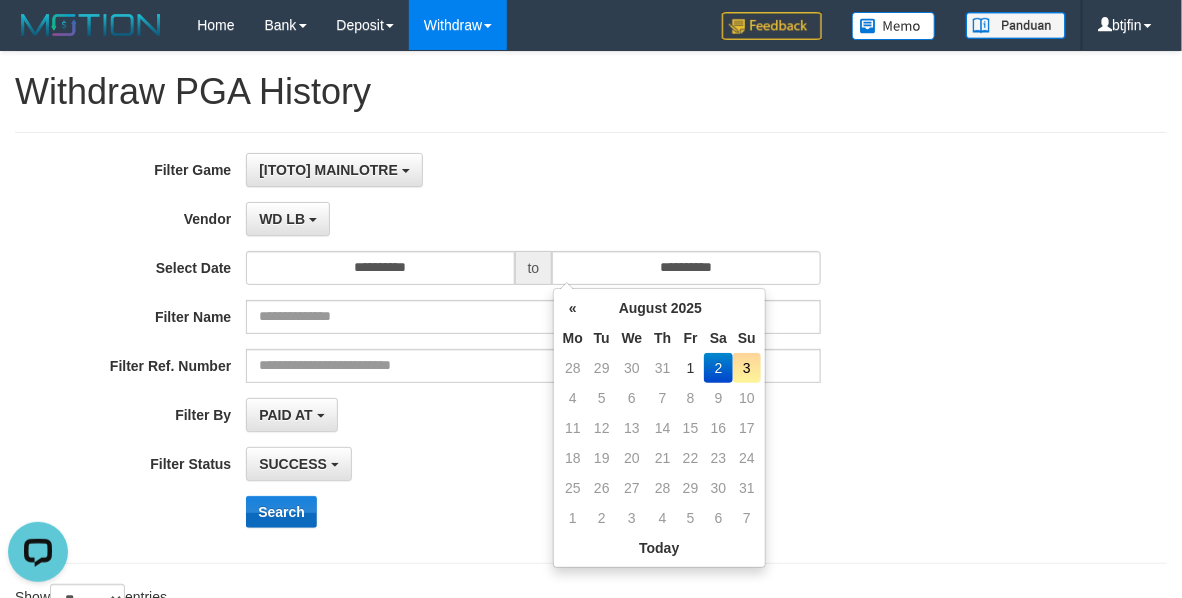 drag, startPoint x: 715, startPoint y: 213, endPoint x: 261, endPoint y: 501, distance: 537.643 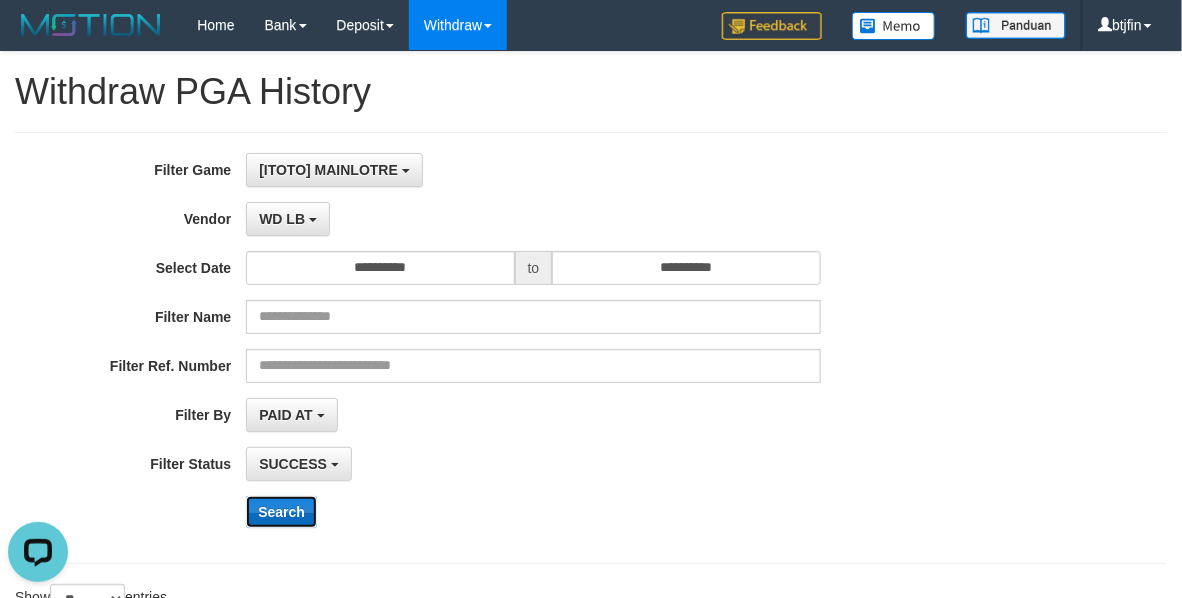 click on "Search" at bounding box center (281, 512) 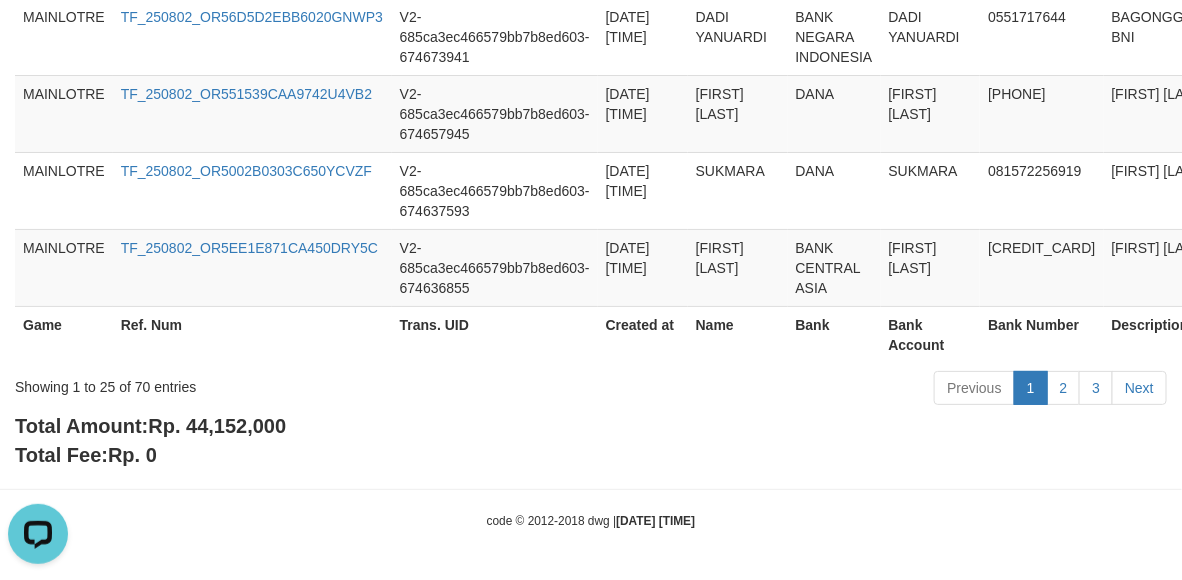 scroll, scrollTop: 2308, scrollLeft: 0, axis: vertical 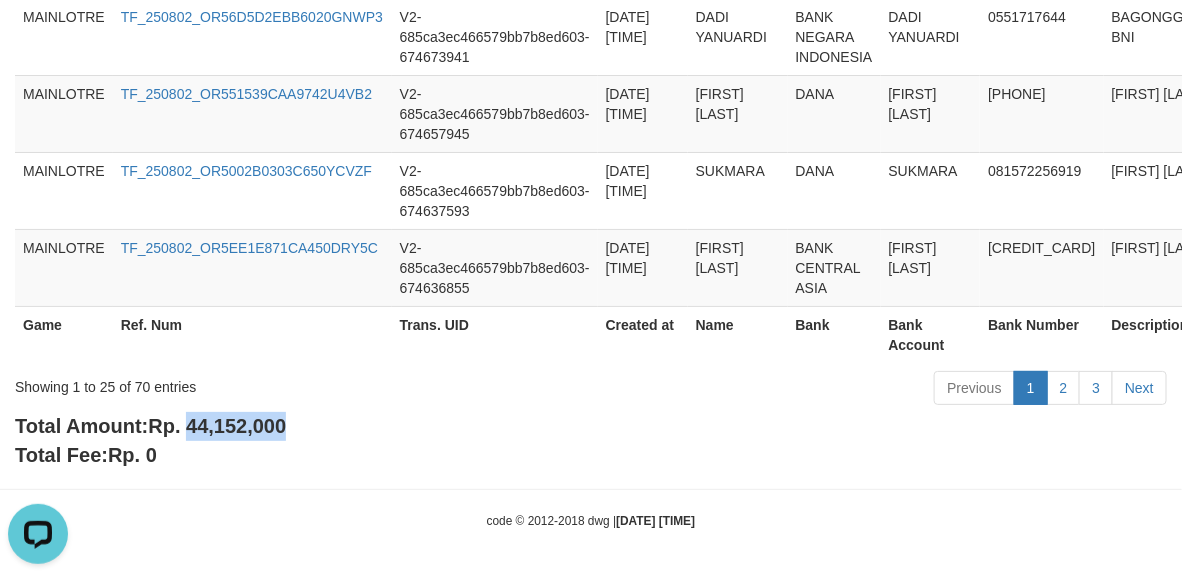 copy on "44,152,000" 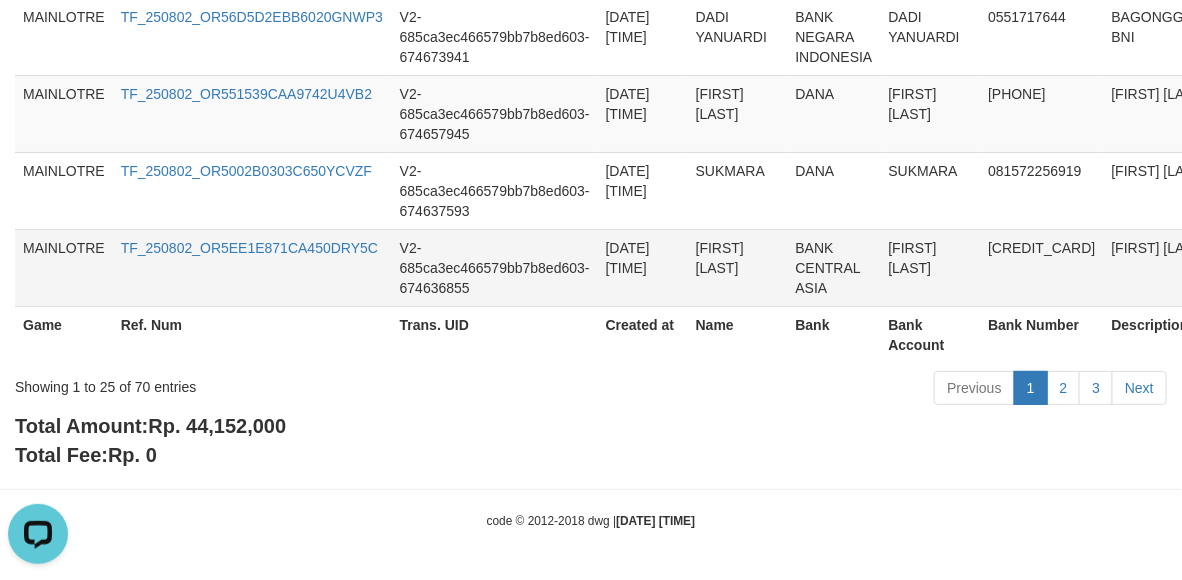 click on "TRI GUNAWAN" at bounding box center [738, 267] 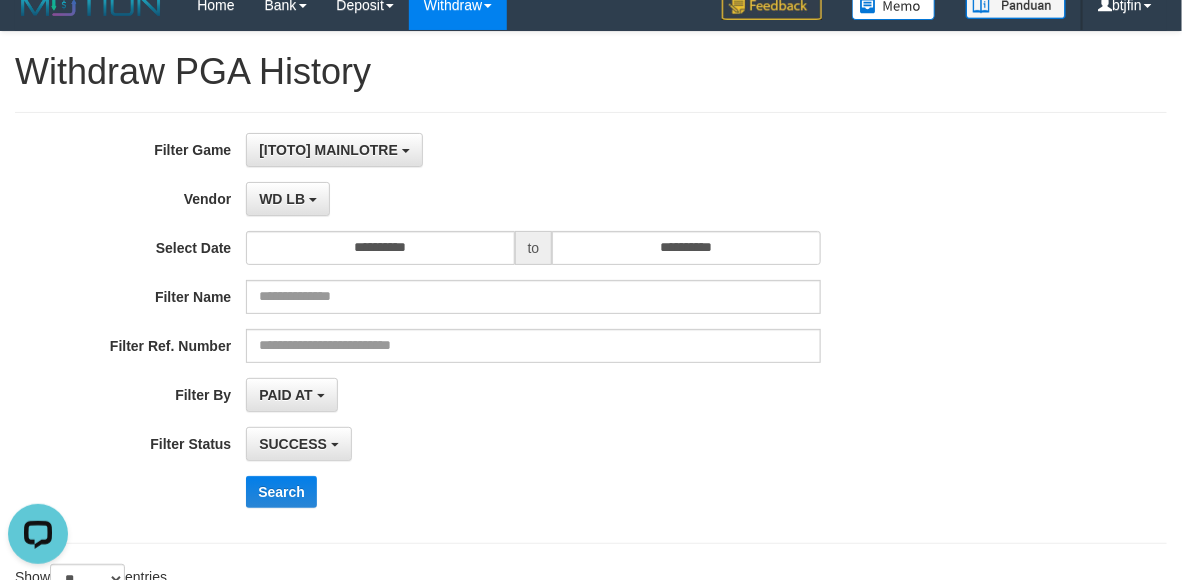 scroll, scrollTop: 0, scrollLeft: 0, axis: both 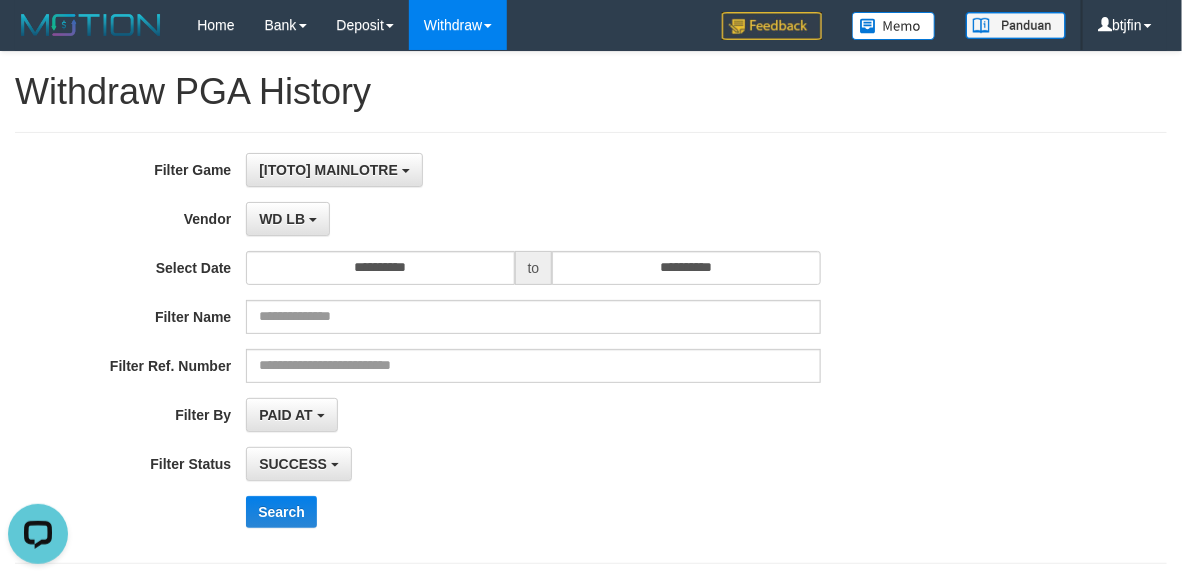 click on "SUCCESS
SUCCESS
ON PROCESS
FAILED" at bounding box center [533, 464] 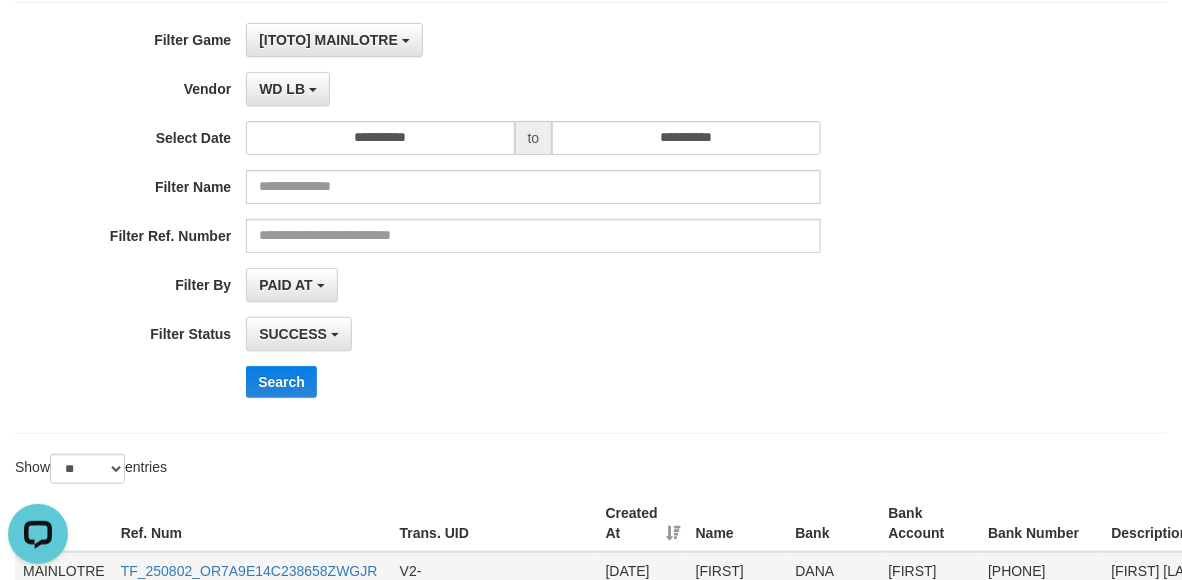 scroll, scrollTop: 500, scrollLeft: 0, axis: vertical 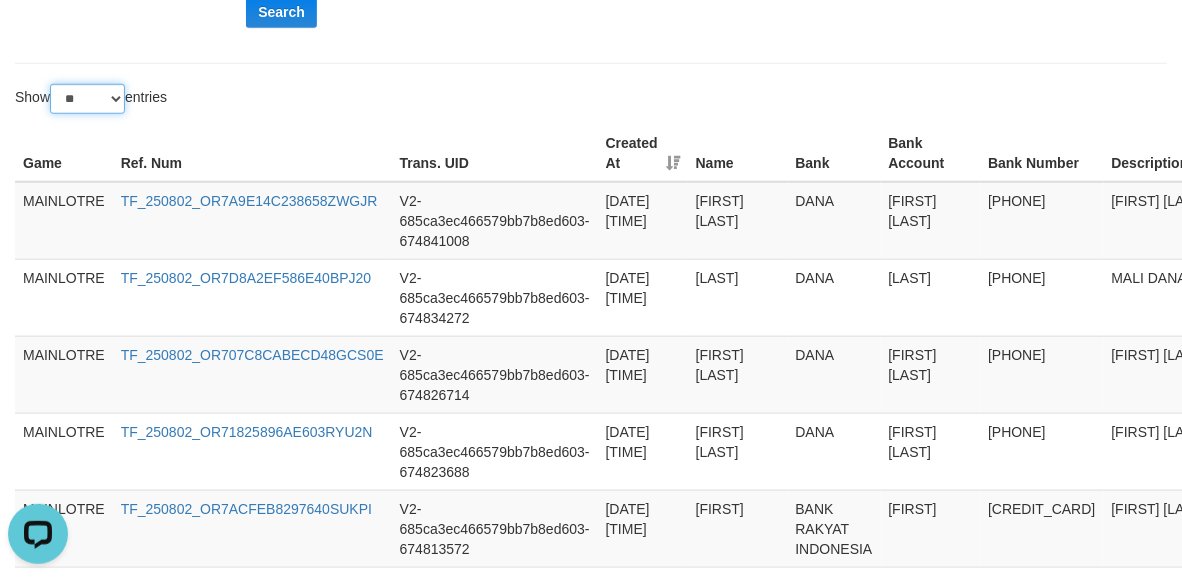 click on "** ** ** ***" at bounding box center (87, 99) 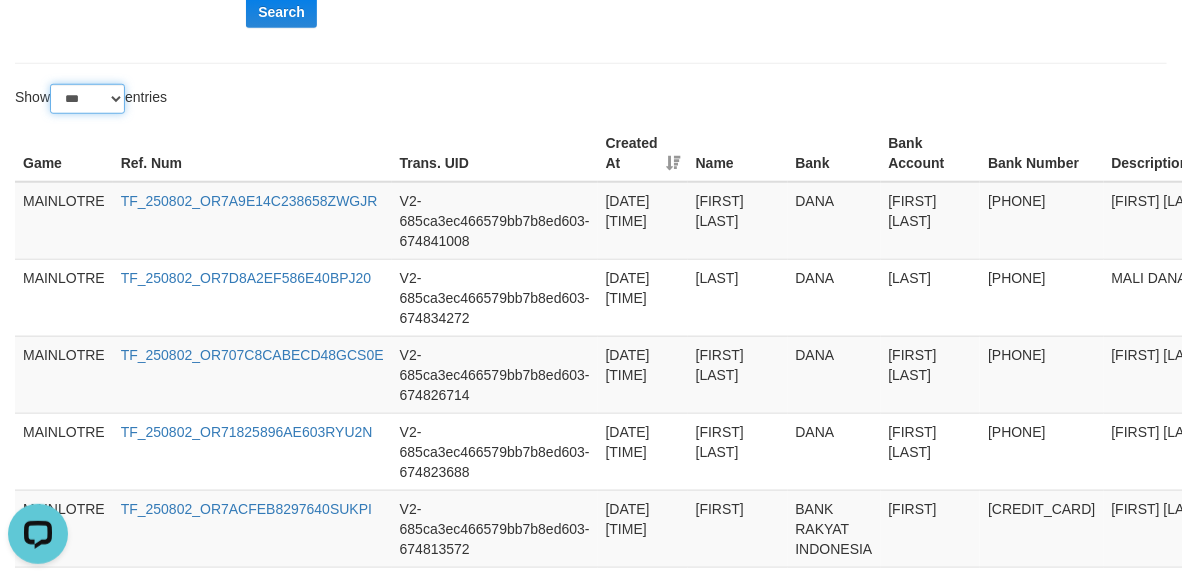 click on "** ** ** ***" at bounding box center [87, 99] 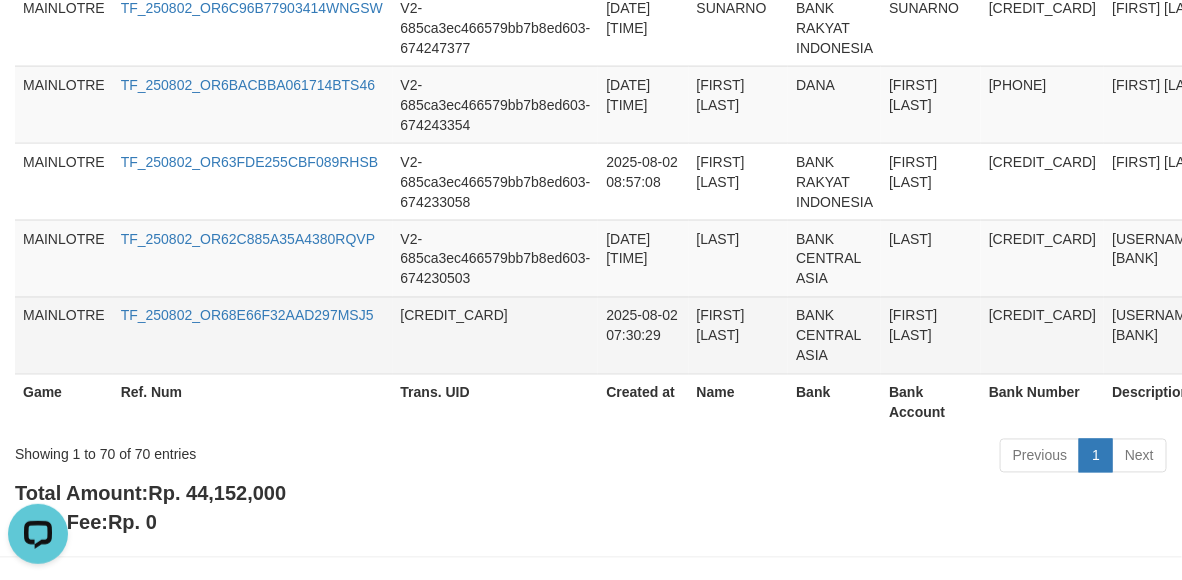 scroll, scrollTop: 5410, scrollLeft: 0, axis: vertical 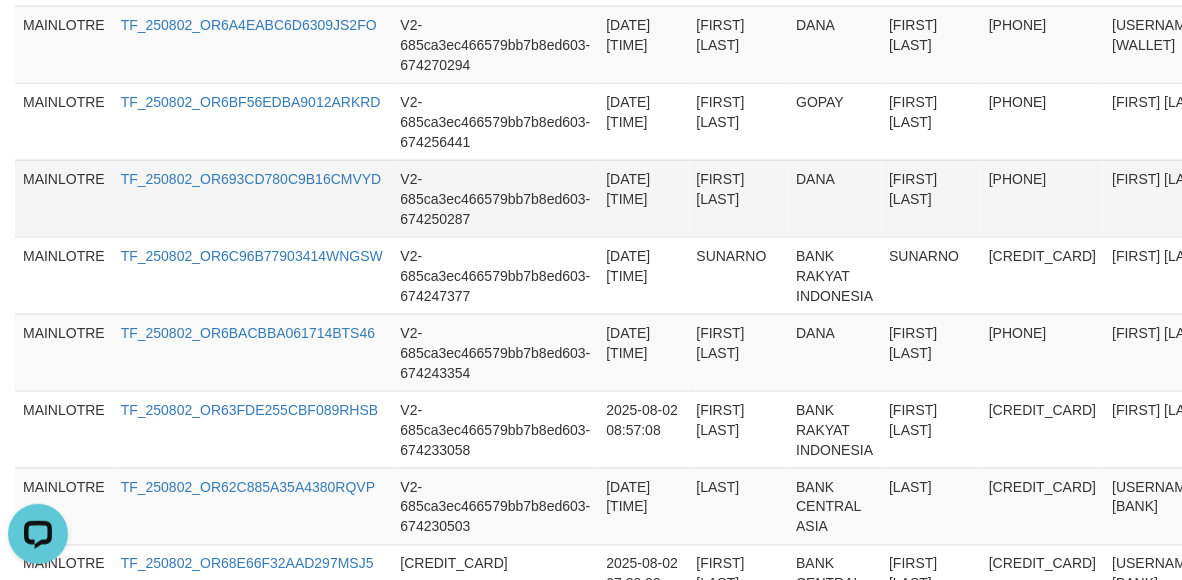 click on "FADHUL BAHRI" at bounding box center (739, 198) 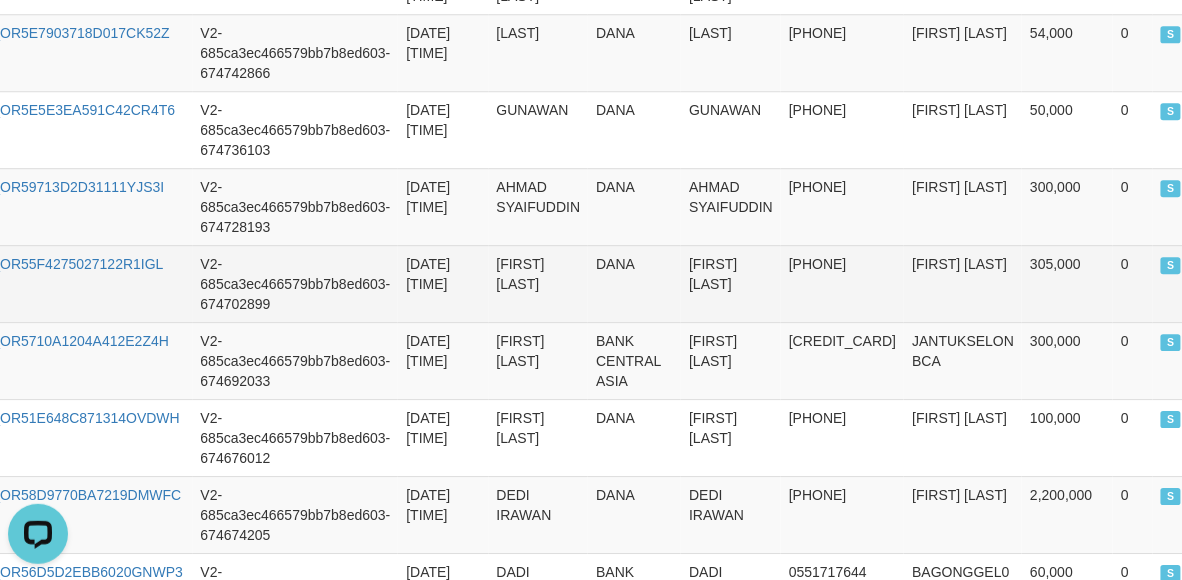 scroll, scrollTop: 1726, scrollLeft: 0, axis: vertical 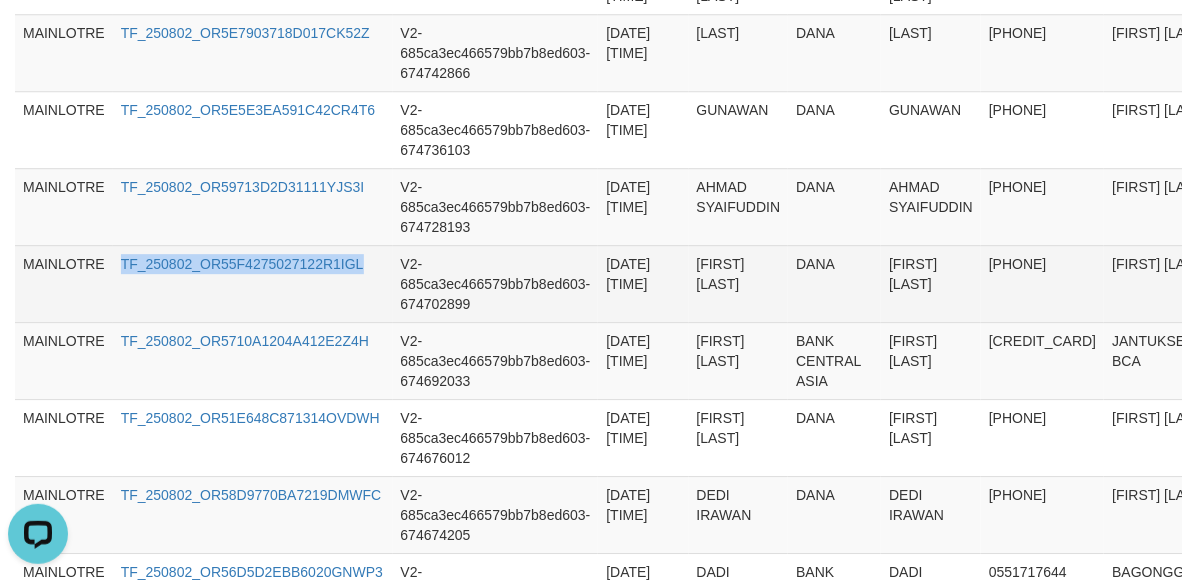 drag, startPoint x: 223, startPoint y: 305, endPoint x: 122, endPoint y: 301, distance: 101.07918 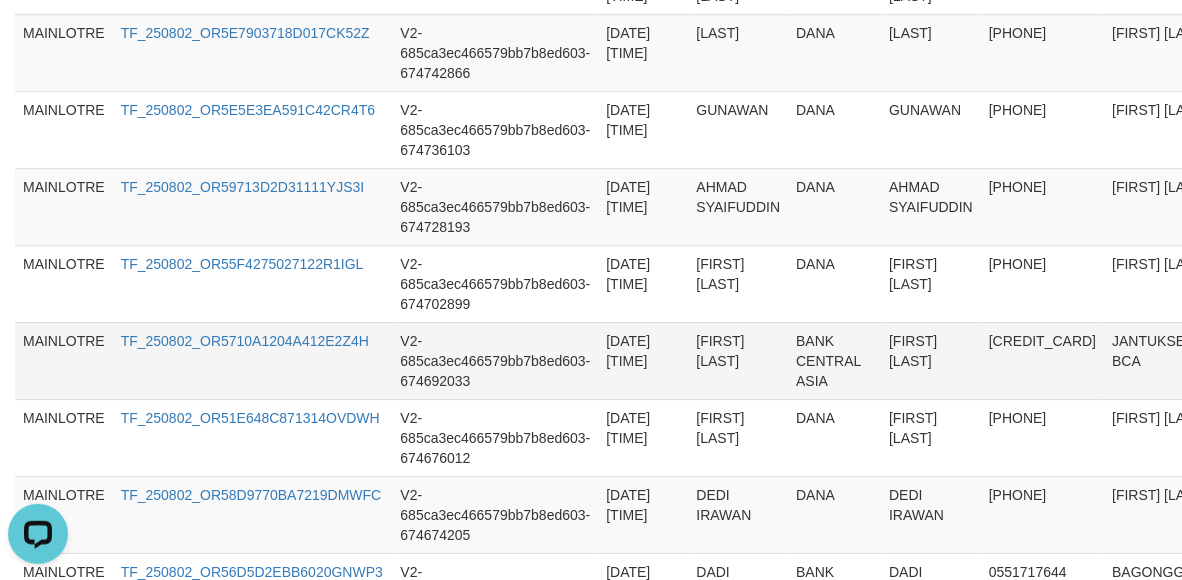 drag, startPoint x: 472, startPoint y: 352, endPoint x: 513, endPoint y: 352, distance: 41 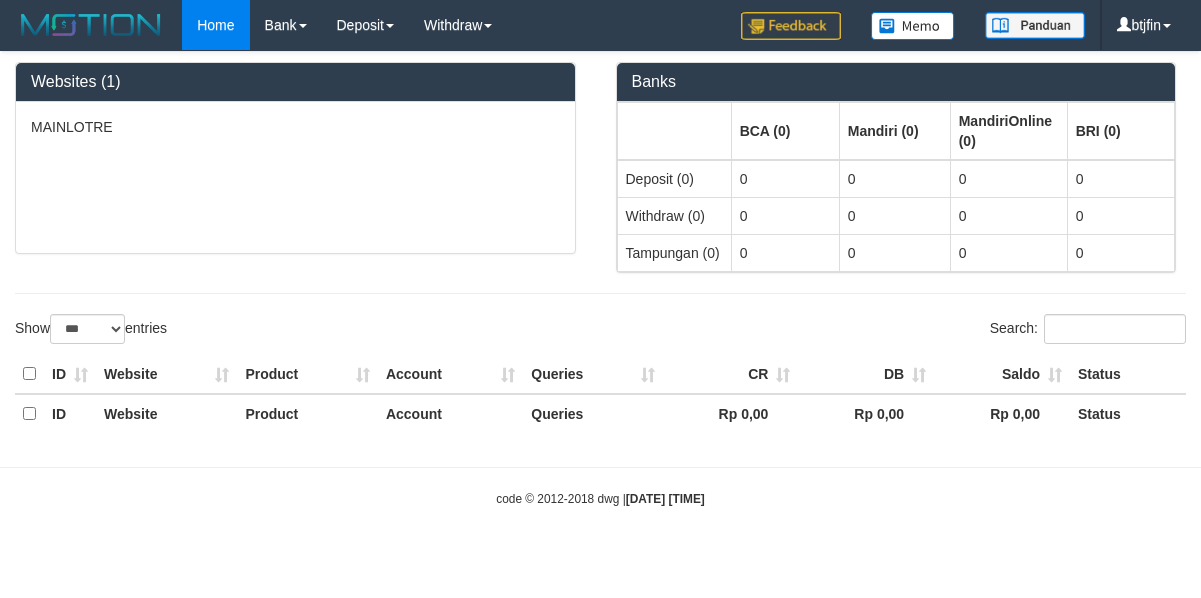 select on "***" 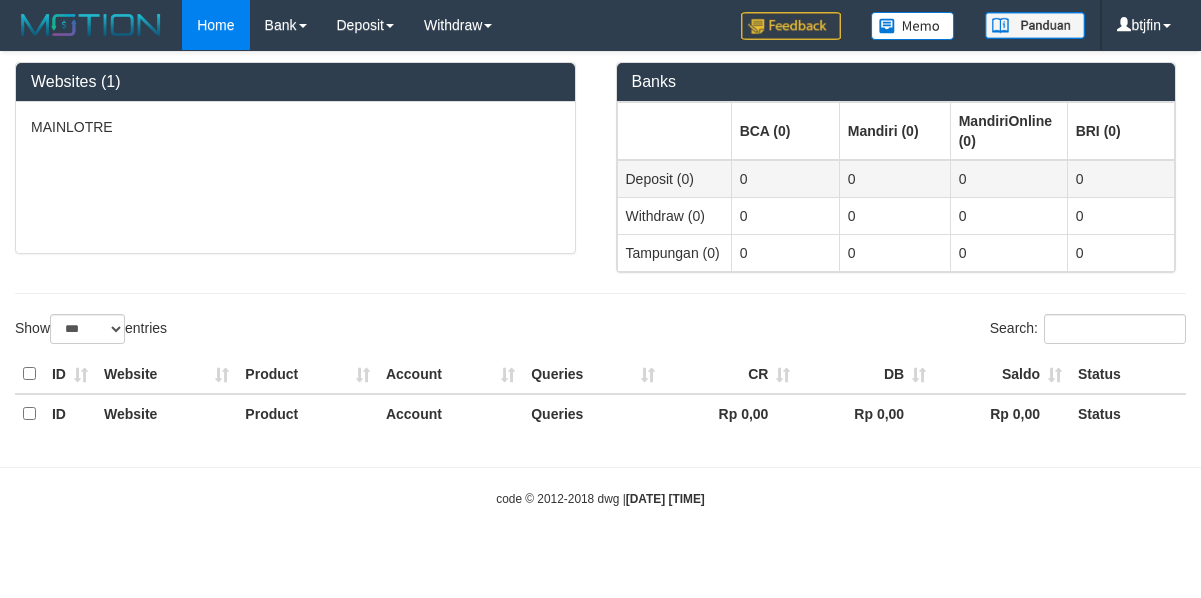 scroll, scrollTop: 0, scrollLeft: 0, axis: both 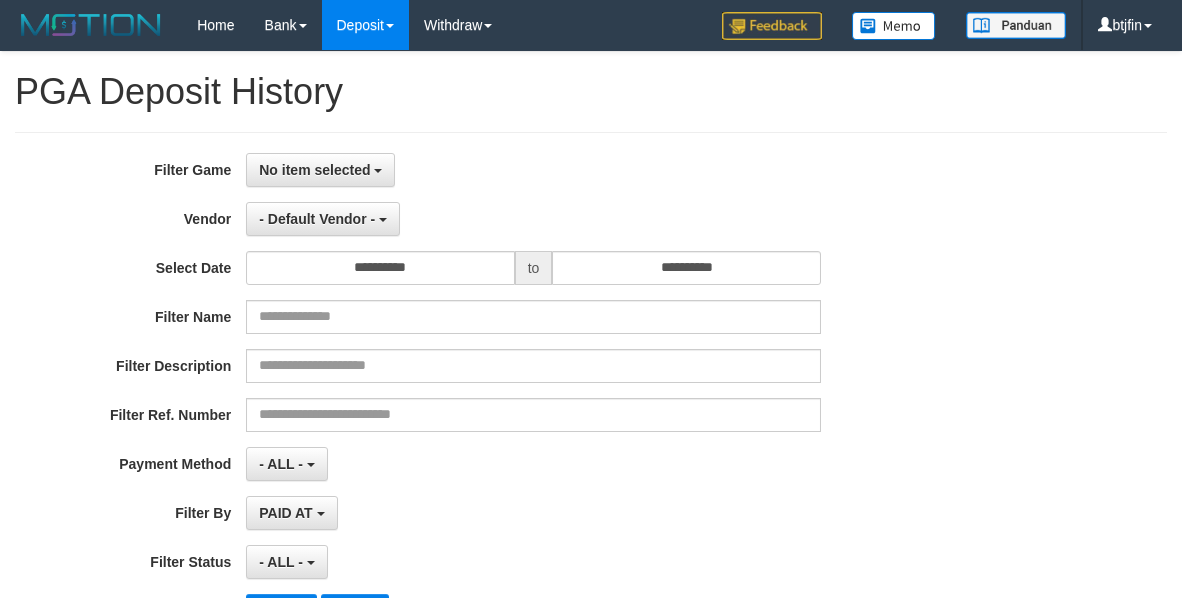 select 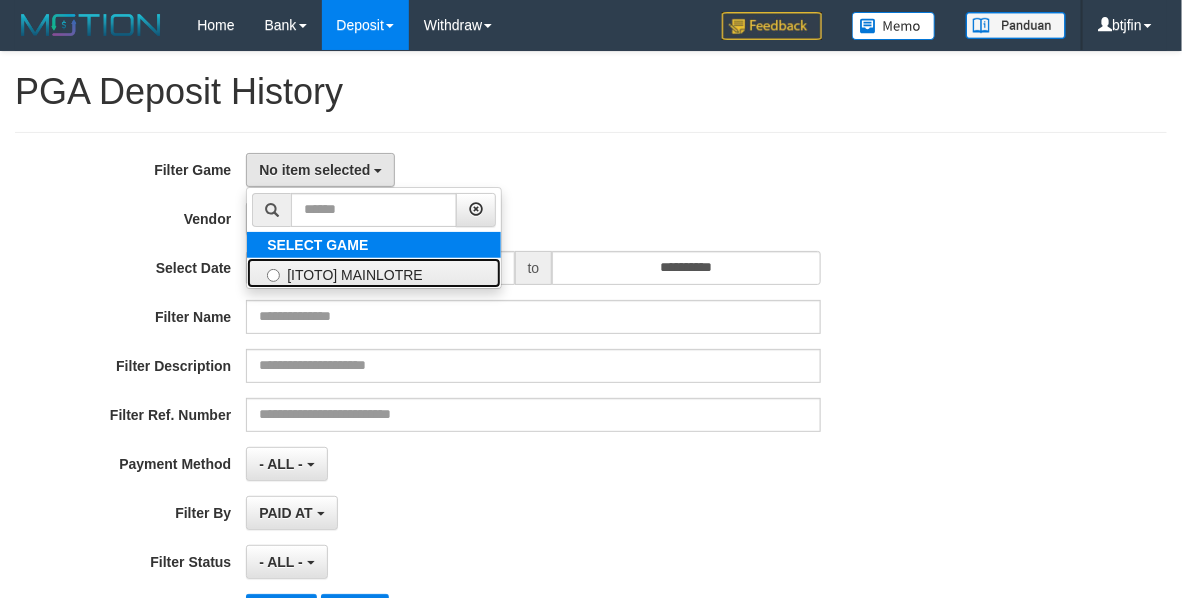 drag, startPoint x: 358, startPoint y: 265, endPoint x: 343, endPoint y: 235, distance: 33.54102 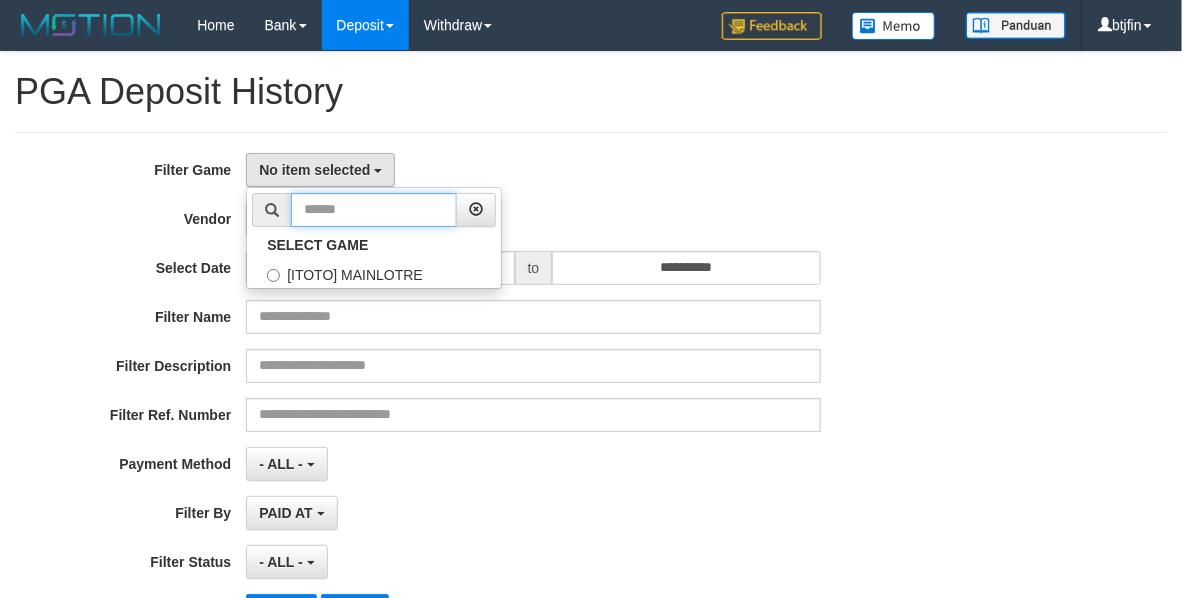 click at bounding box center [374, 210] 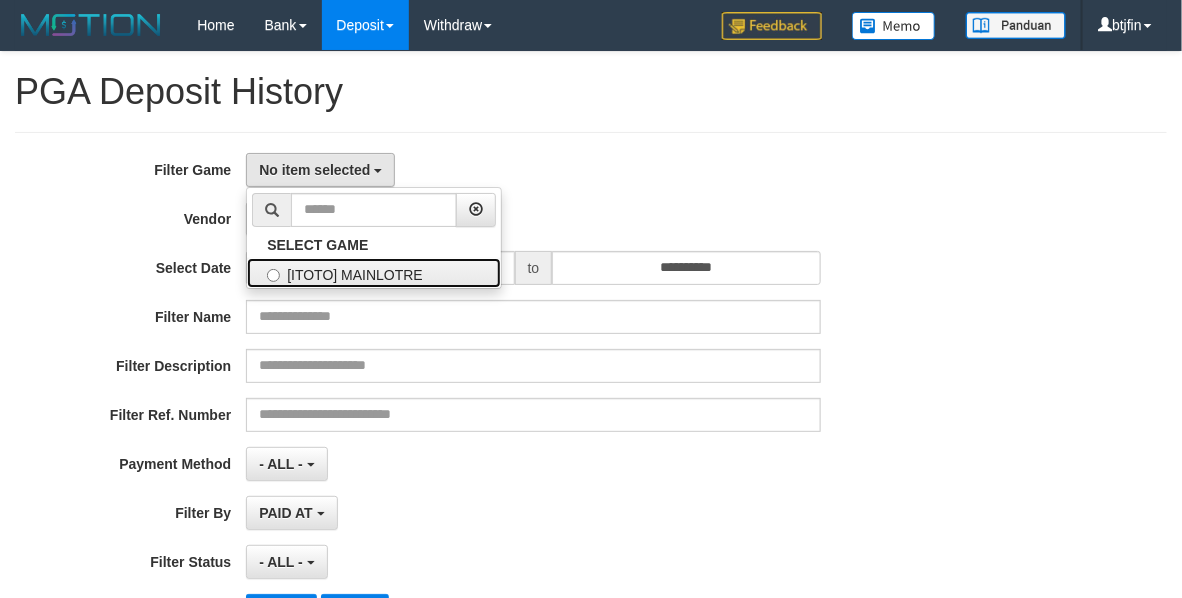 click on "[ITOTO] MAINLOTRE" at bounding box center (374, 273) 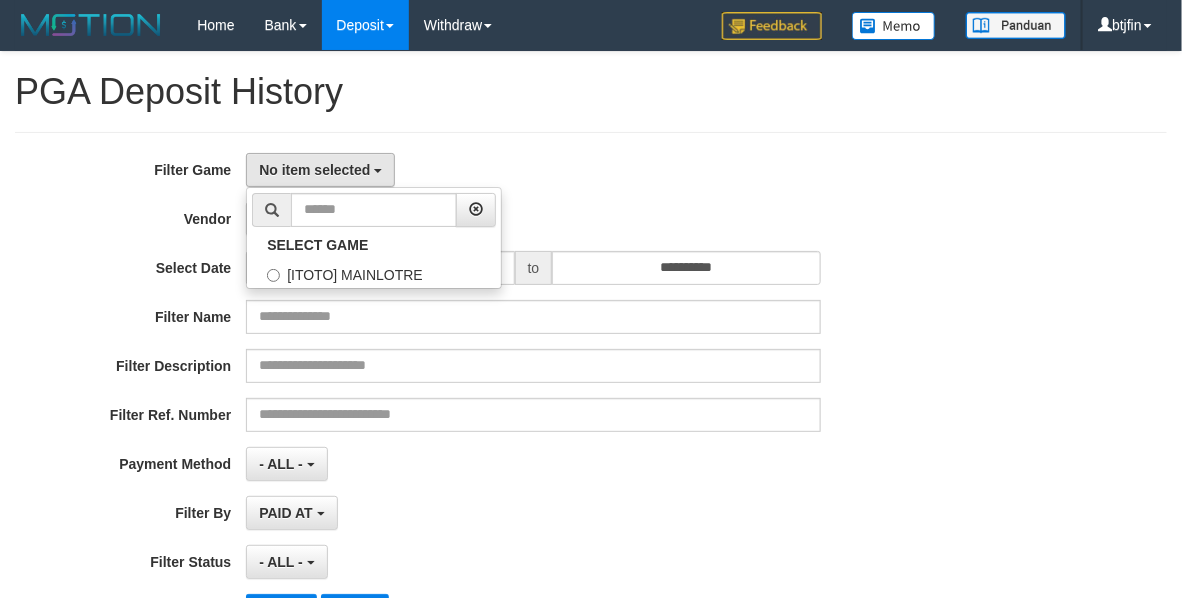select on "****" 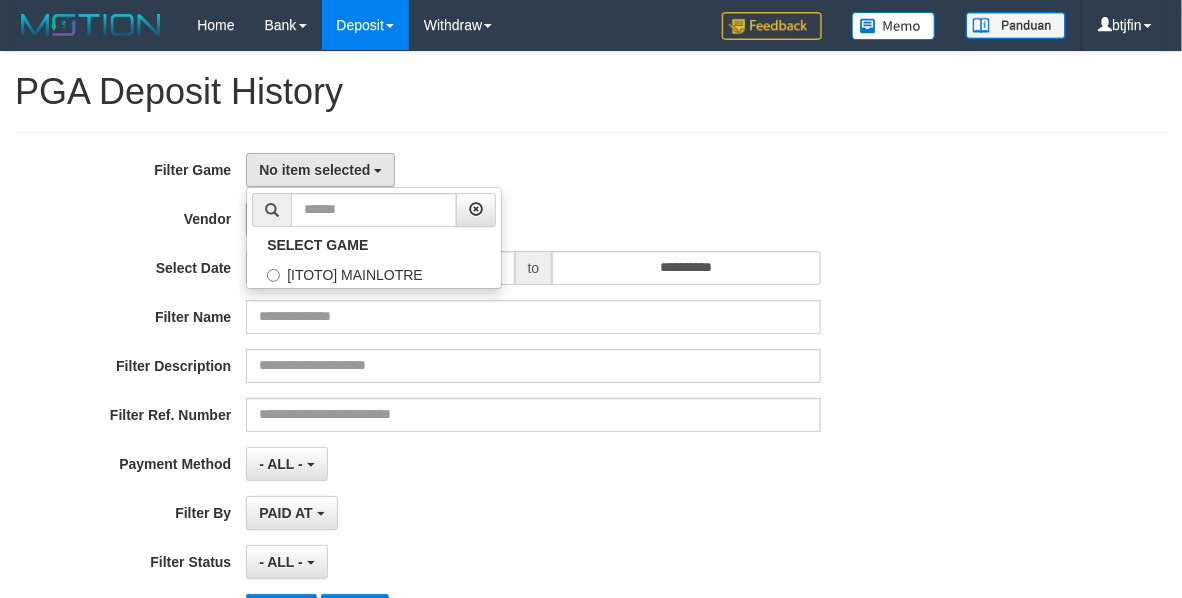 scroll, scrollTop: 17, scrollLeft: 0, axis: vertical 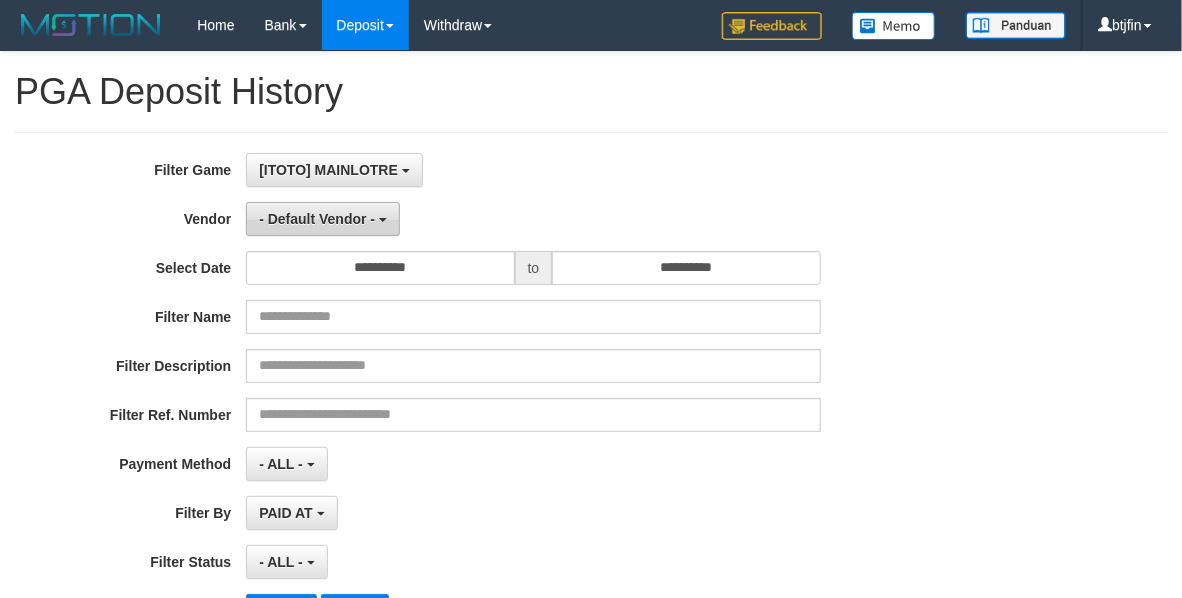 click on "- Default Vendor -" at bounding box center [323, 219] 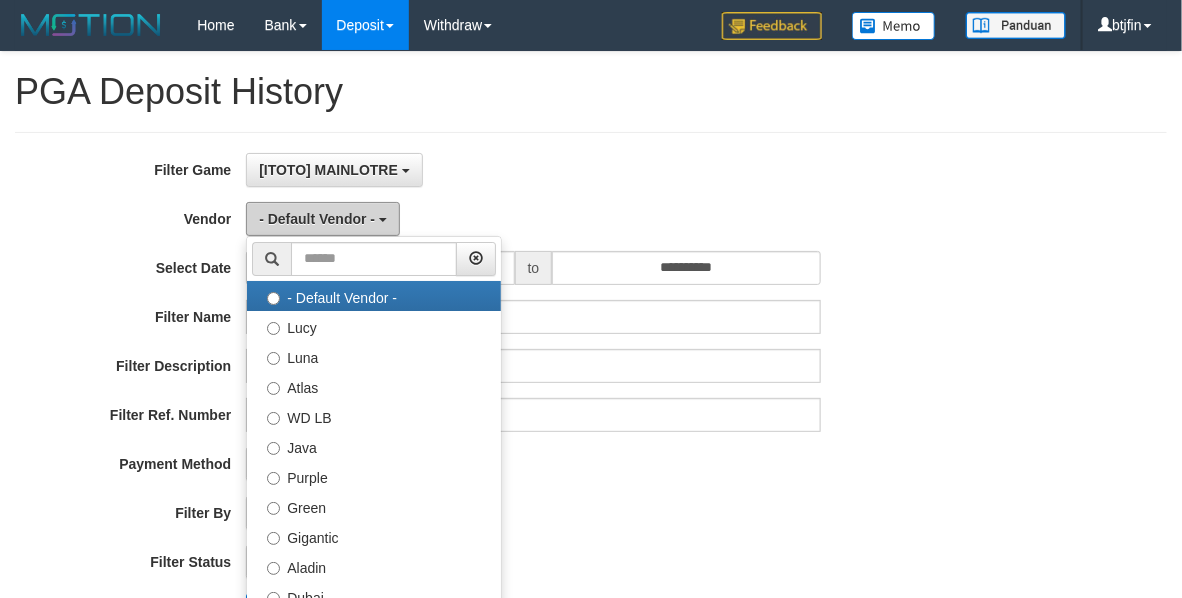 type 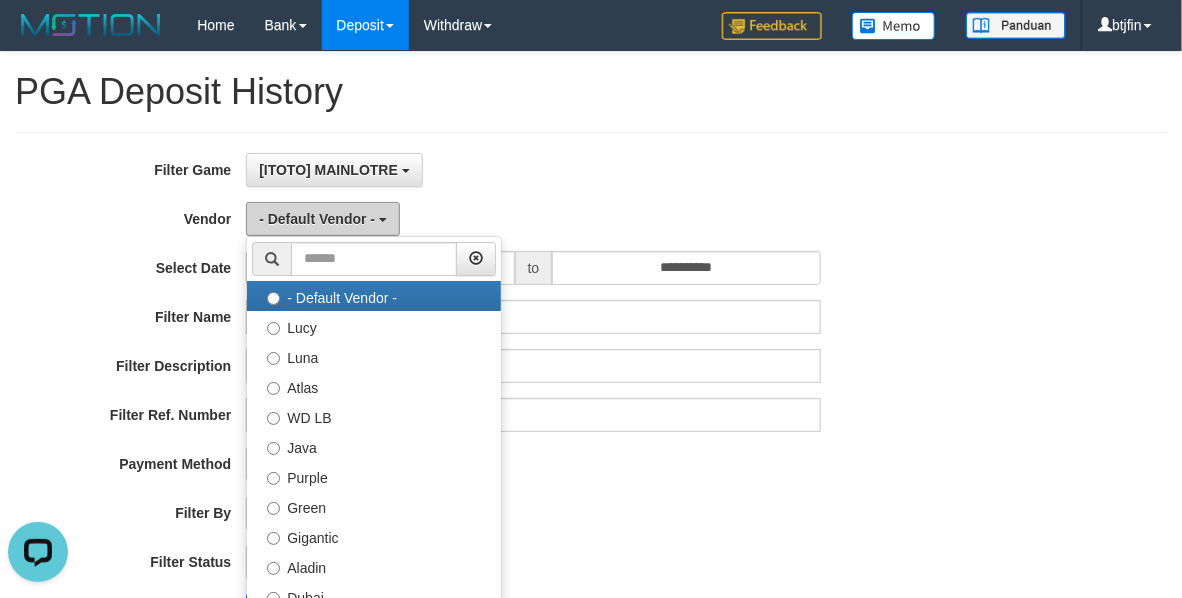 scroll, scrollTop: 0, scrollLeft: 0, axis: both 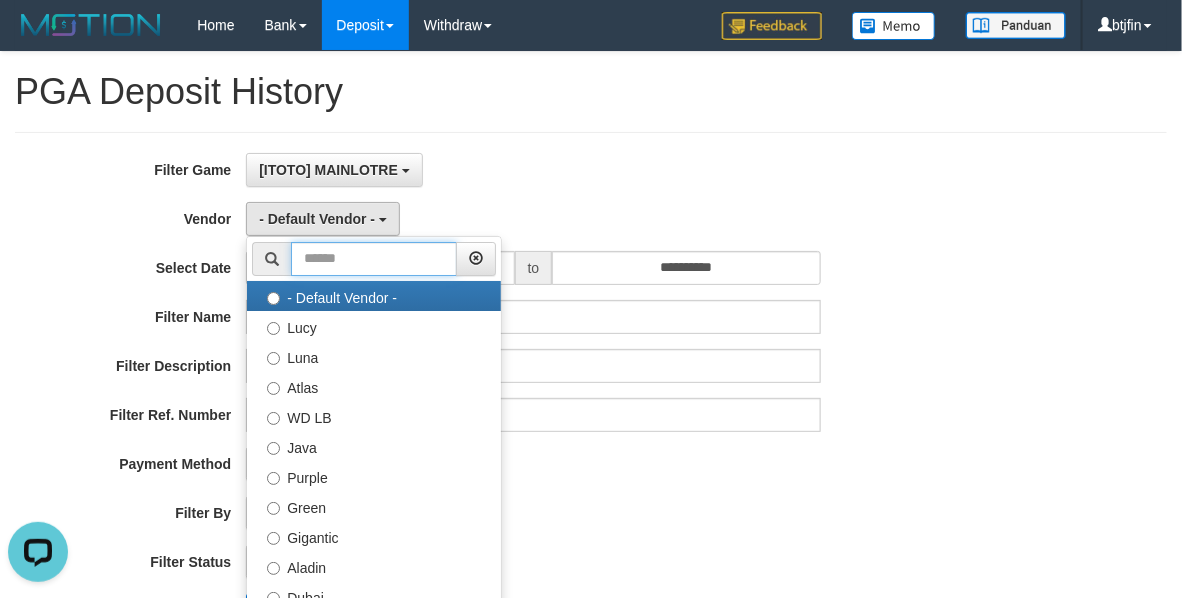 click at bounding box center (374, 259) 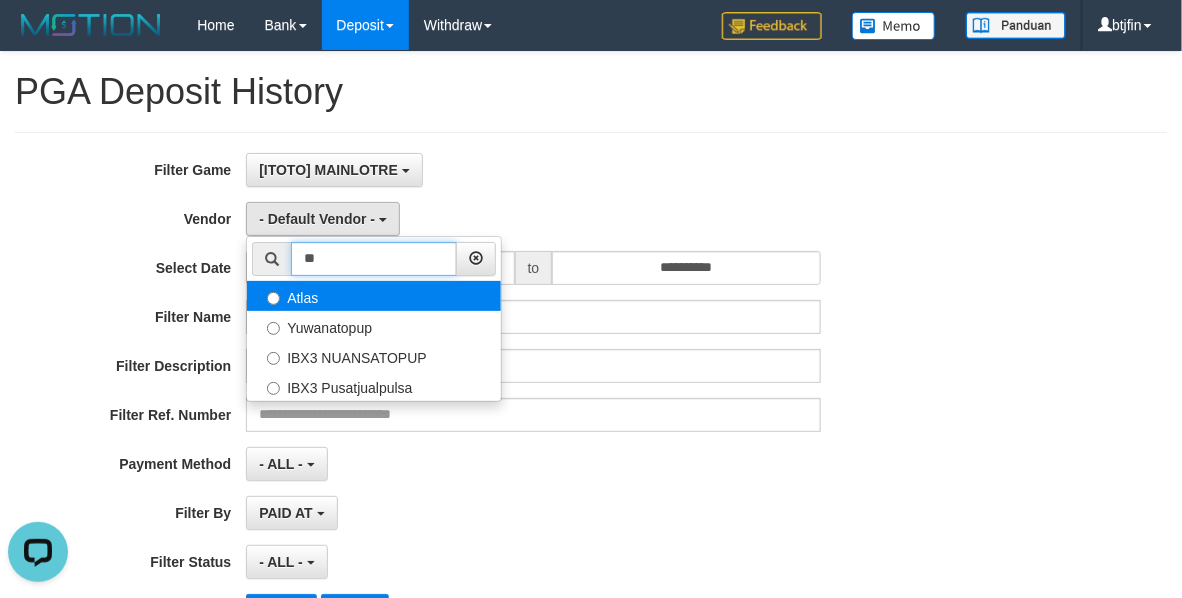 type on "**" 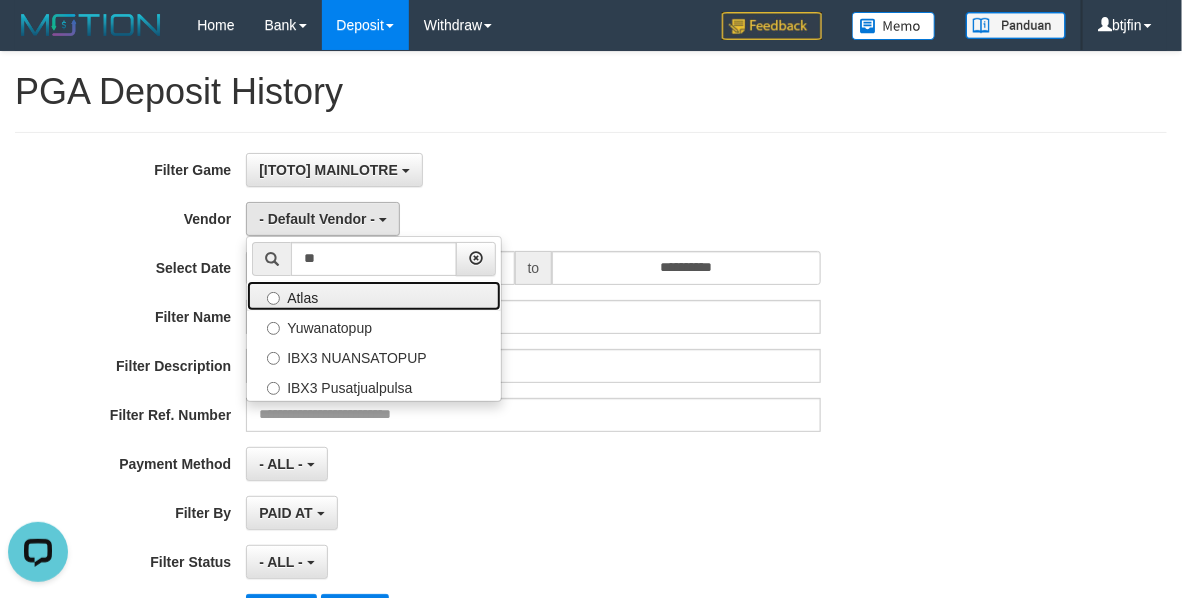 drag, startPoint x: 338, startPoint y: 300, endPoint x: 542, endPoint y: 192, distance: 230.82462 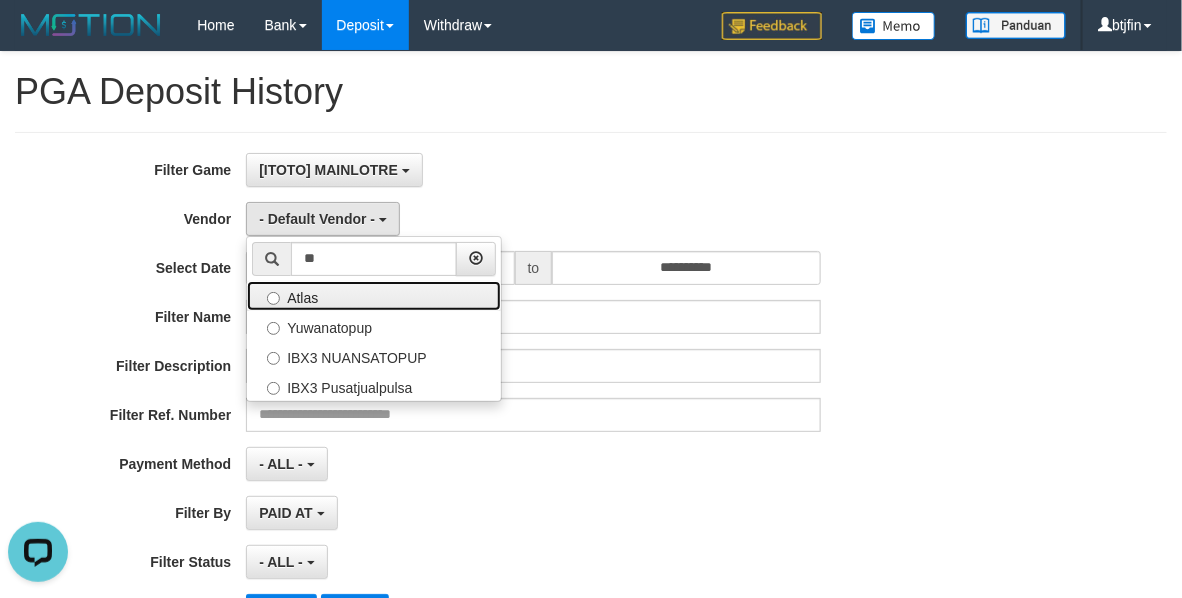 click on "Atlas" at bounding box center [374, 296] 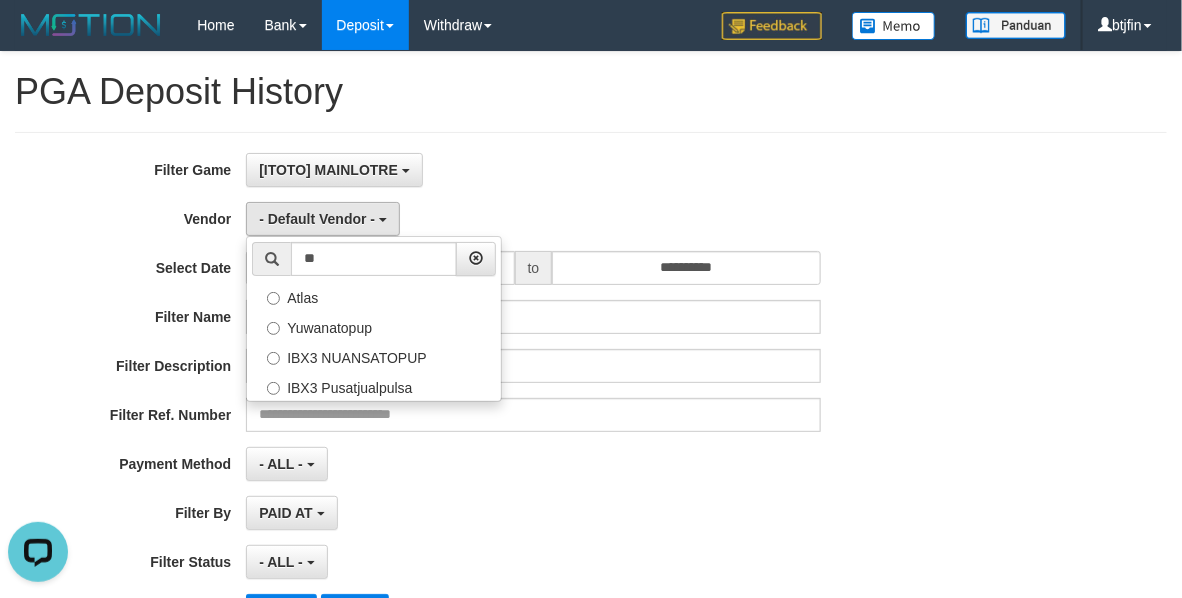 select on "**********" 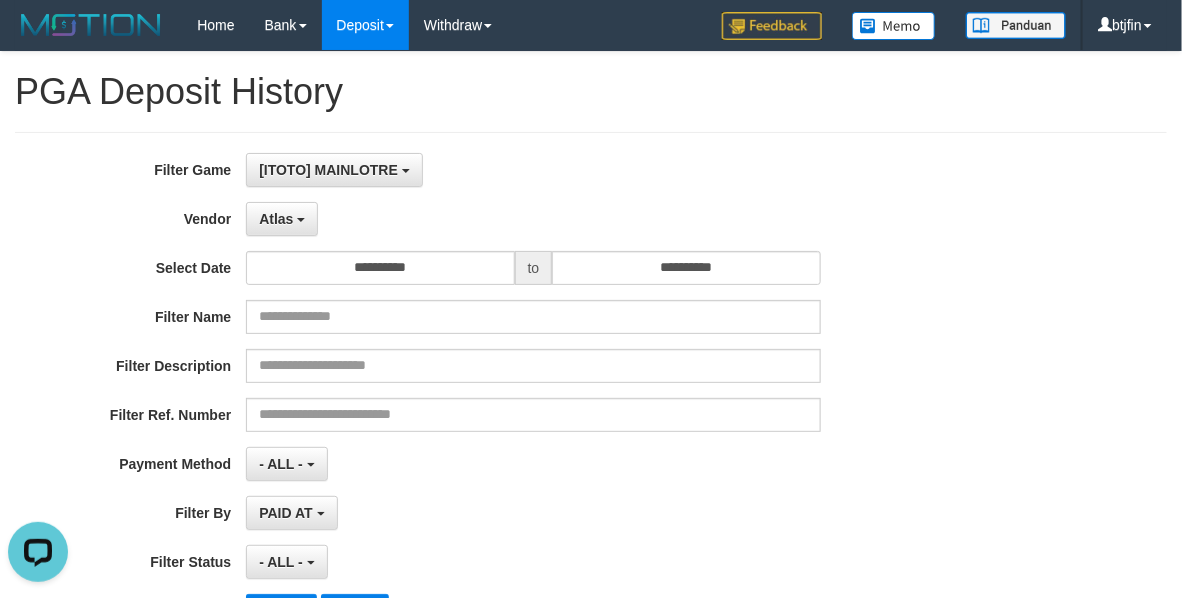 drag, startPoint x: 620, startPoint y: 167, endPoint x: 481, endPoint y: 247, distance: 160.37769 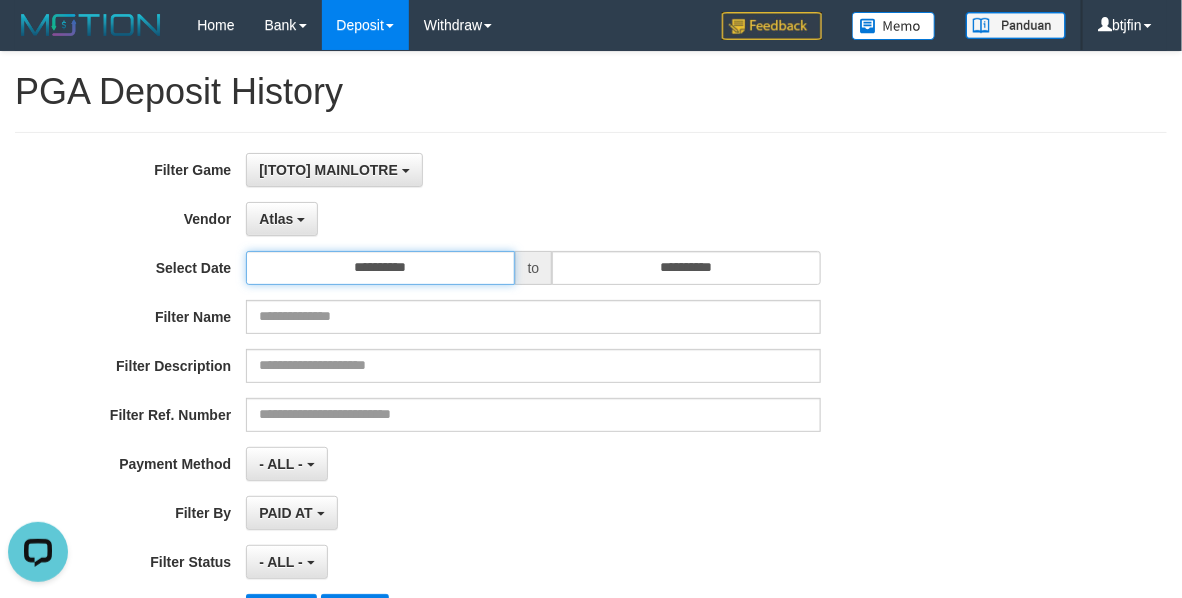 click on "**********" at bounding box center (380, 268) 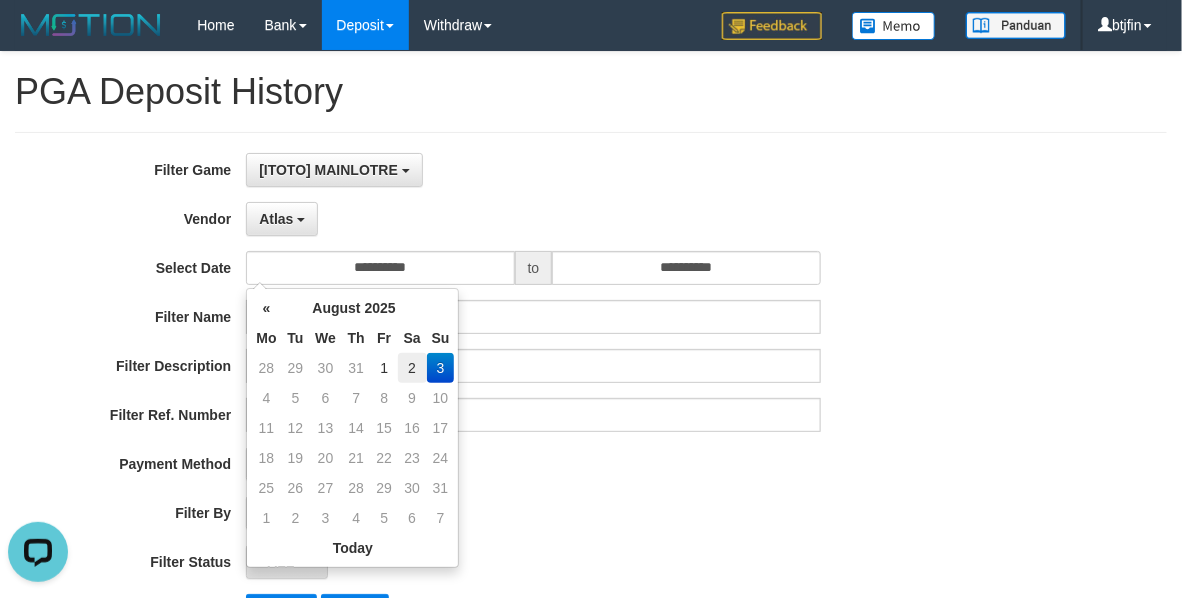 click on "2" at bounding box center [412, 368] 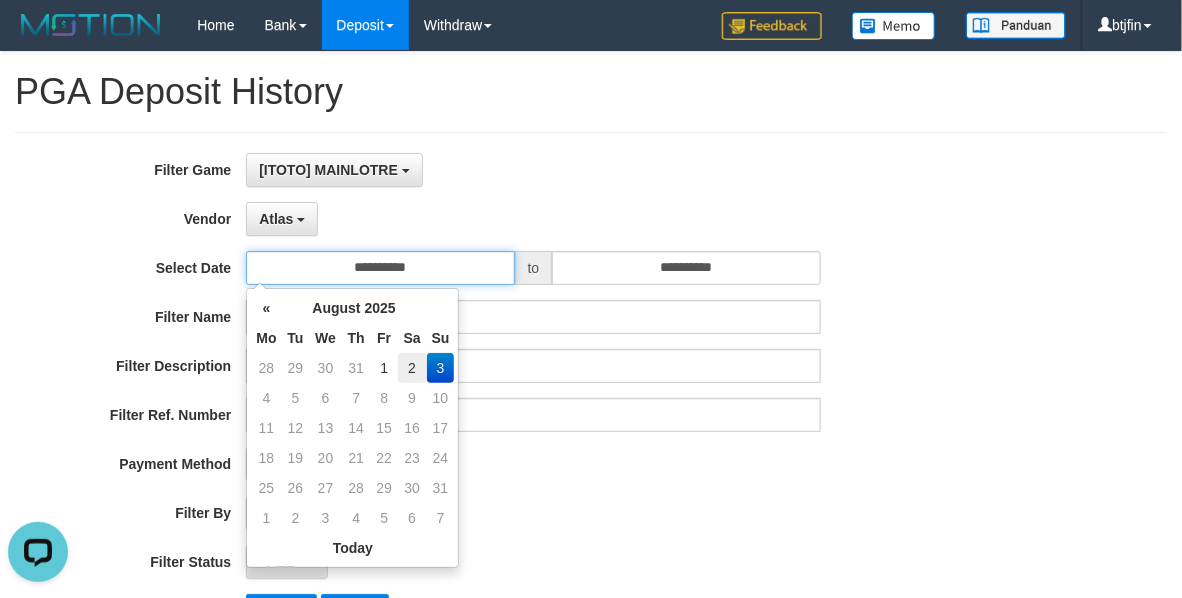 type on "**********" 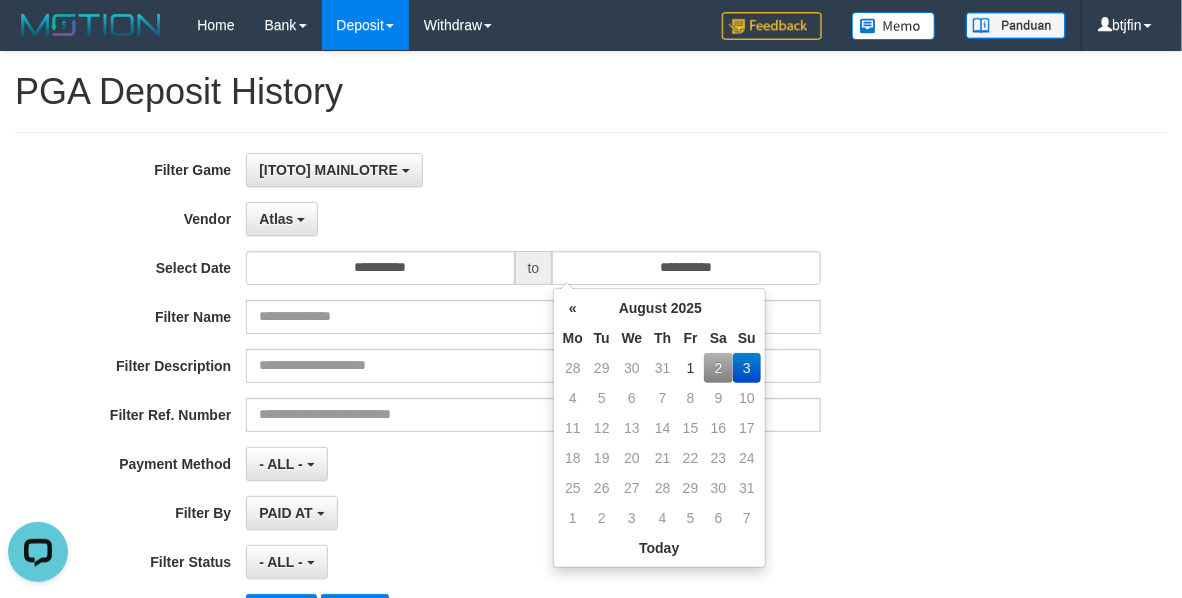 click on "[ITOTO] MAINLOTRE
SELECT GAME
[ITOTO] MAINLOTRE" at bounding box center [533, 170] 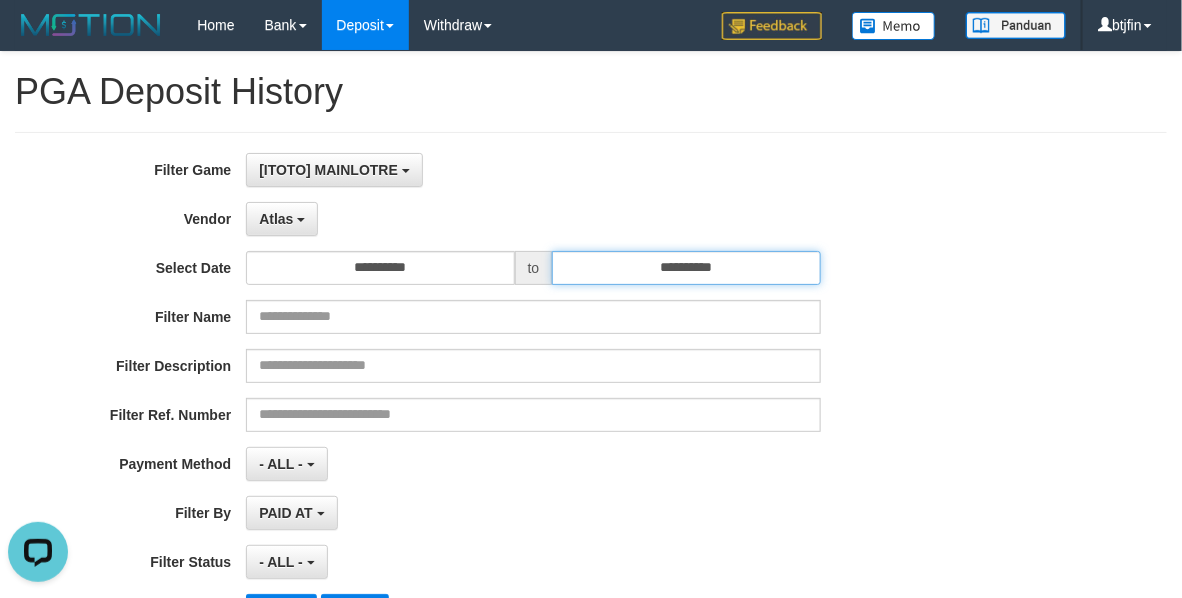 drag, startPoint x: 657, startPoint y: 252, endPoint x: 676, endPoint y: 285, distance: 38.078865 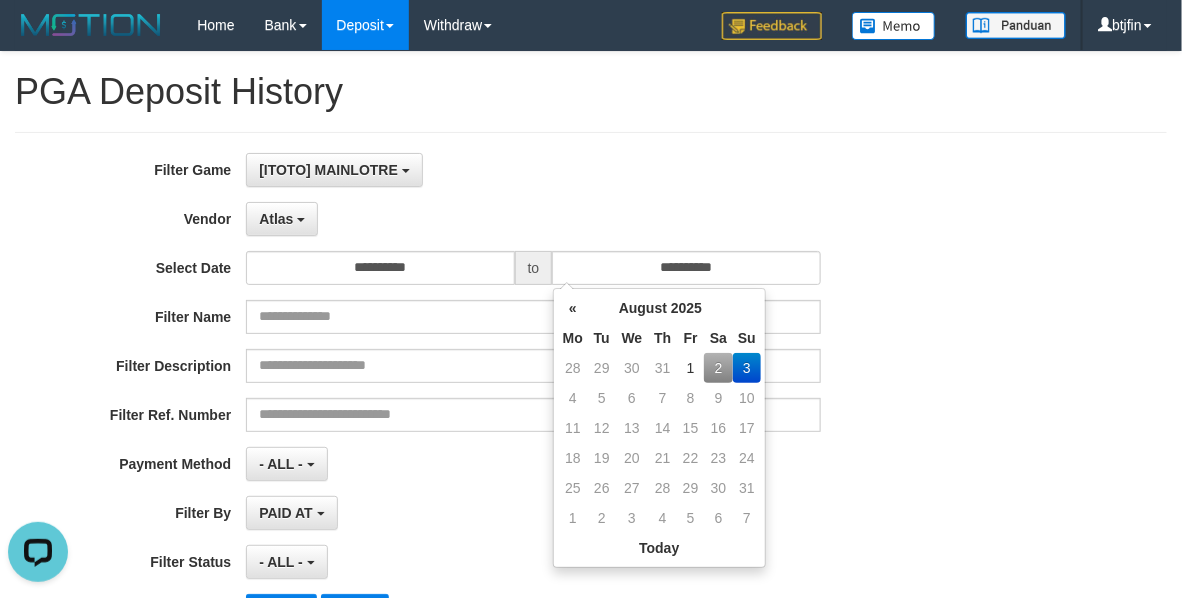 click on "2" at bounding box center (718, 368) 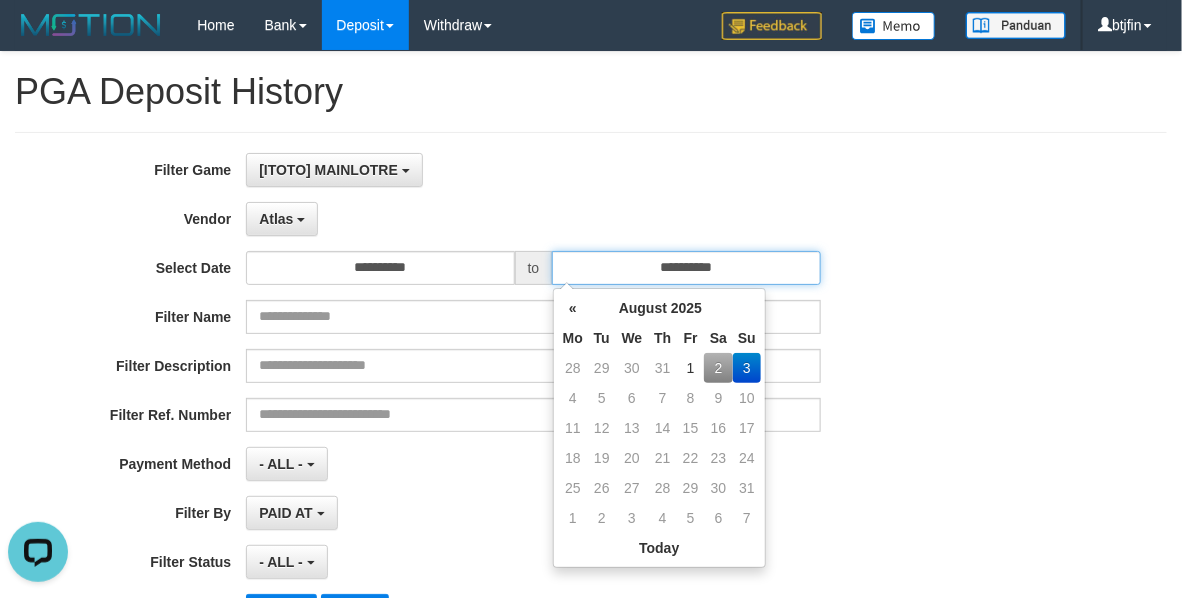 type on "**********" 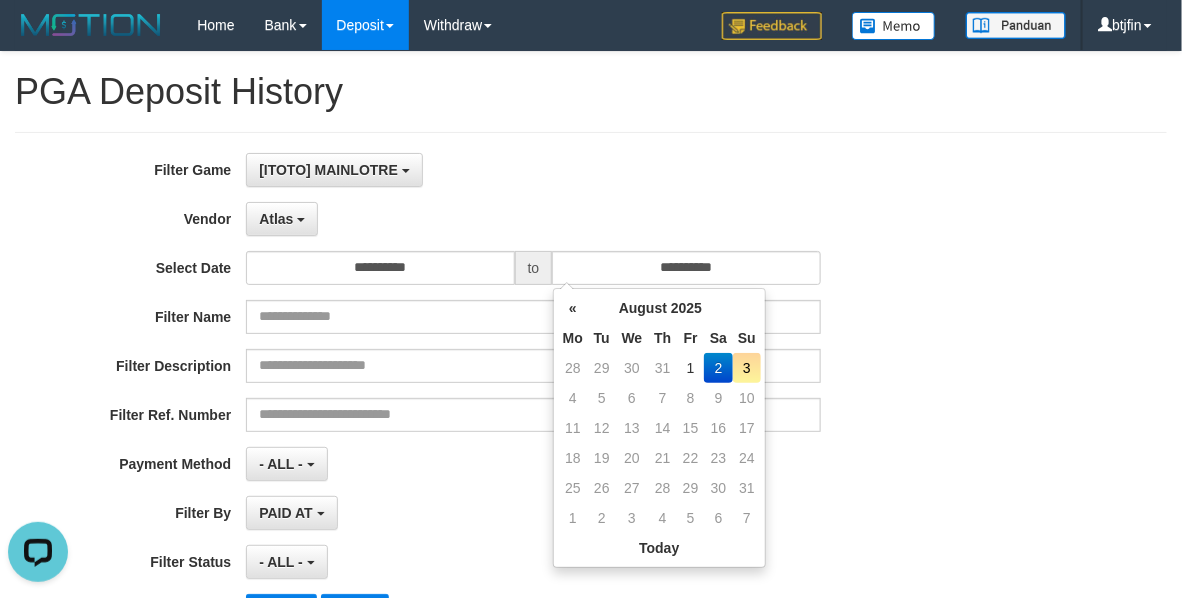 click on "[ITOTO] MAINLOTRE
SELECT GAME
[ITOTO] MAINLOTRE" at bounding box center [533, 170] 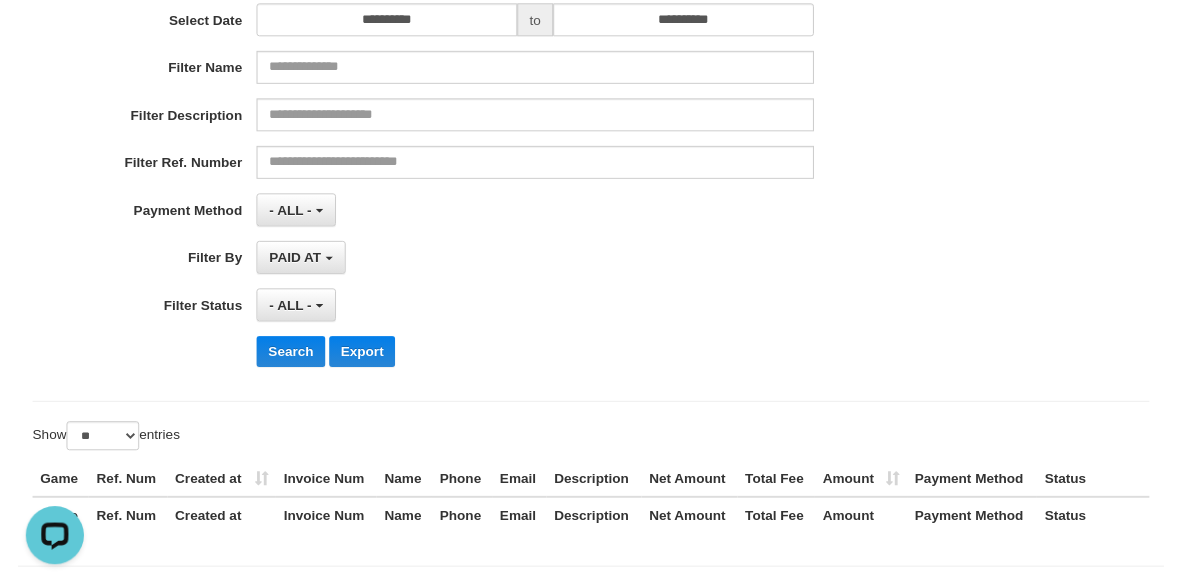 scroll, scrollTop: 250, scrollLeft: 0, axis: vertical 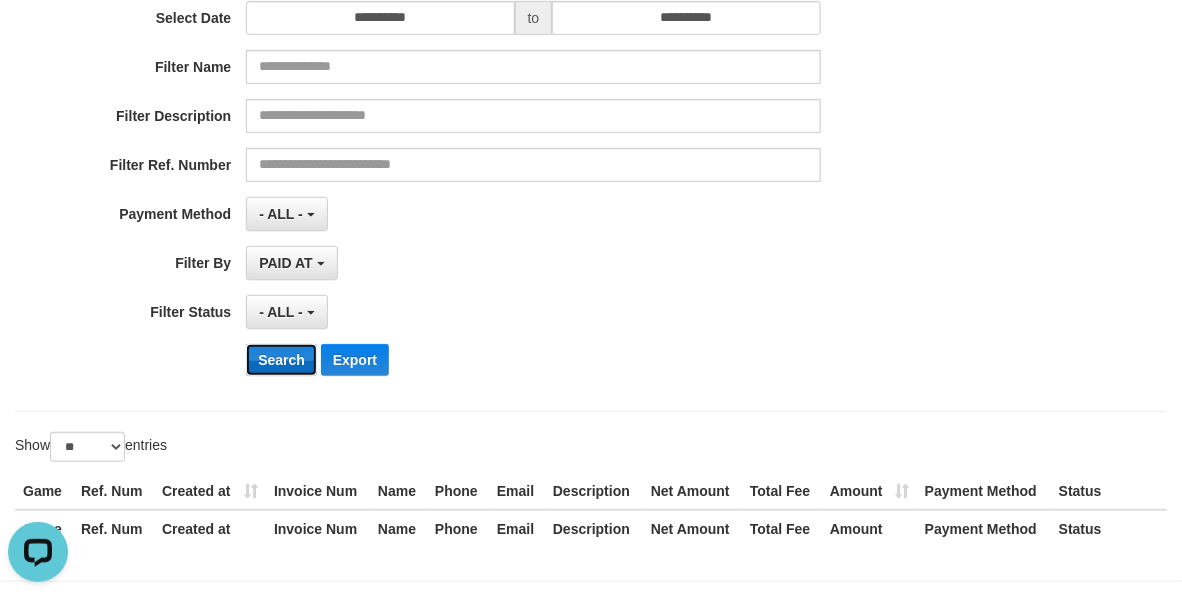 click on "Search" at bounding box center [281, 360] 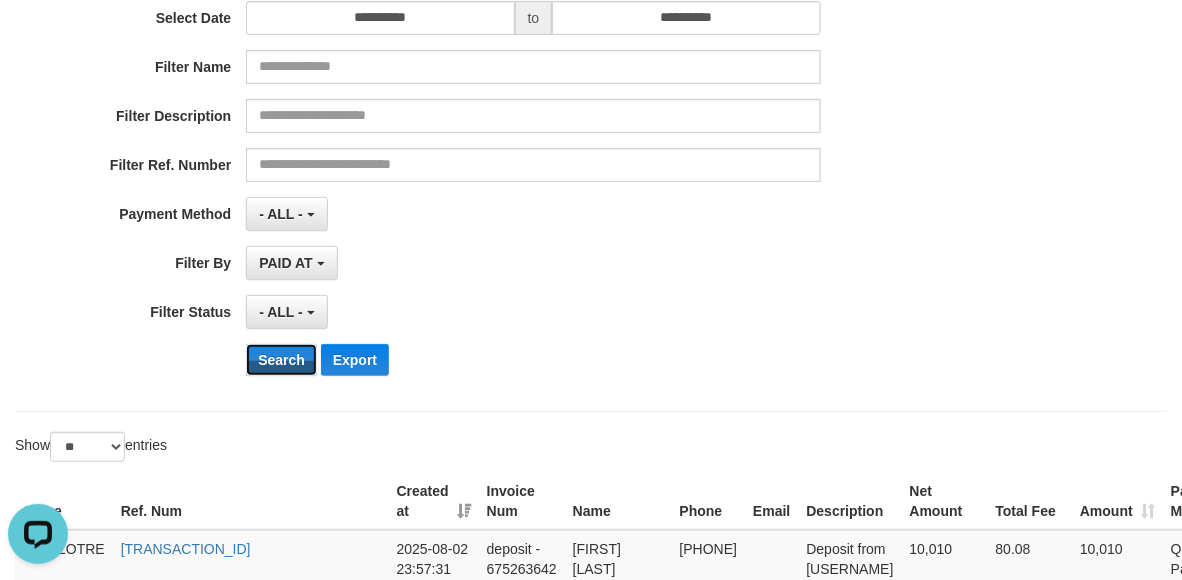 type 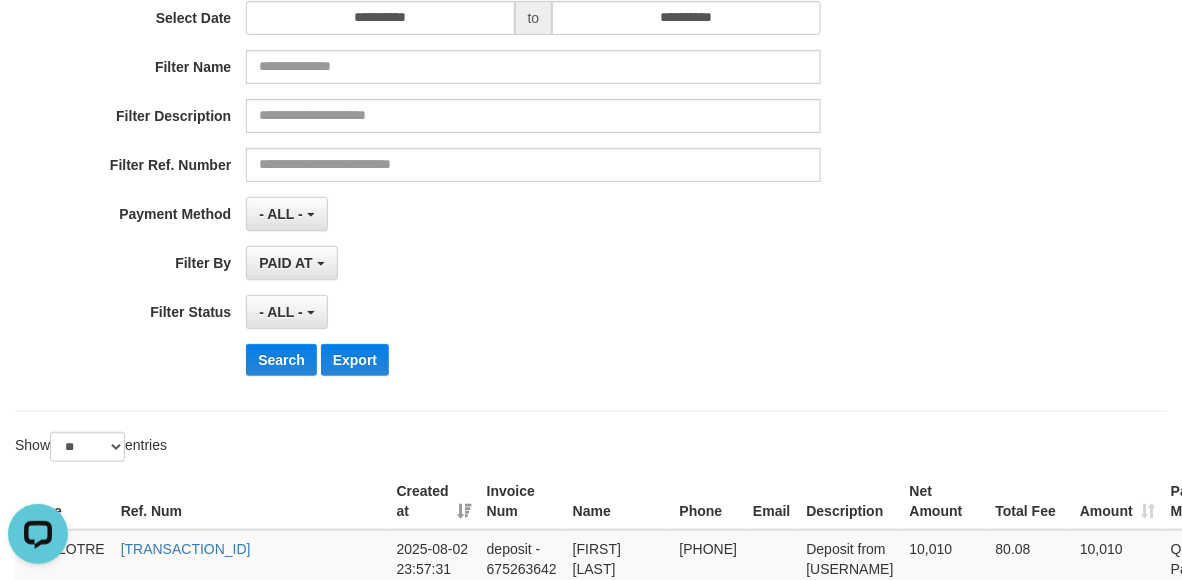 click on "**********" at bounding box center (591, 147) 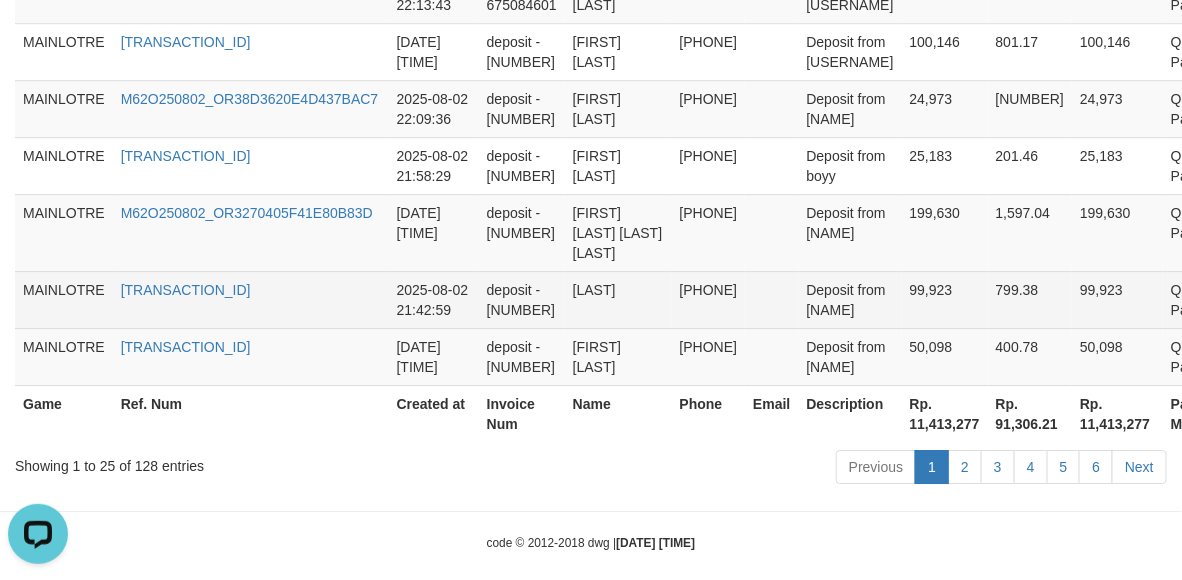 scroll, scrollTop: 1931, scrollLeft: 0, axis: vertical 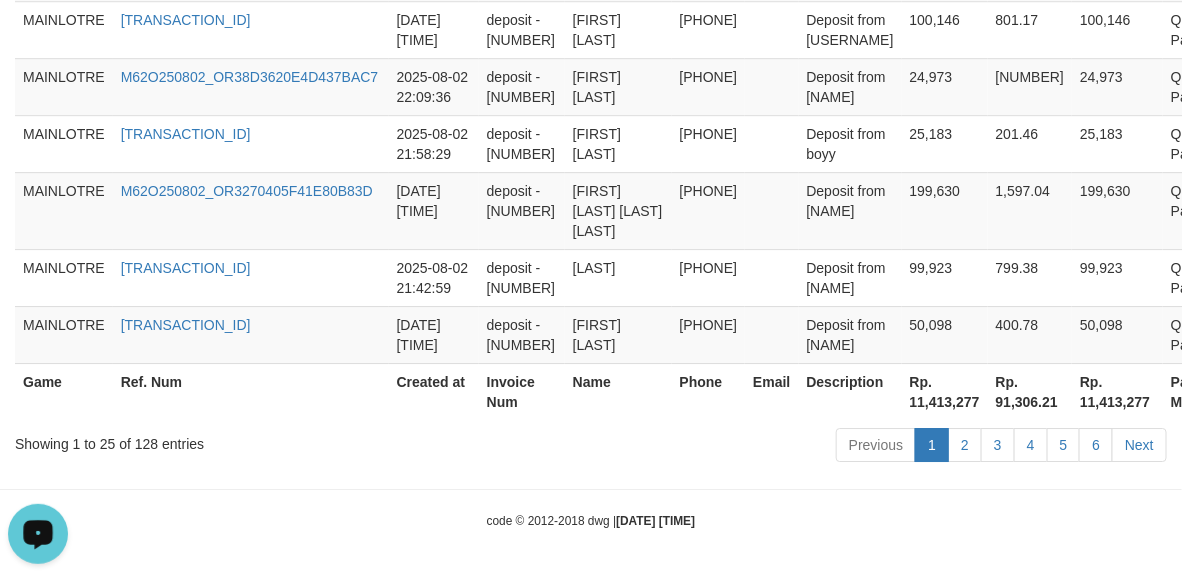 click on "code © 2012-2018 dwg |  2025/08/03 00:50:53" at bounding box center (591, 521) 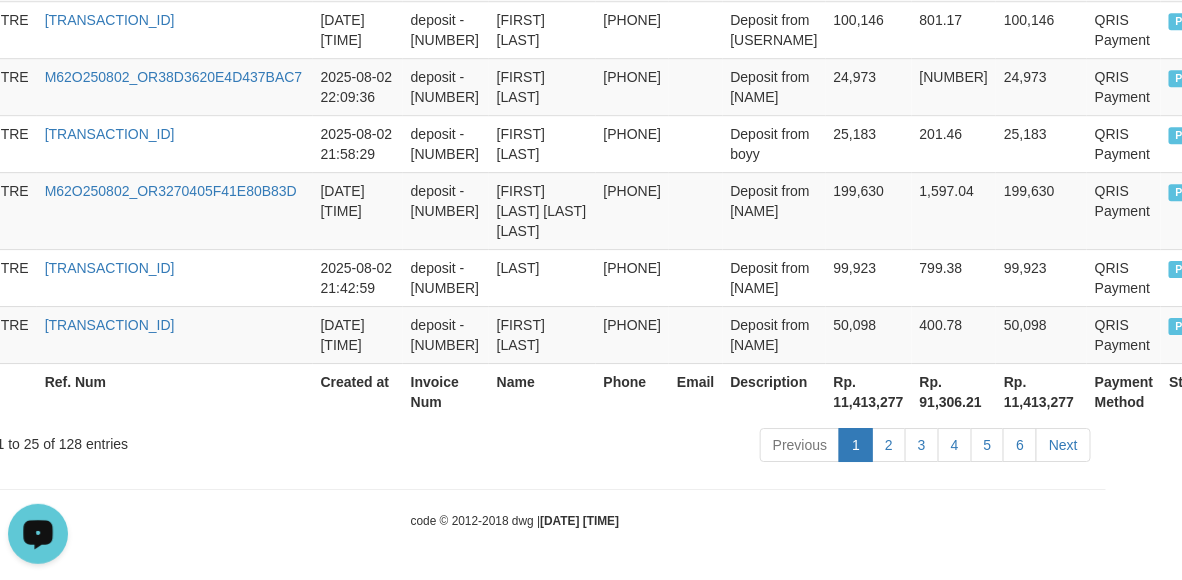 scroll, scrollTop: 1931, scrollLeft: 156, axis: both 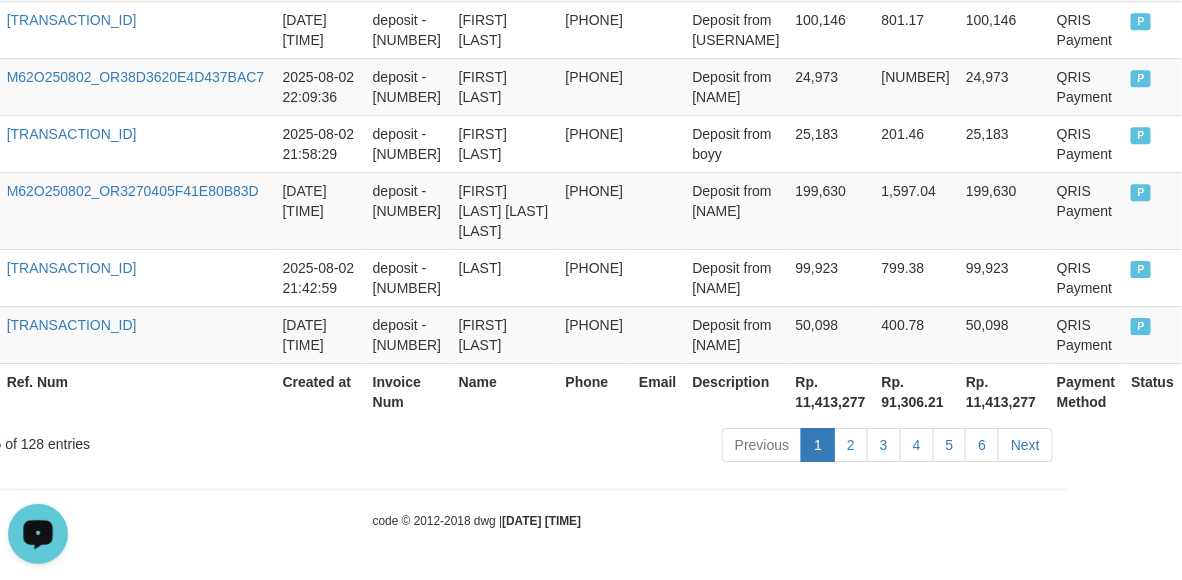 click on "Rp. 11,413,277" at bounding box center [831, 391] 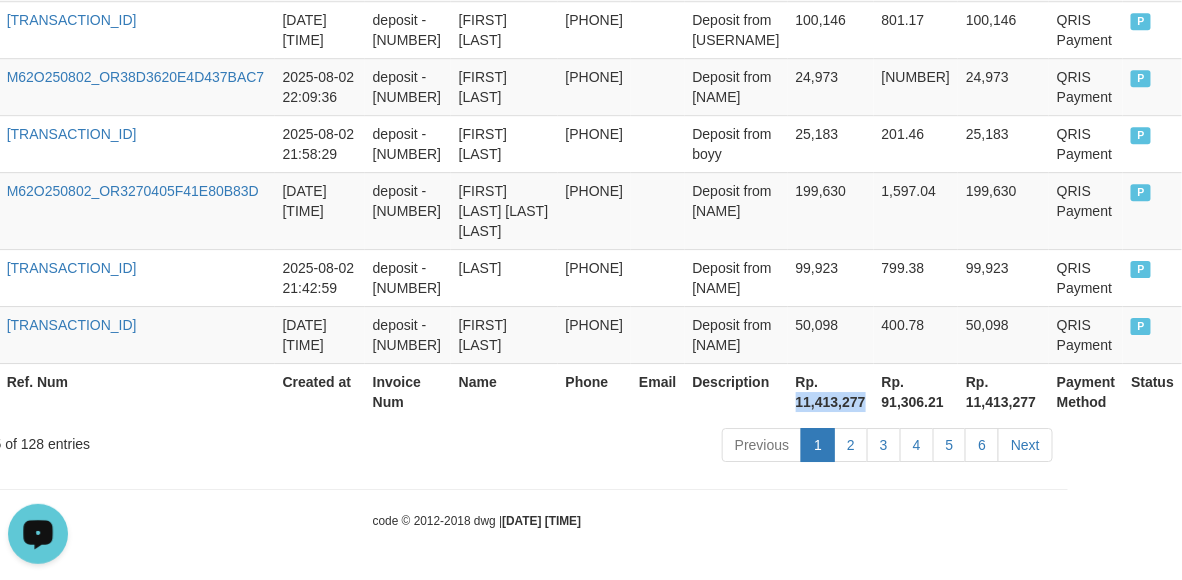 click on "Rp. 11,413,277" at bounding box center [831, 391] 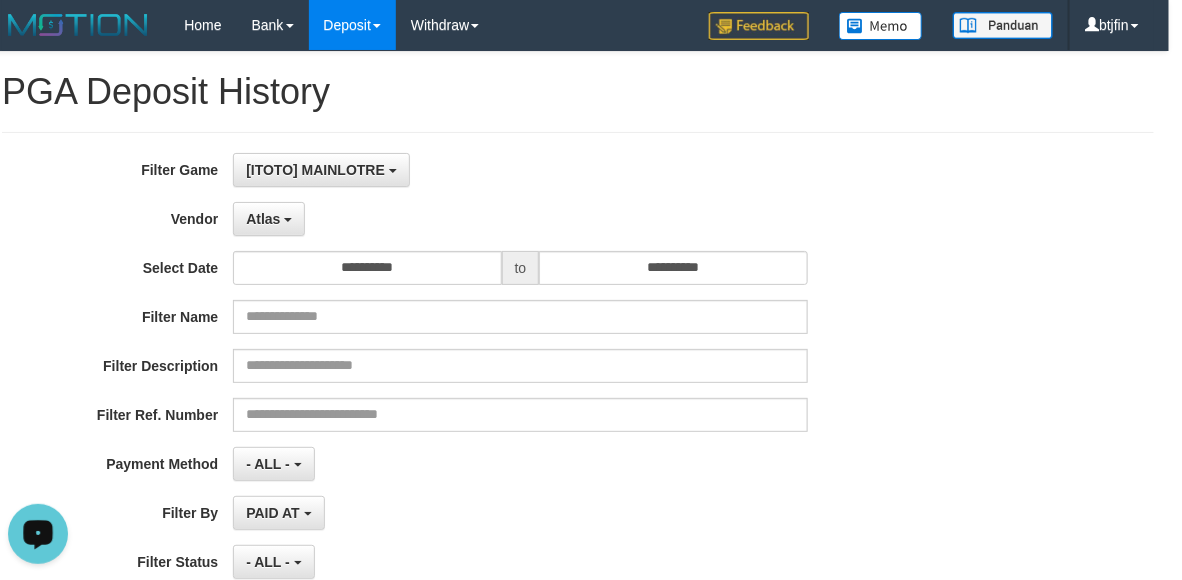 scroll, scrollTop: 0, scrollLeft: 0, axis: both 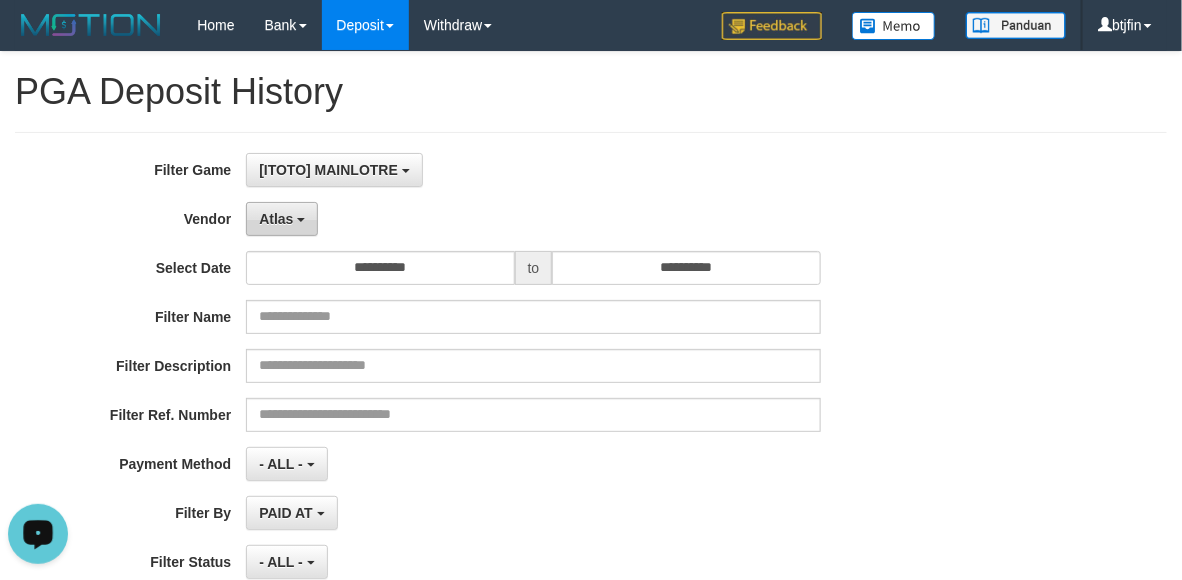 click on "Atlas" at bounding box center [276, 219] 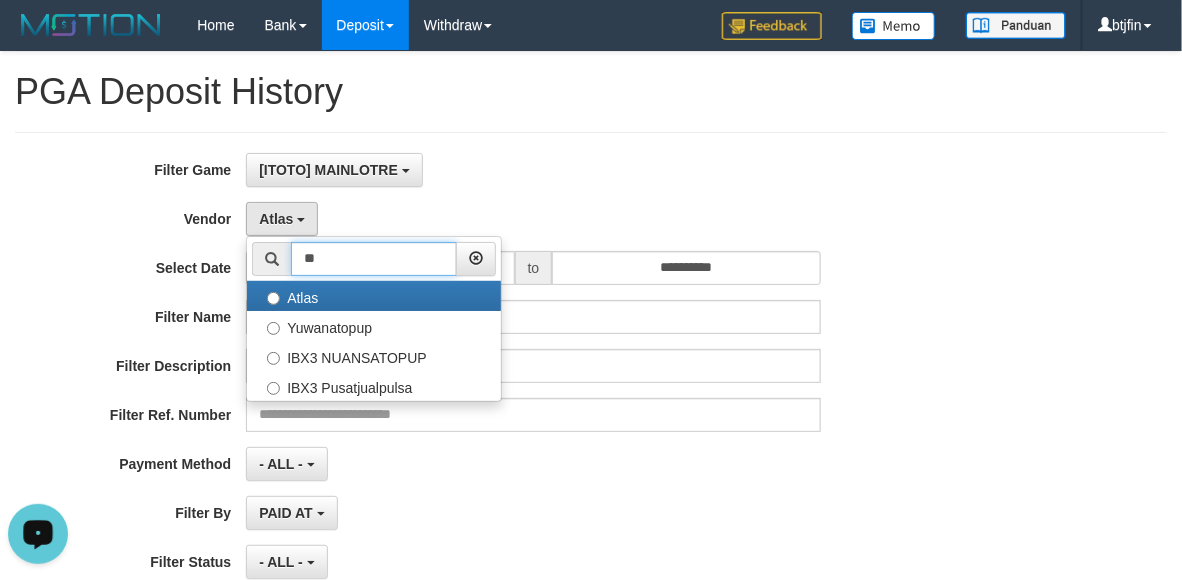 click on "**" at bounding box center (374, 259) 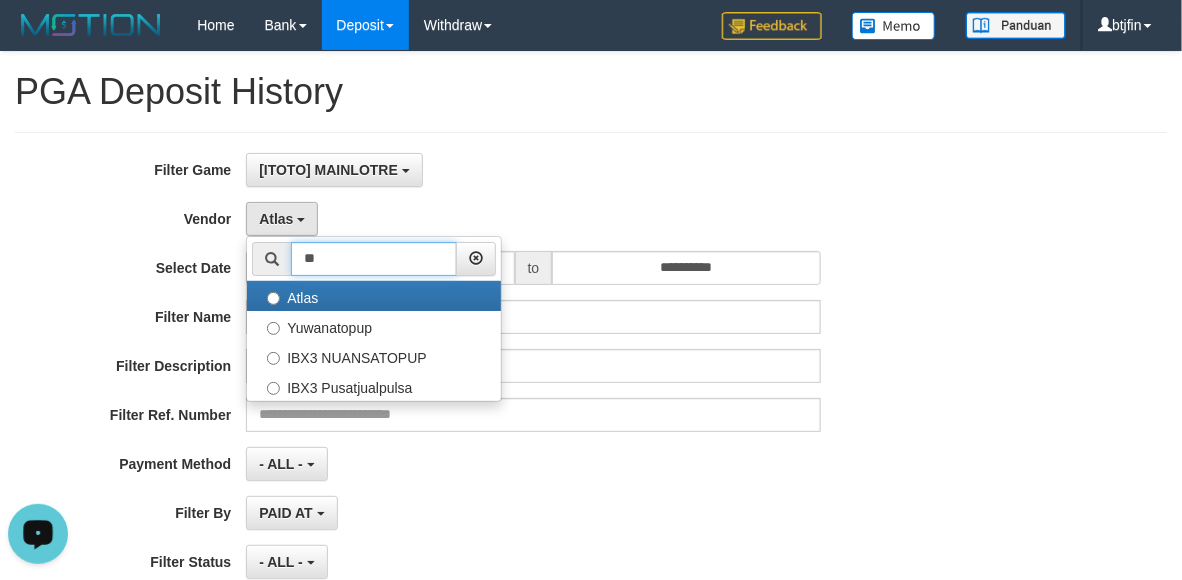 click on "**" at bounding box center (374, 259) 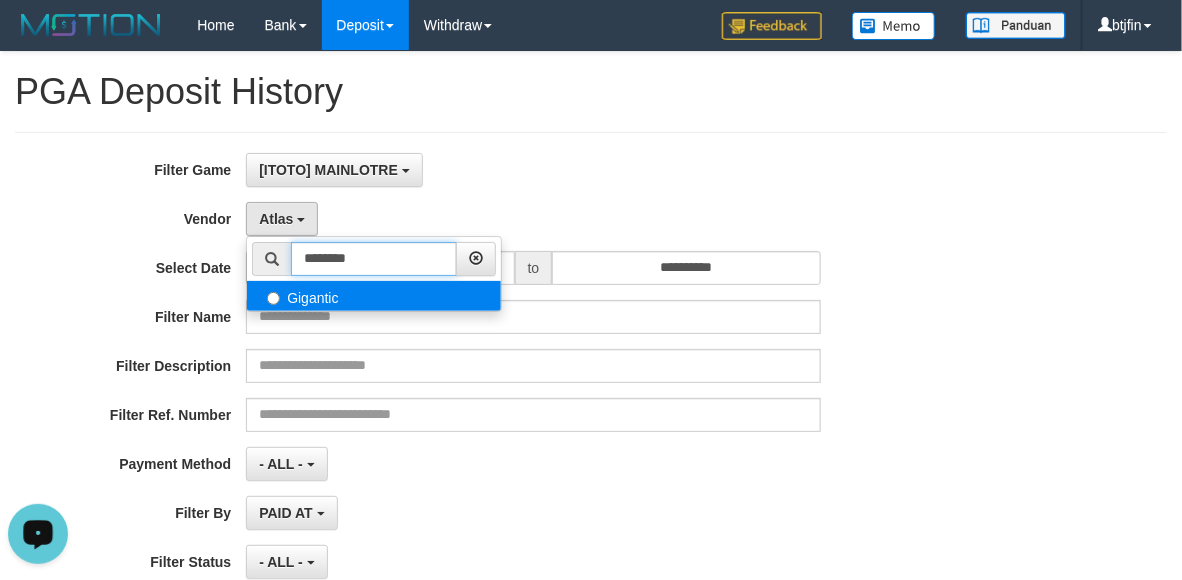type on "********" 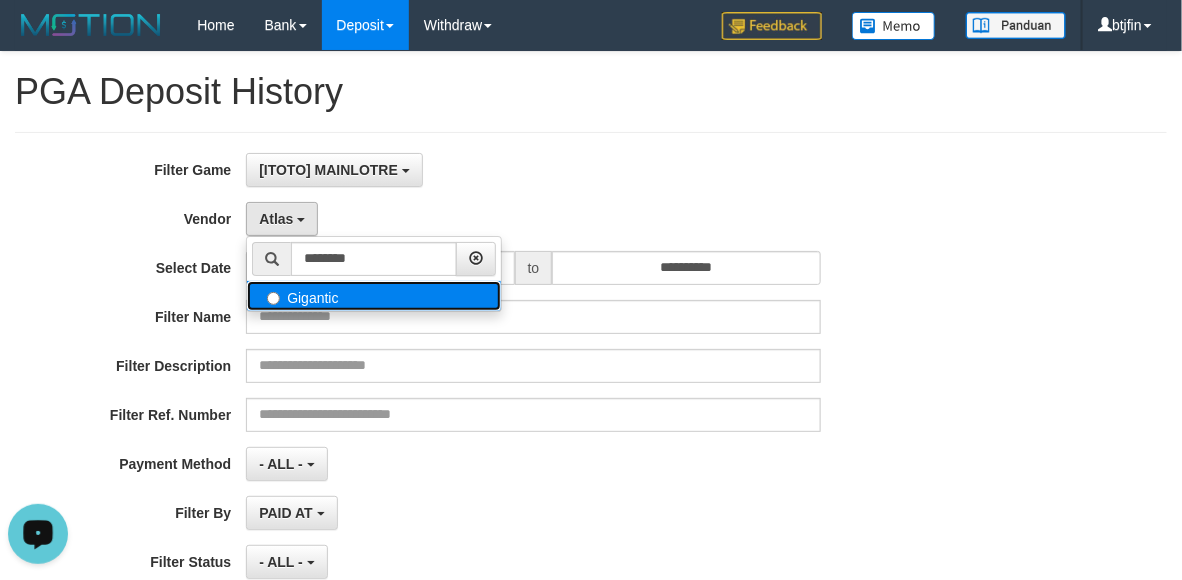 click on "Gigantic" at bounding box center (374, 296) 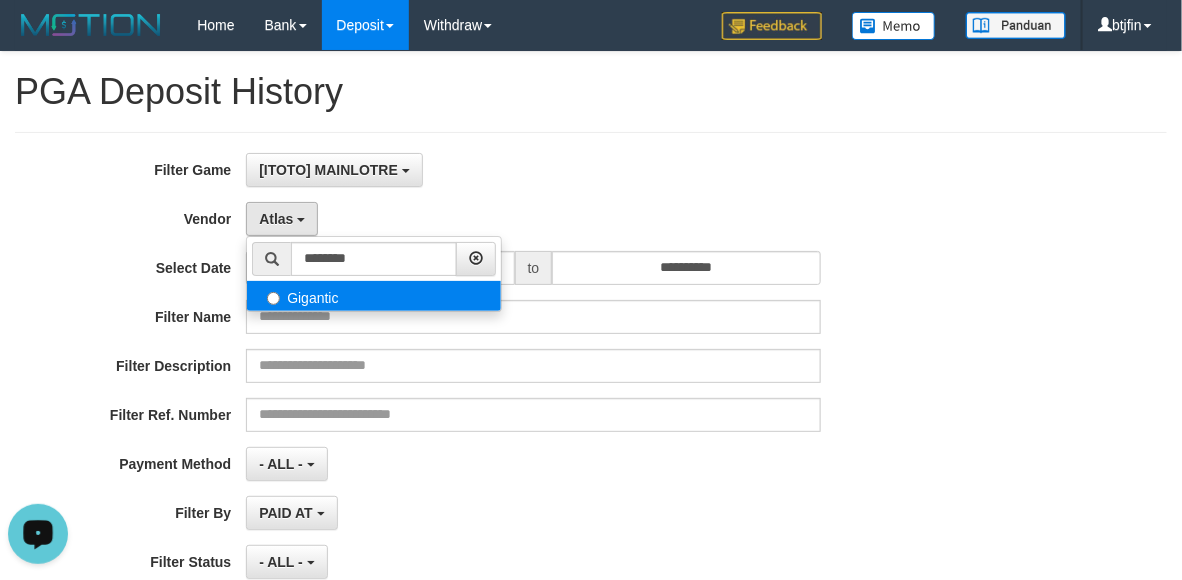 select on "**********" 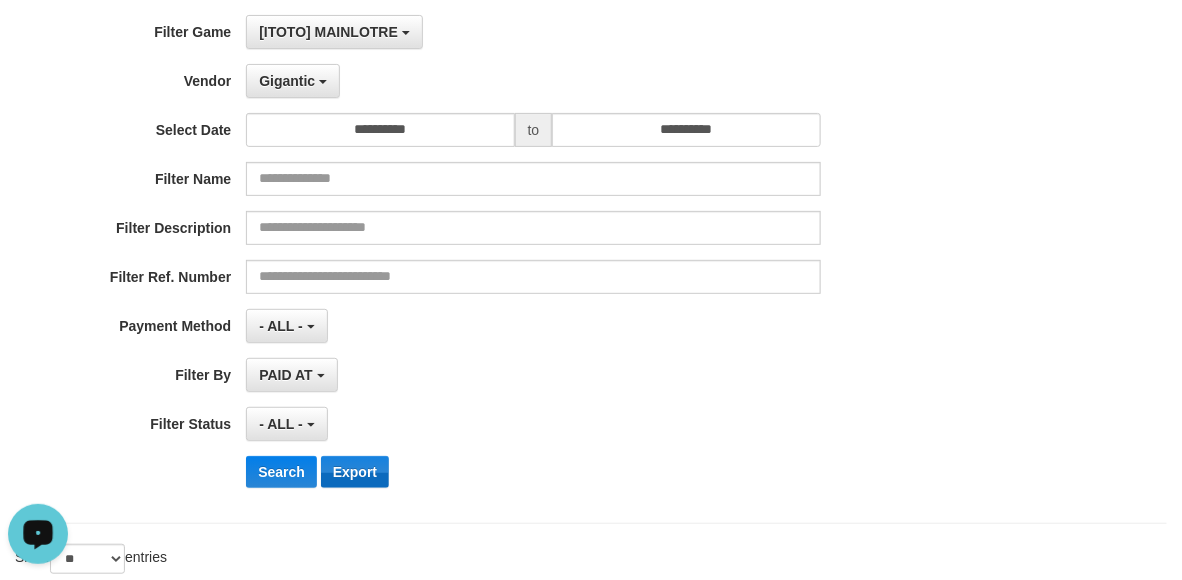 scroll, scrollTop: 250, scrollLeft: 0, axis: vertical 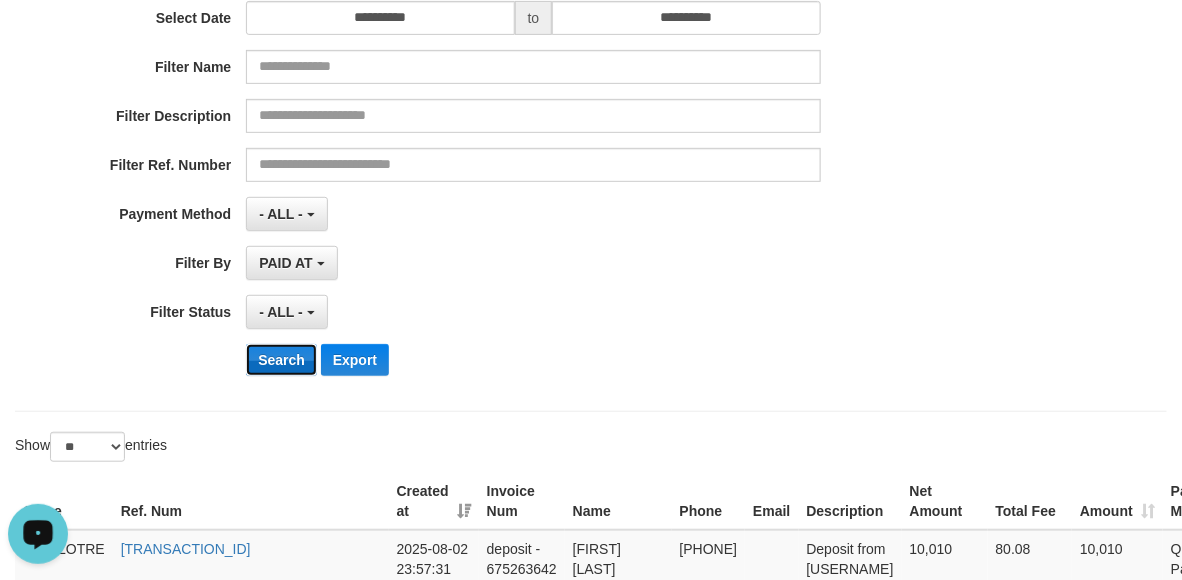 drag, startPoint x: 298, startPoint y: 368, endPoint x: 282, endPoint y: 365, distance: 16.27882 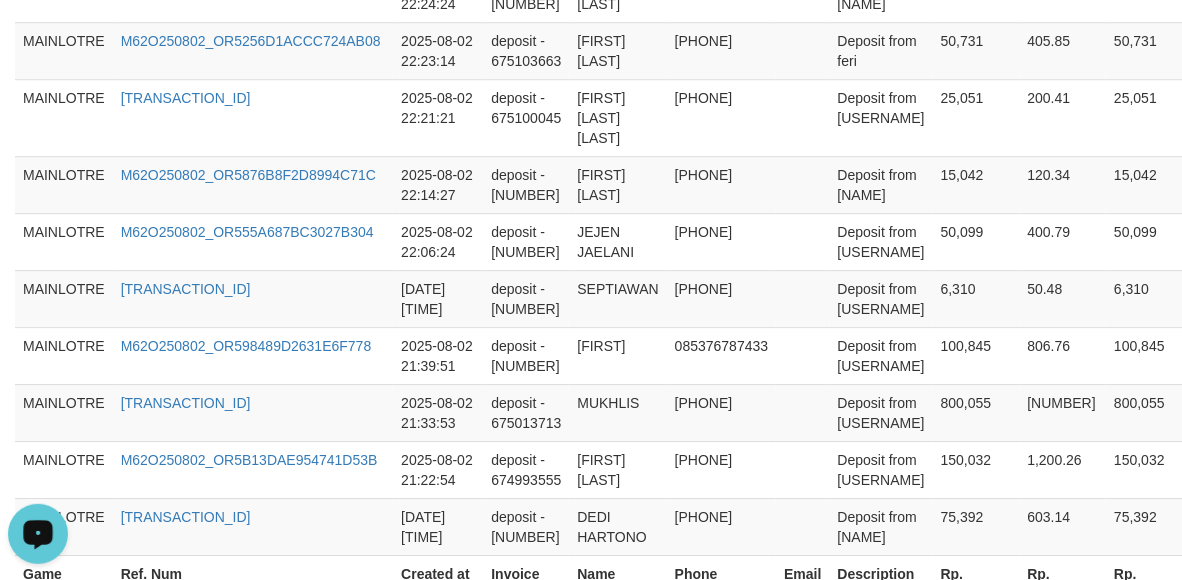 scroll, scrollTop: 2191, scrollLeft: 0, axis: vertical 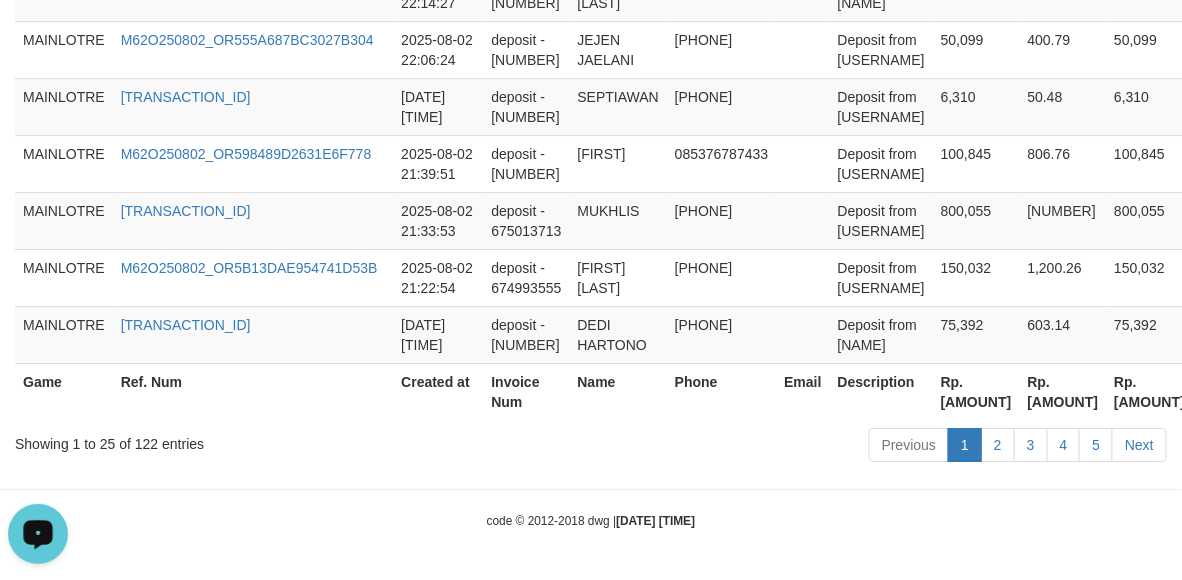 click on "Rp. 12,797,864" at bounding box center (976, 391) 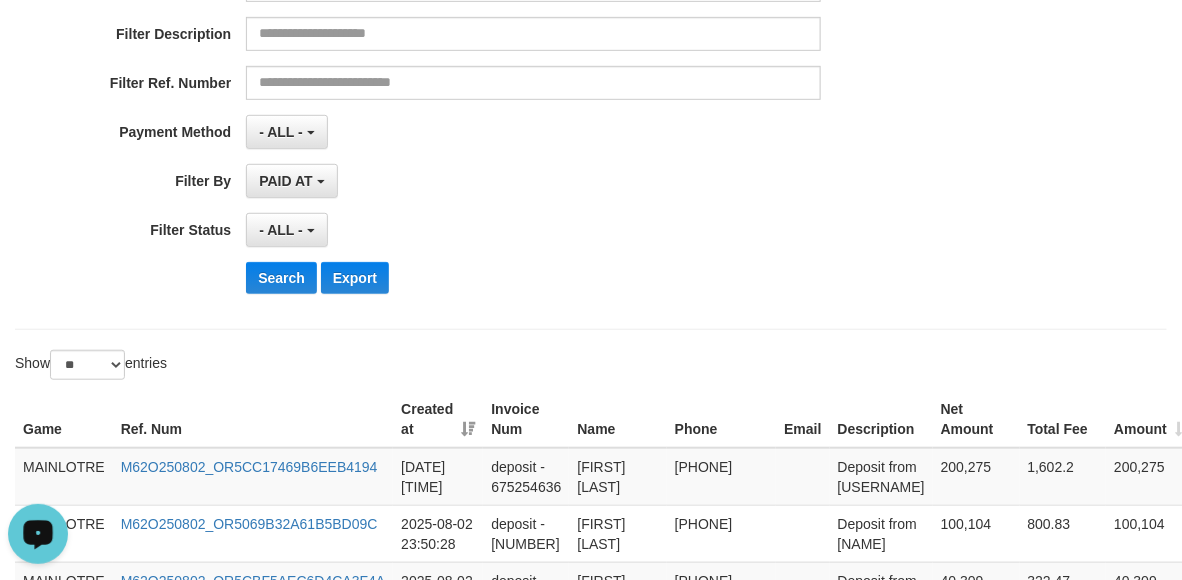 scroll, scrollTop: 66, scrollLeft: 0, axis: vertical 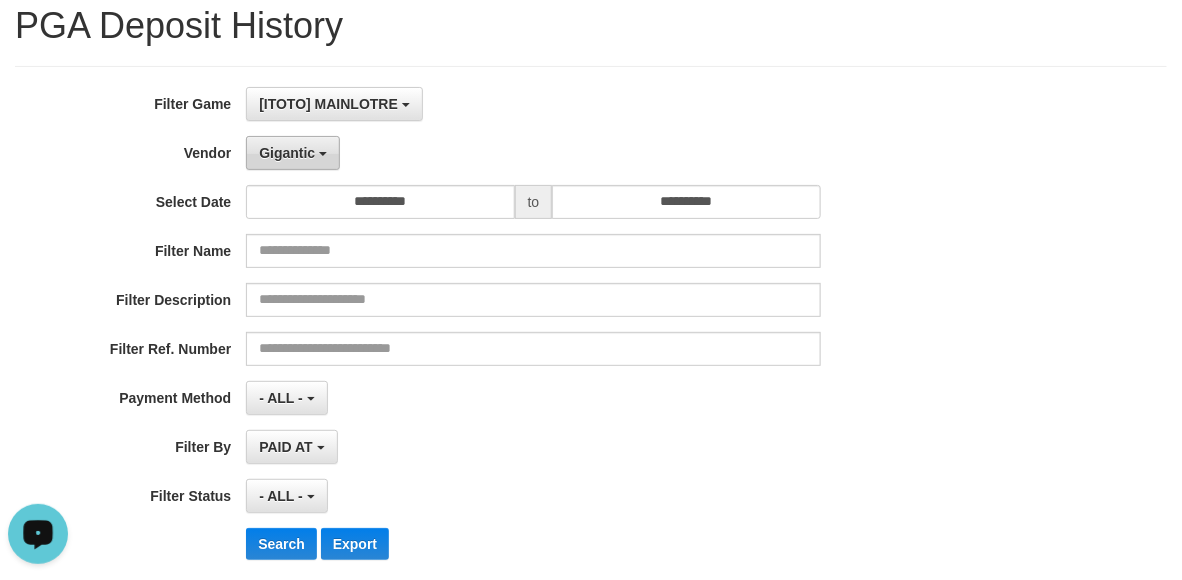 click on "Gigantic" at bounding box center (293, 153) 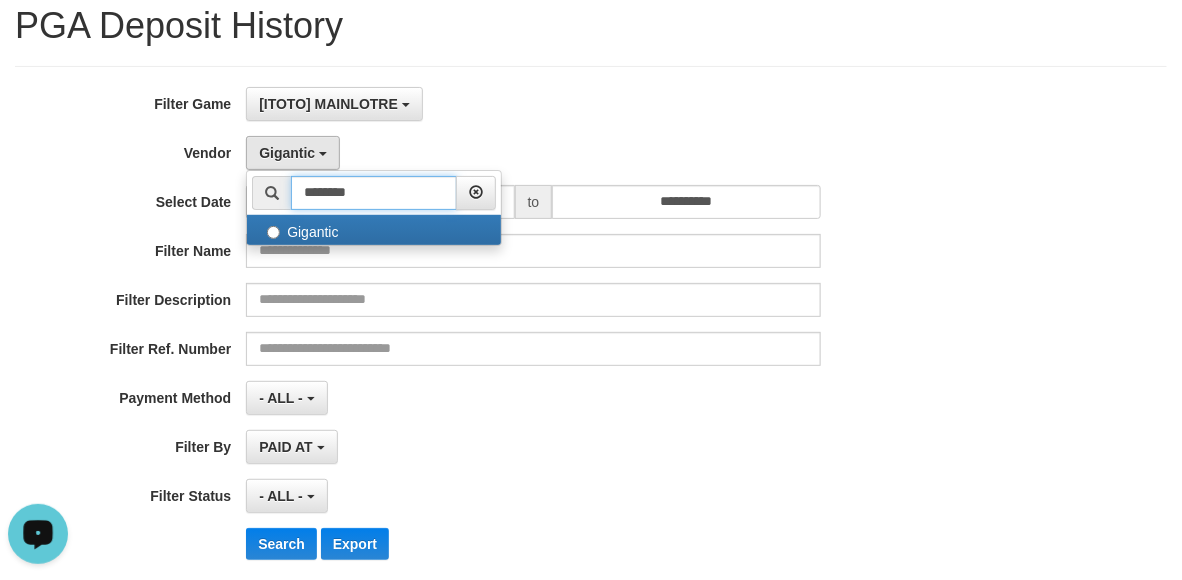 click on "********" at bounding box center (374, 193) 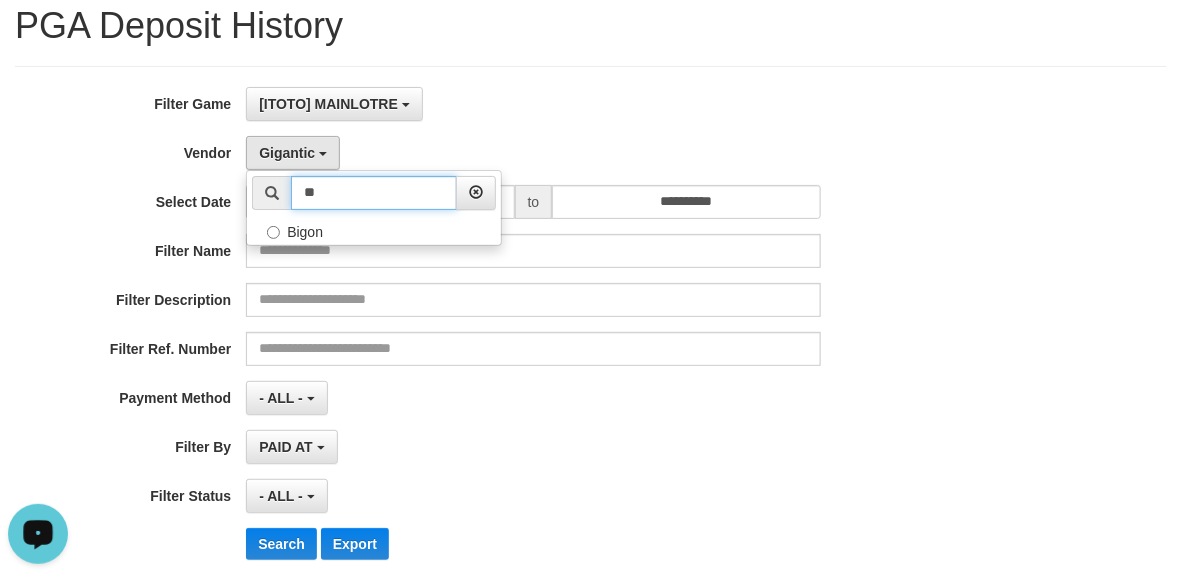 type on "*" 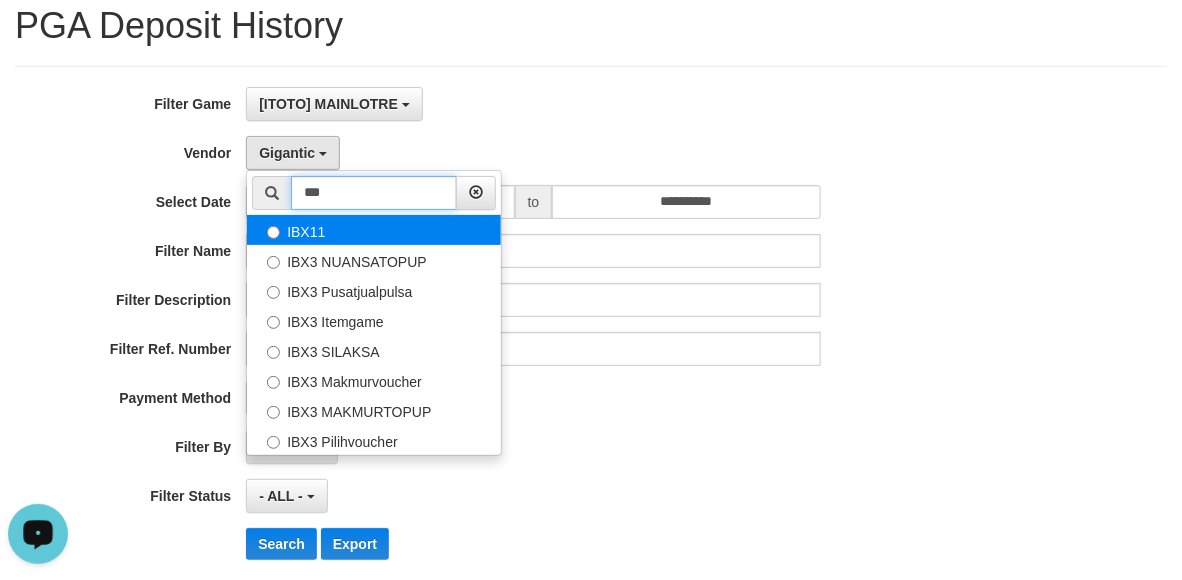 type on "***" 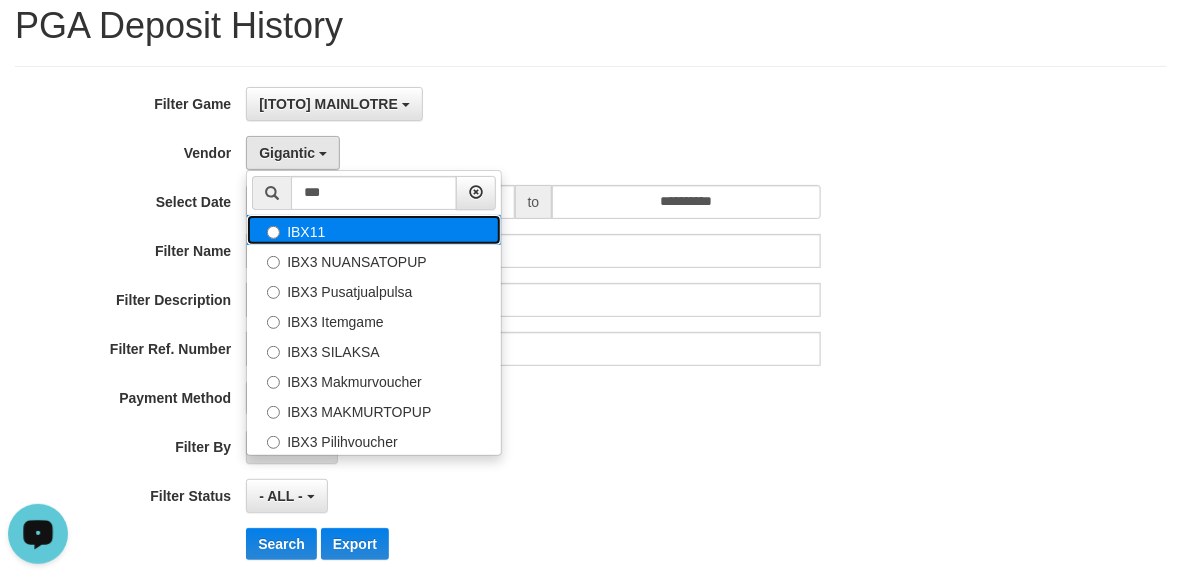 click on "IBX11" at bounding box center (374, 230) 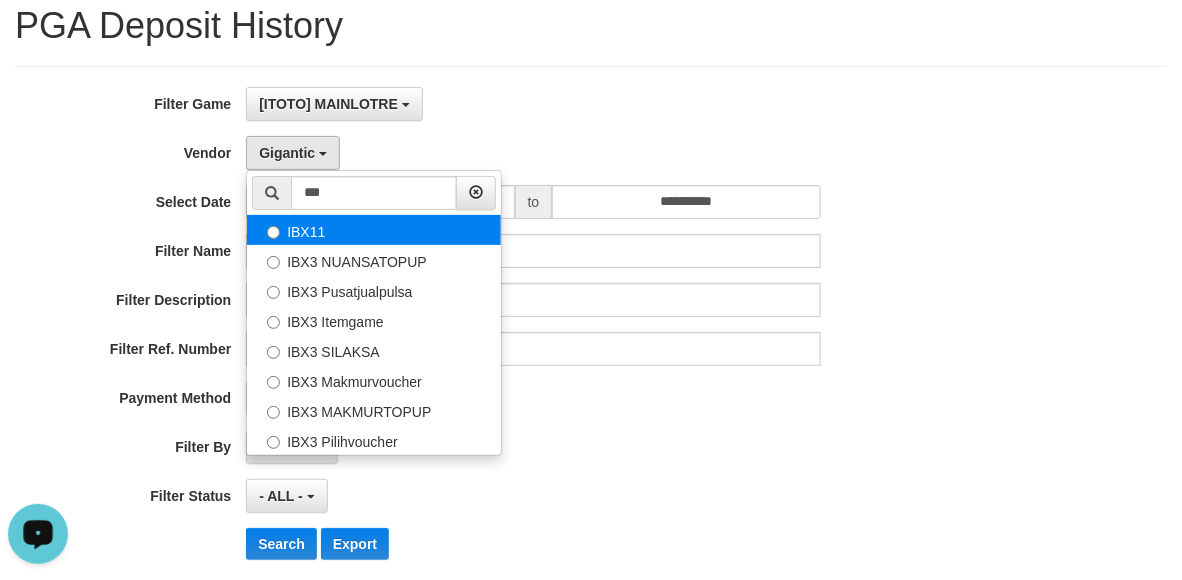 select on "**********" 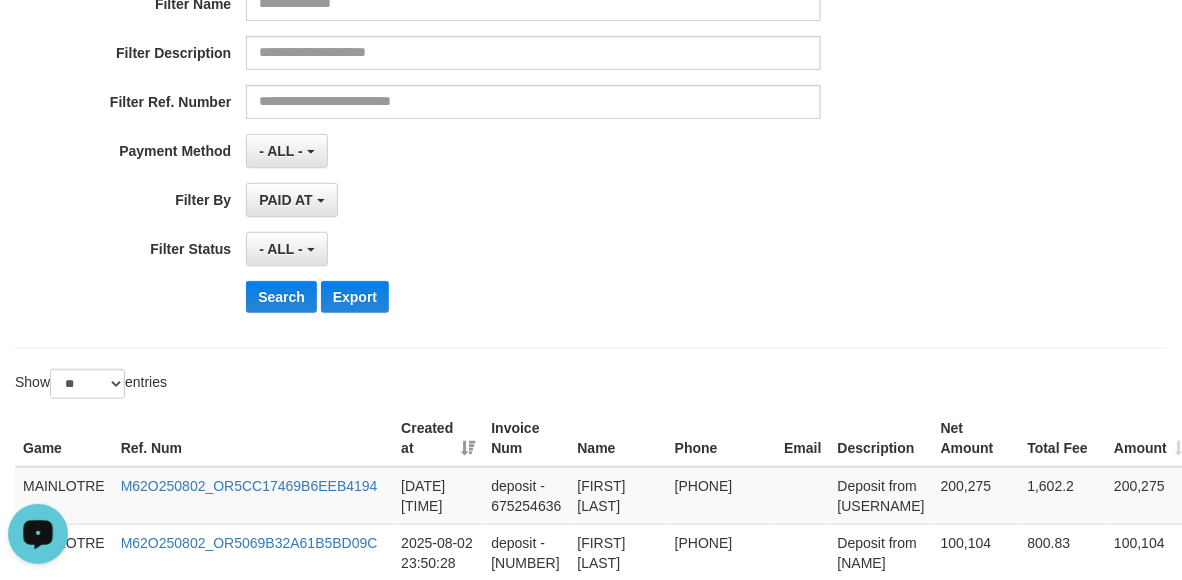 scroll, scrollTop: 316, scrollLeft: 0, axis: vertical 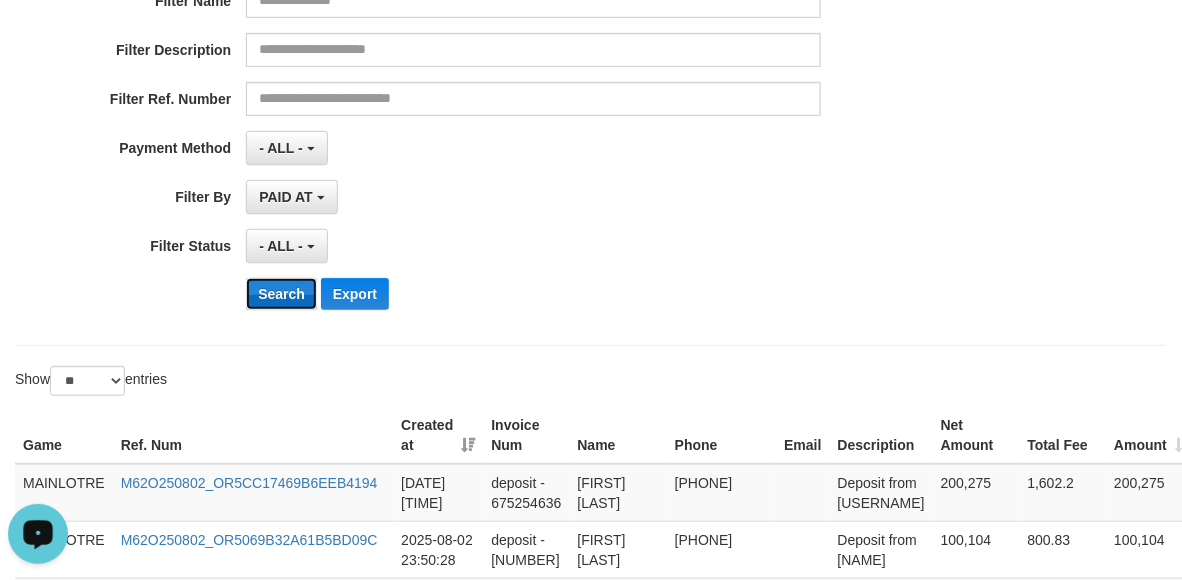 click on "Search" at bounding box center [281, 294] 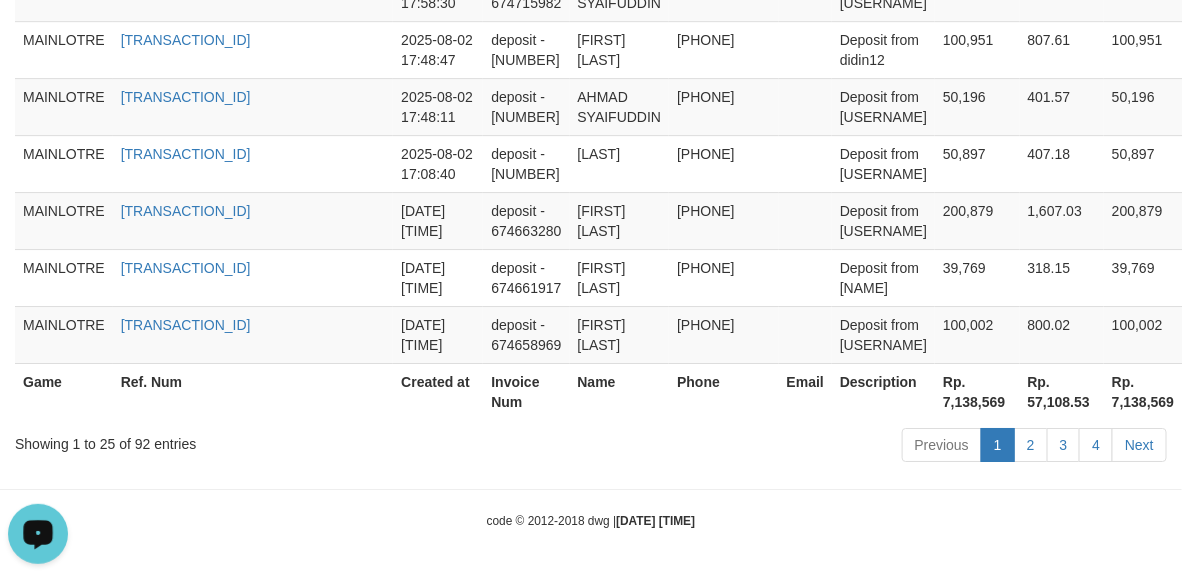 scroll, scrollTop: 2211, scrollLeft: 0, axis: vertical 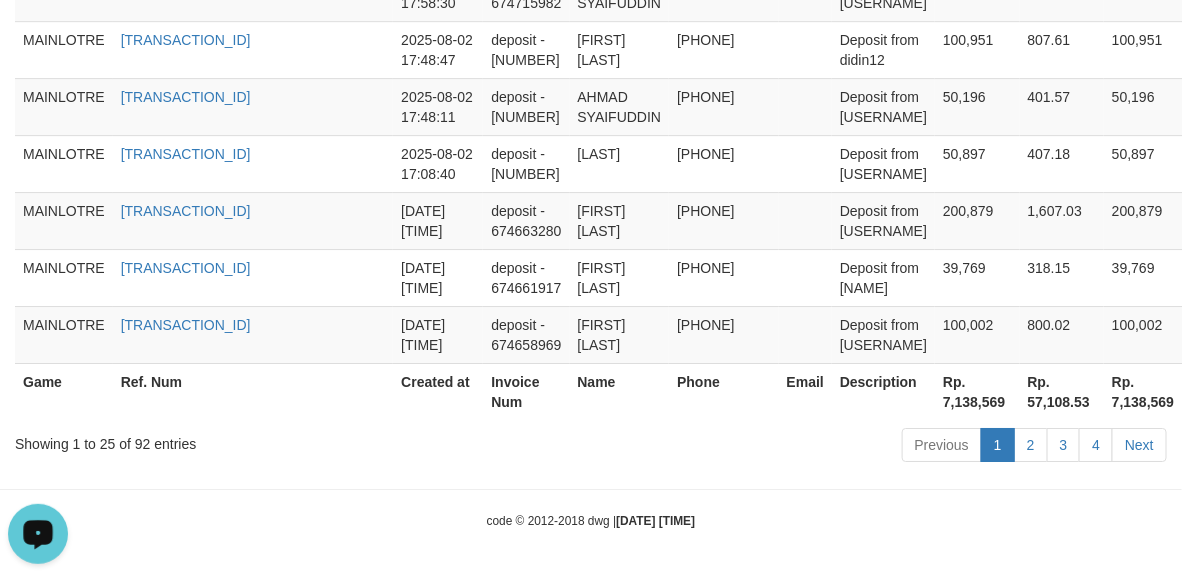 click on "Rp. 7,138,569" at bounding box center [977, 391] 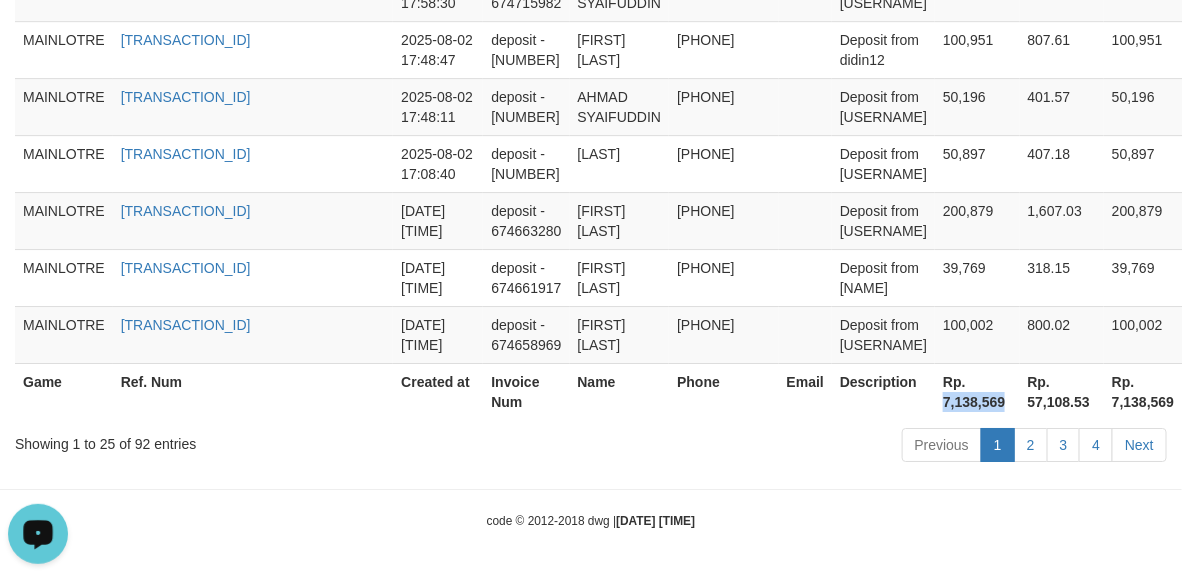 click on "Rp. 7,138,569" at bounding box center [977, 391] 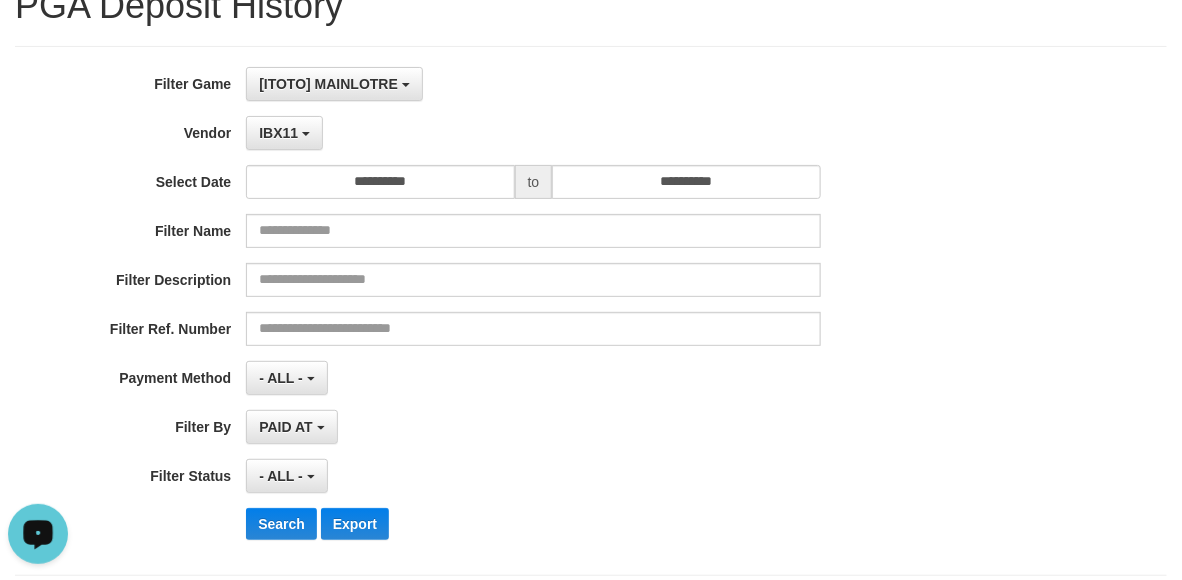 scroll, scrollTop: 0, scrollLeft: 0, axis: both 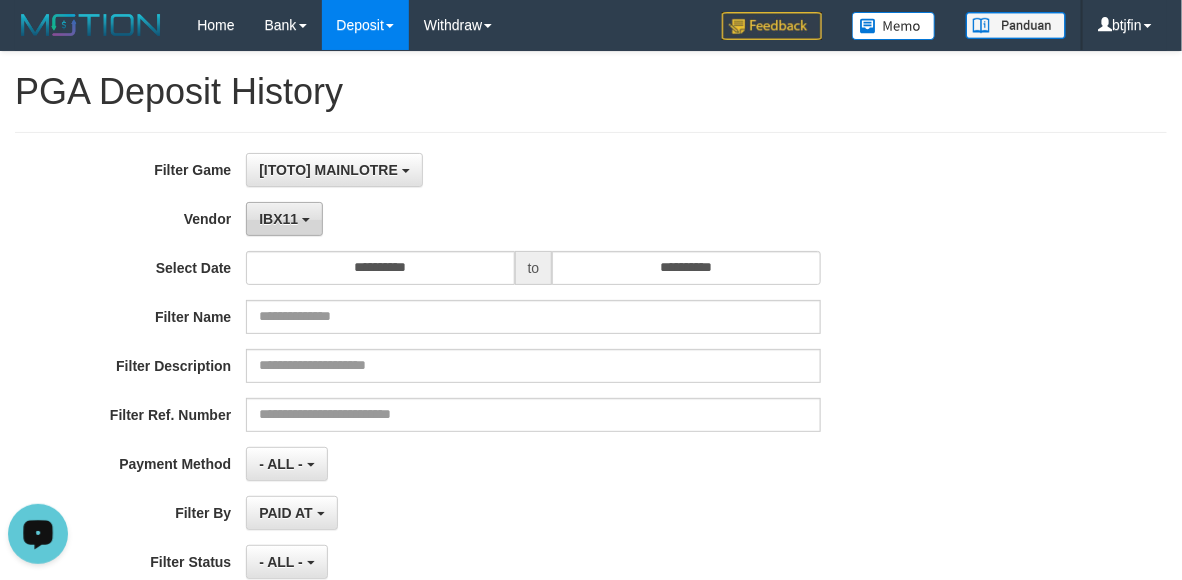 click on "IBX11" at bounding box center (284, 219) 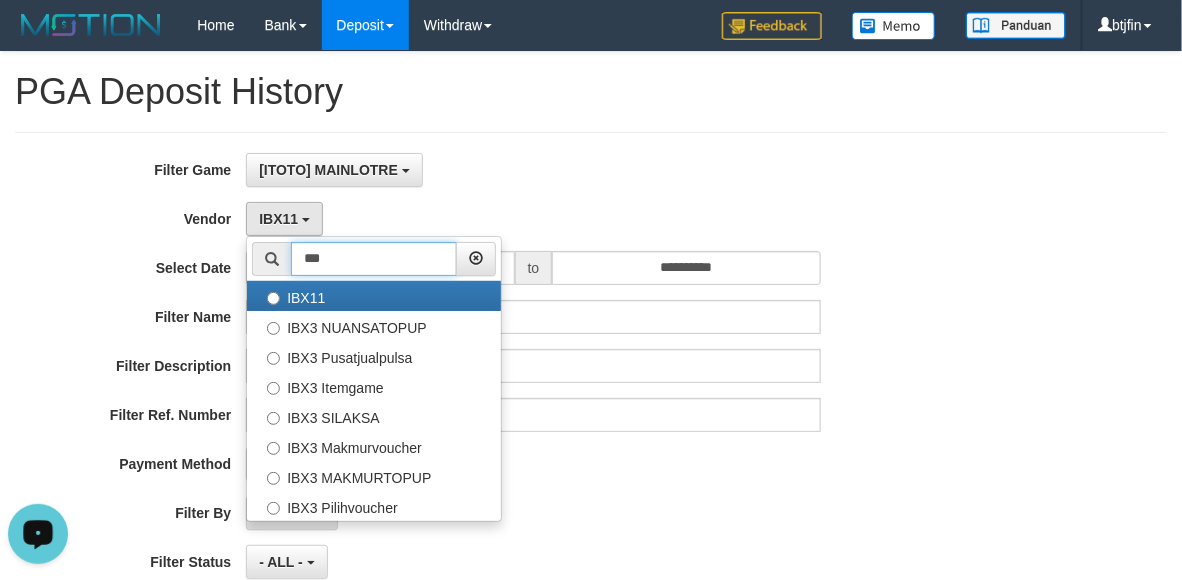 click on "***" at bounding box center (374, 259) 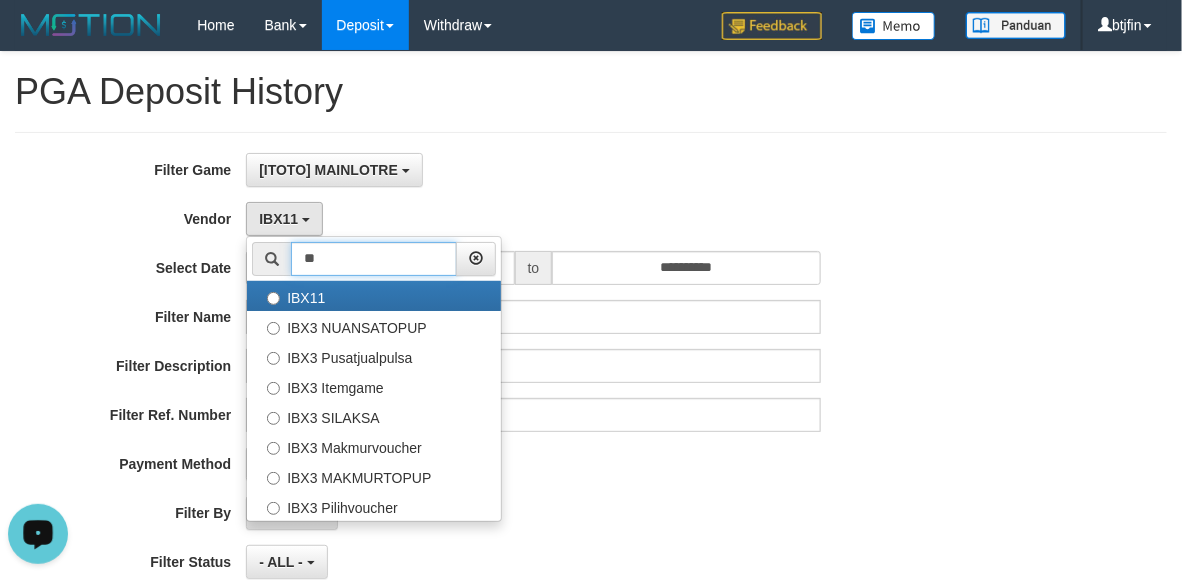 type on "*" 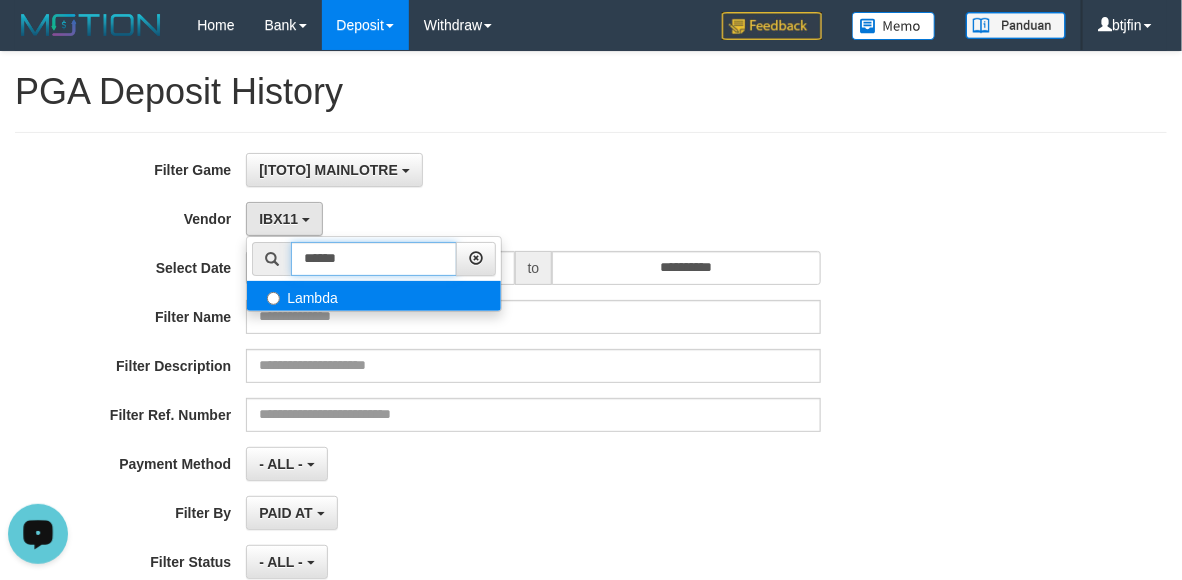 type on "******" 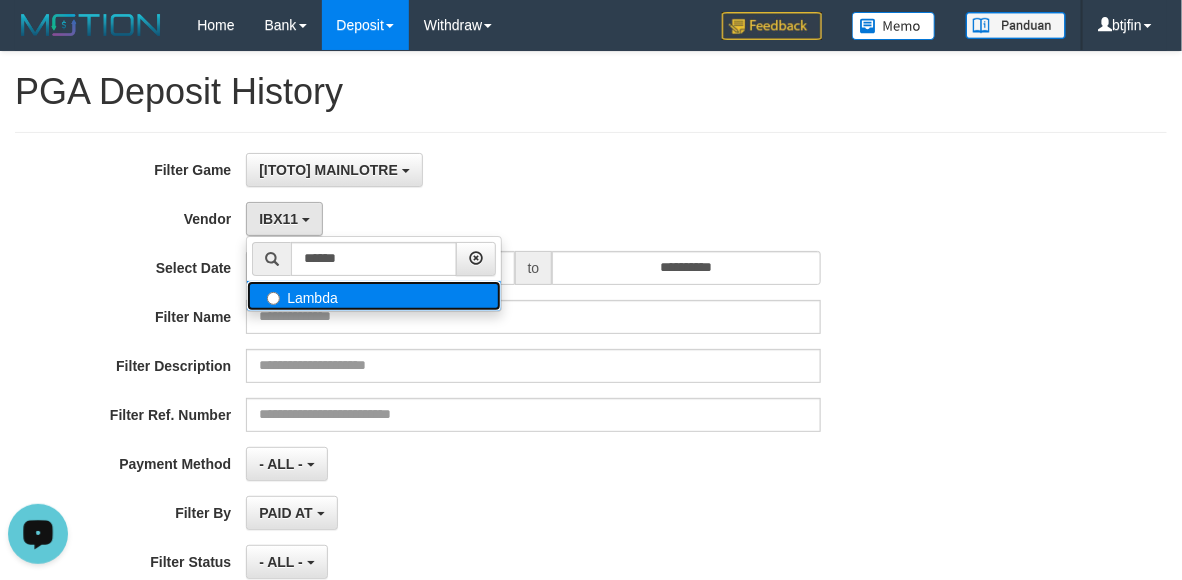 click on "Lambda" at bounding box center (374, 296) 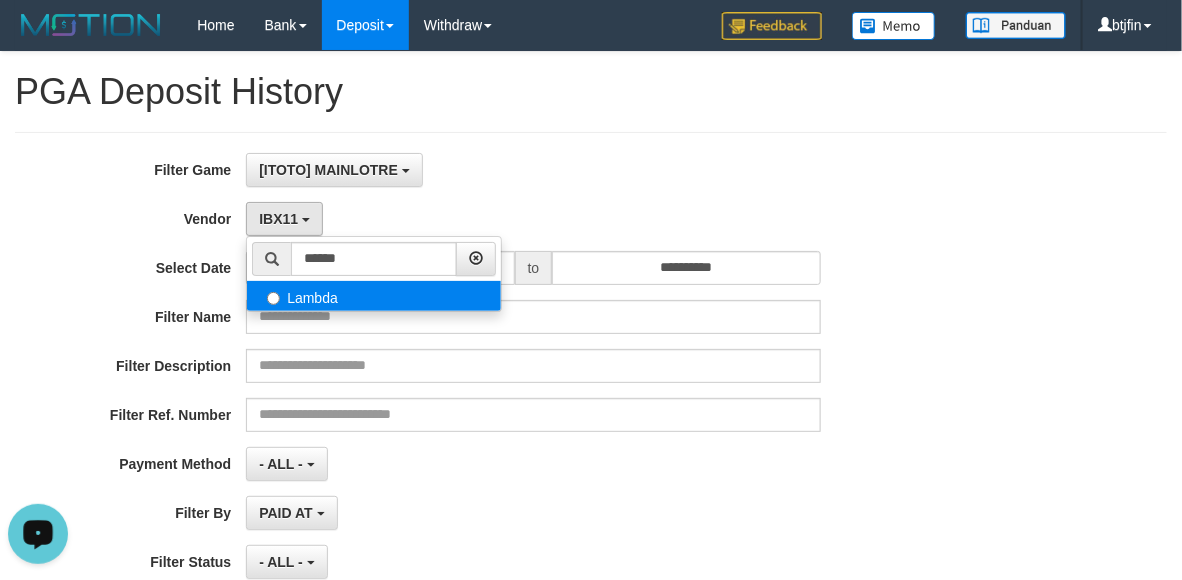 select on "**********" 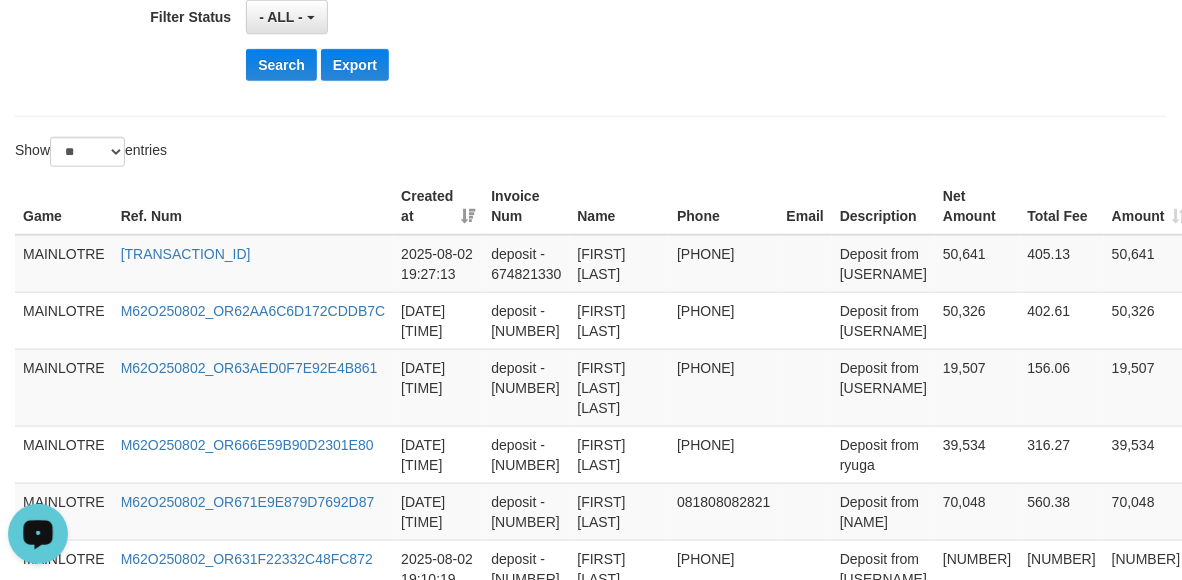 scroll, scrollTop: 500, scrollLeft: 0, axis: vertical 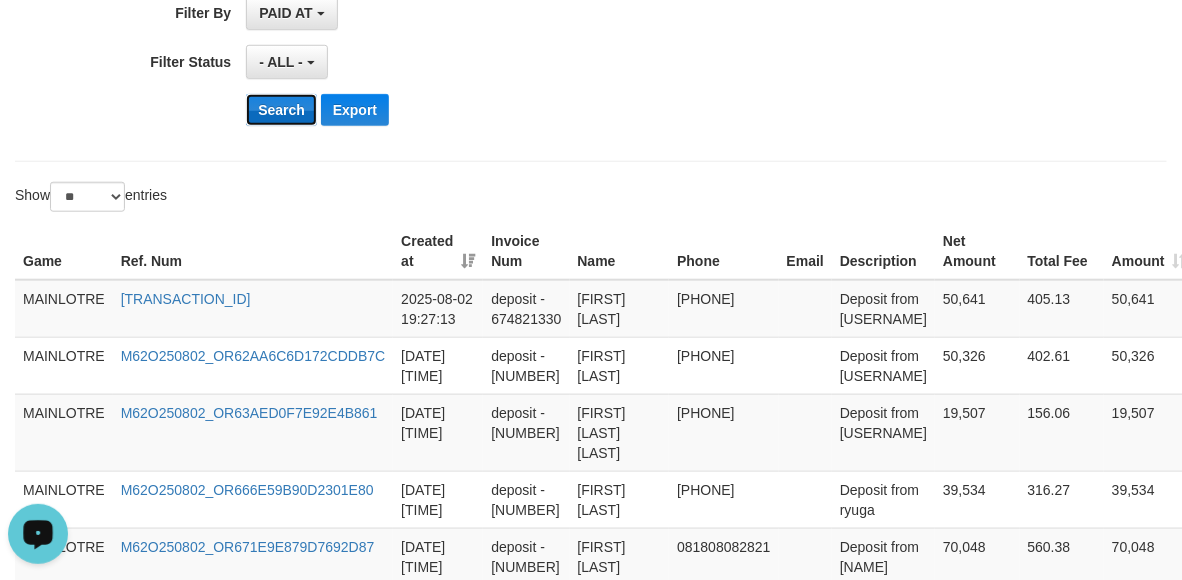 click on "Search" at bounding box center (281, 110) 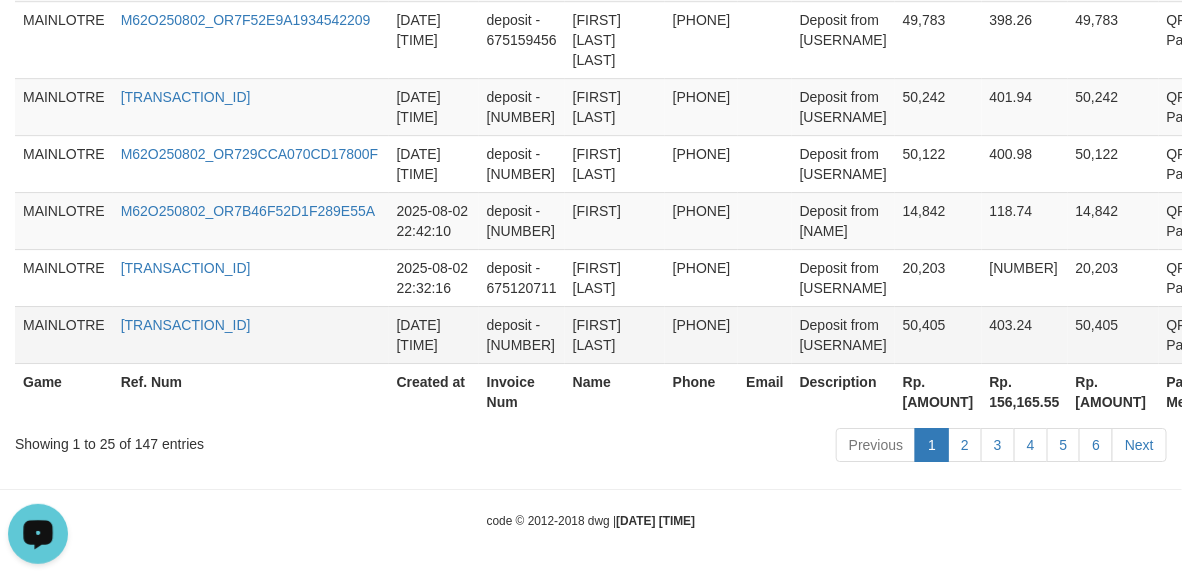 scroll, scrollTop: 2231, scrollLeft: 0, axis: vertical 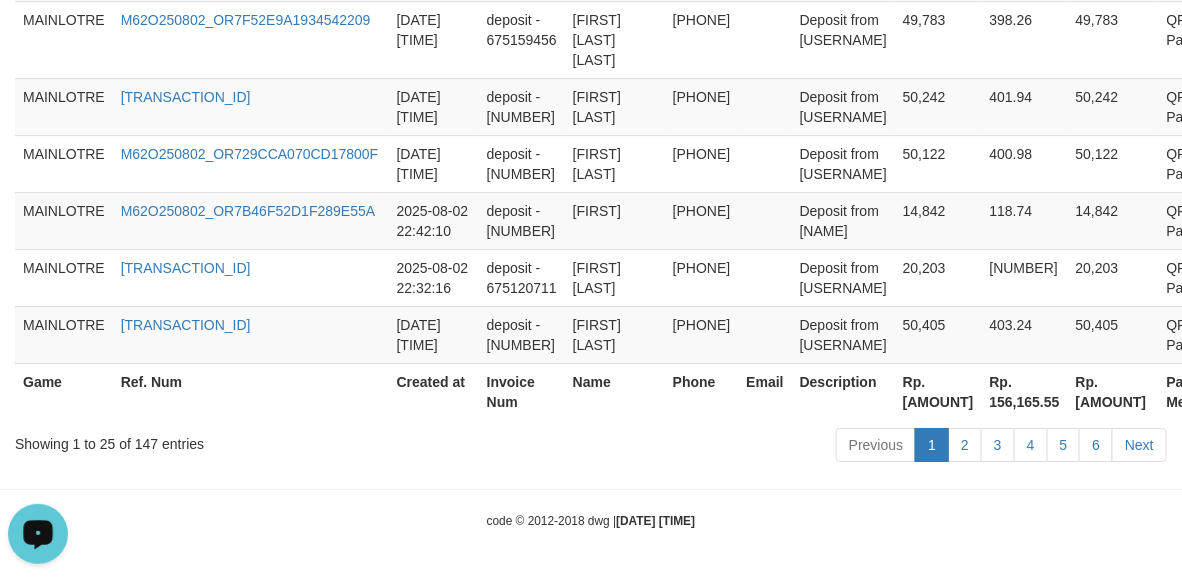 click on "Rp. 19,520,688" at bounding box center [938, 391] 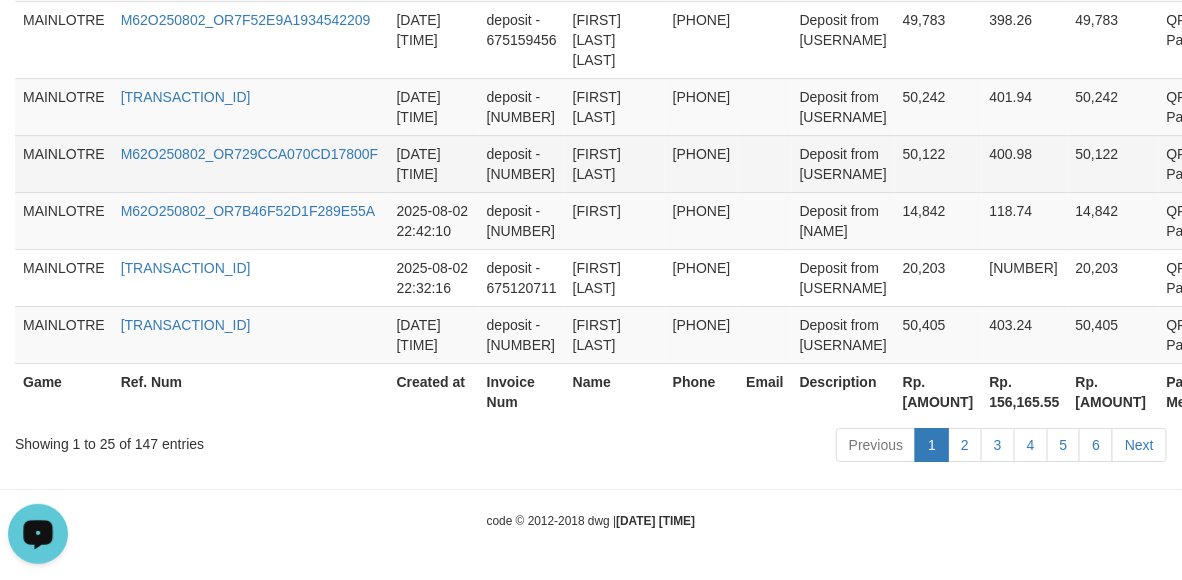 drag, startPoint x: 610, startPoint y: 172, endPoint x: 622, endPoint y: 121, distance: 52.392746 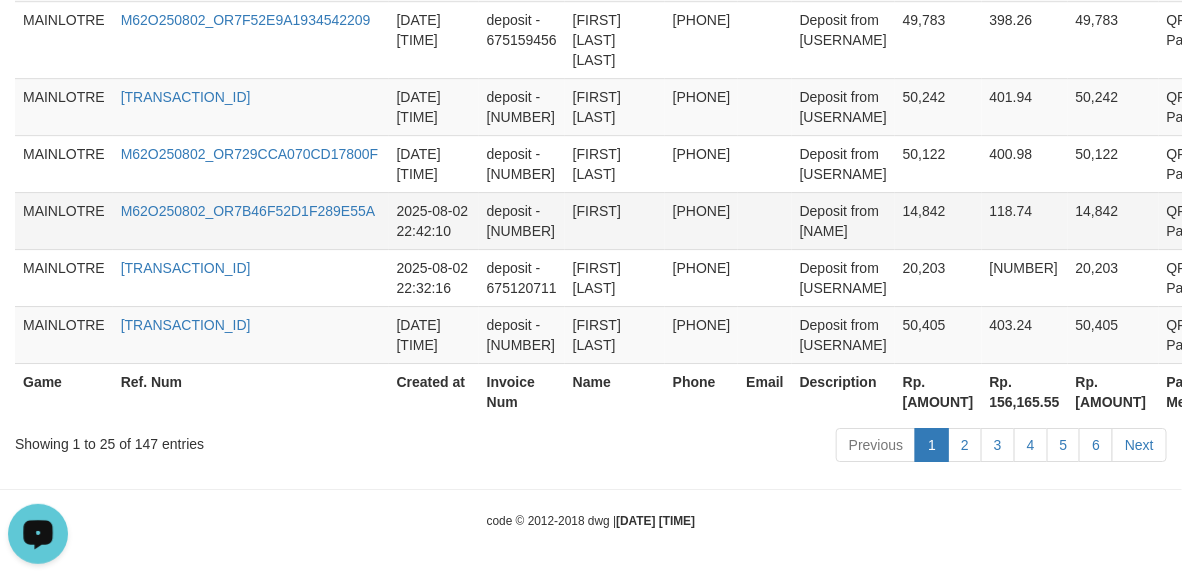 click on "SARMINAH" at bounding box center (615, 220) 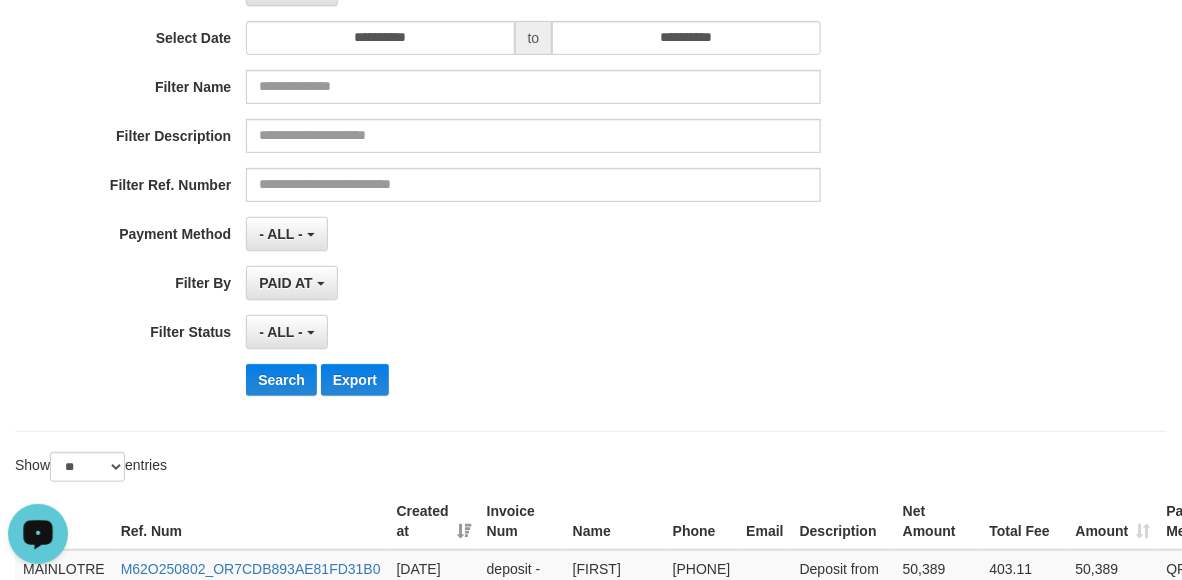 scroll, scrollTop: 0, scrollLeft: 0, axis: both 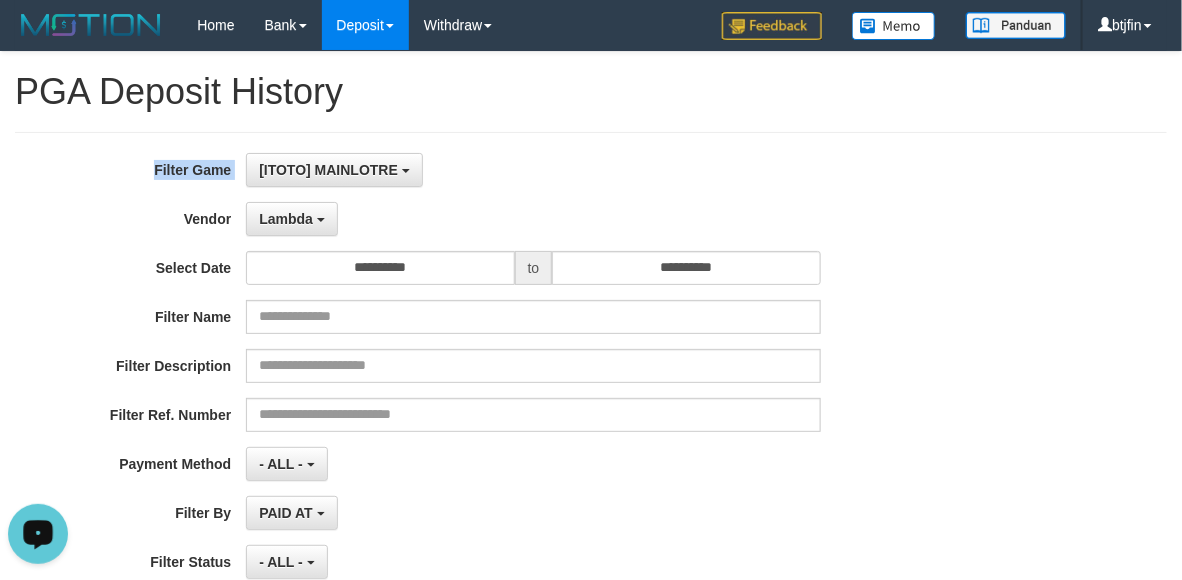 drag, startPoint x: 498, startPoint y: 151, endPoint x: 490, endPoint y: 93, distance: 58.549126 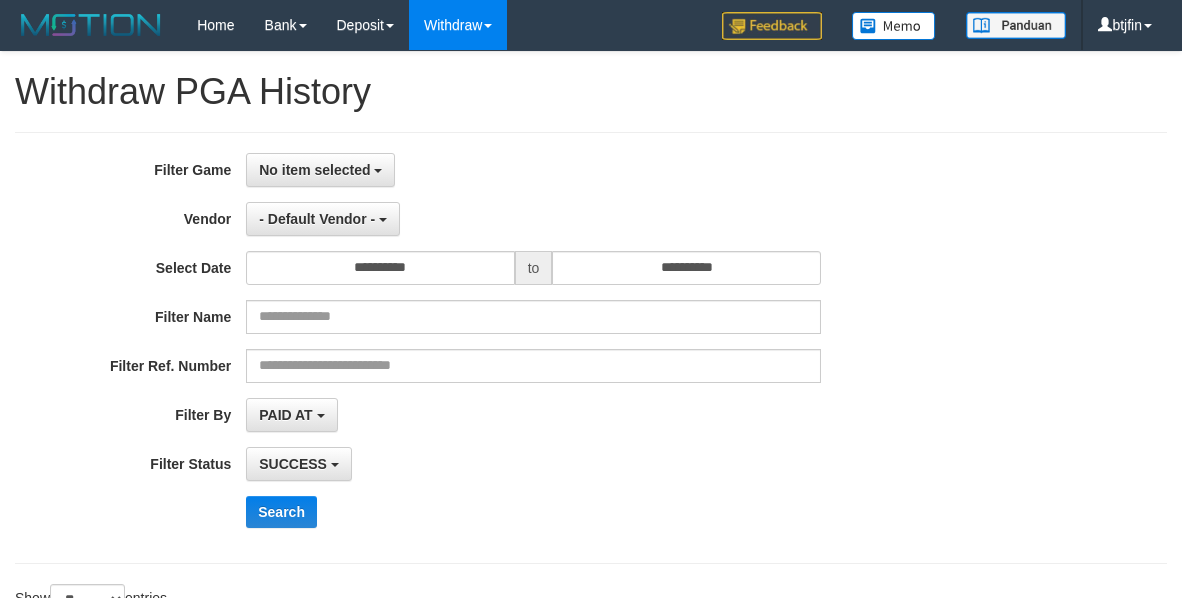 select 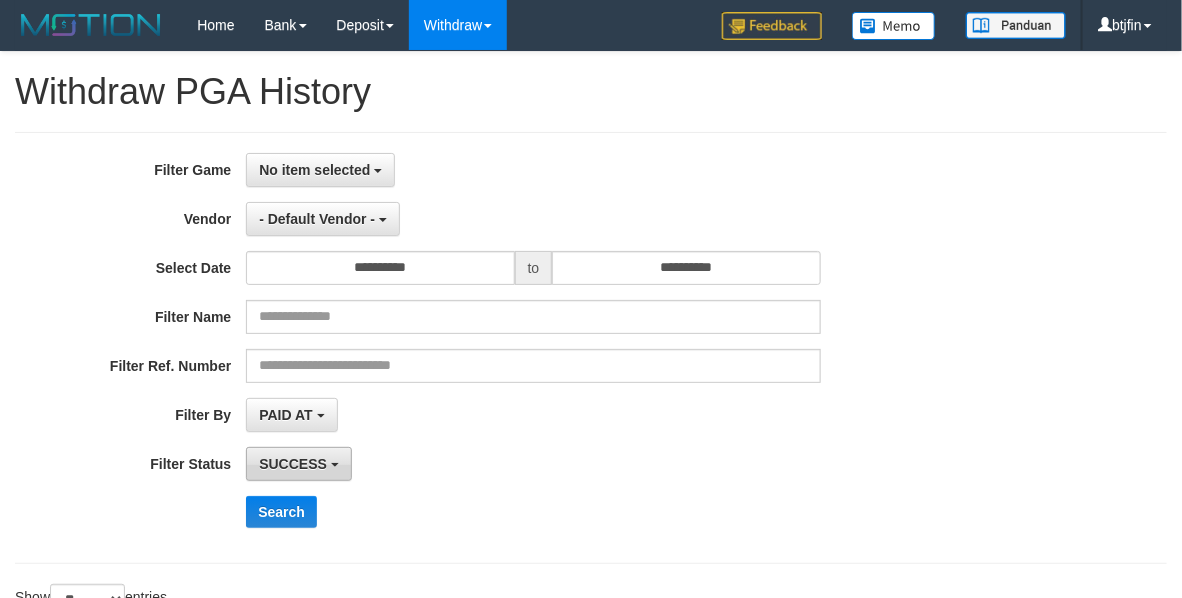 scroll, scrollTop: 285, scrollLeft: 0, axis: vertical 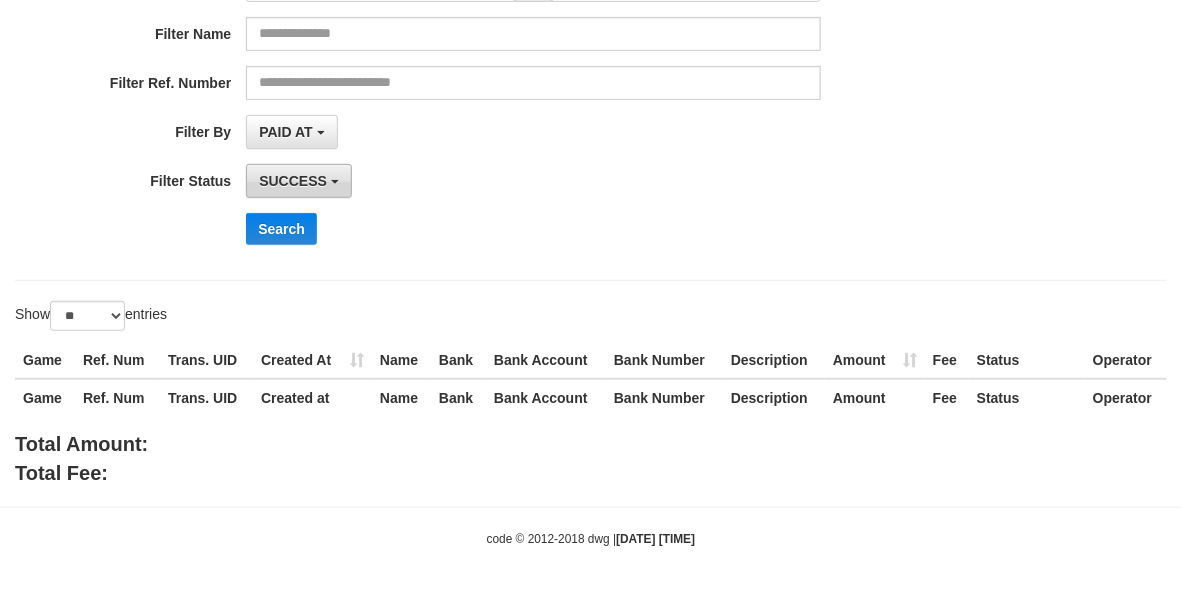 click on "SUCCESS" at bounding box center [293, 181] 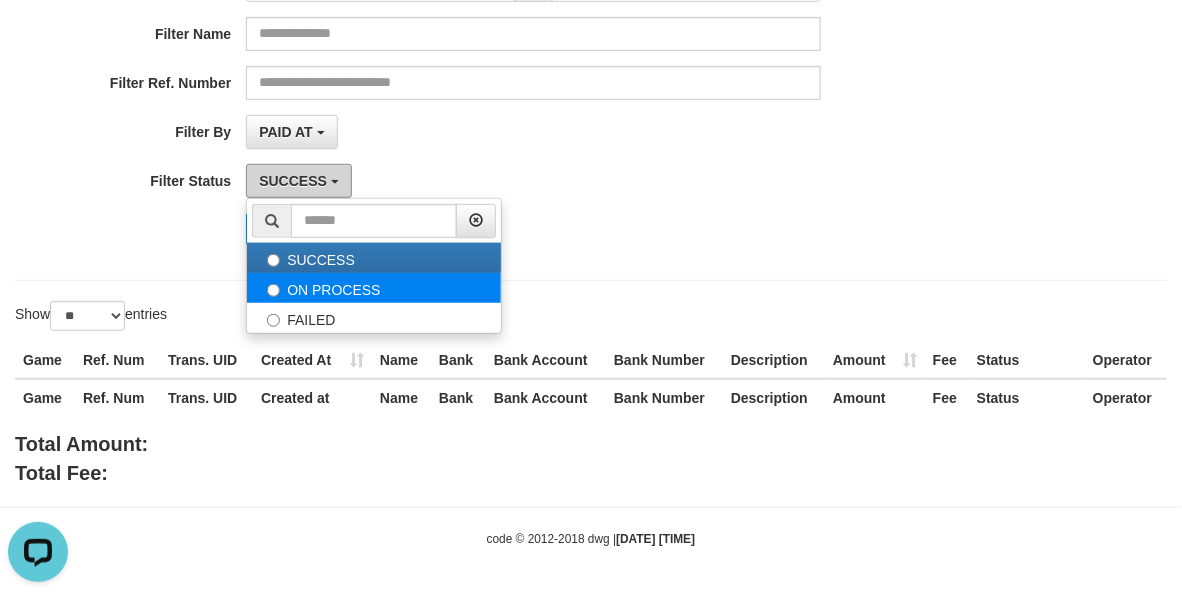 scroll, scrollTop: 0, scrollLeft: 0, axis: both 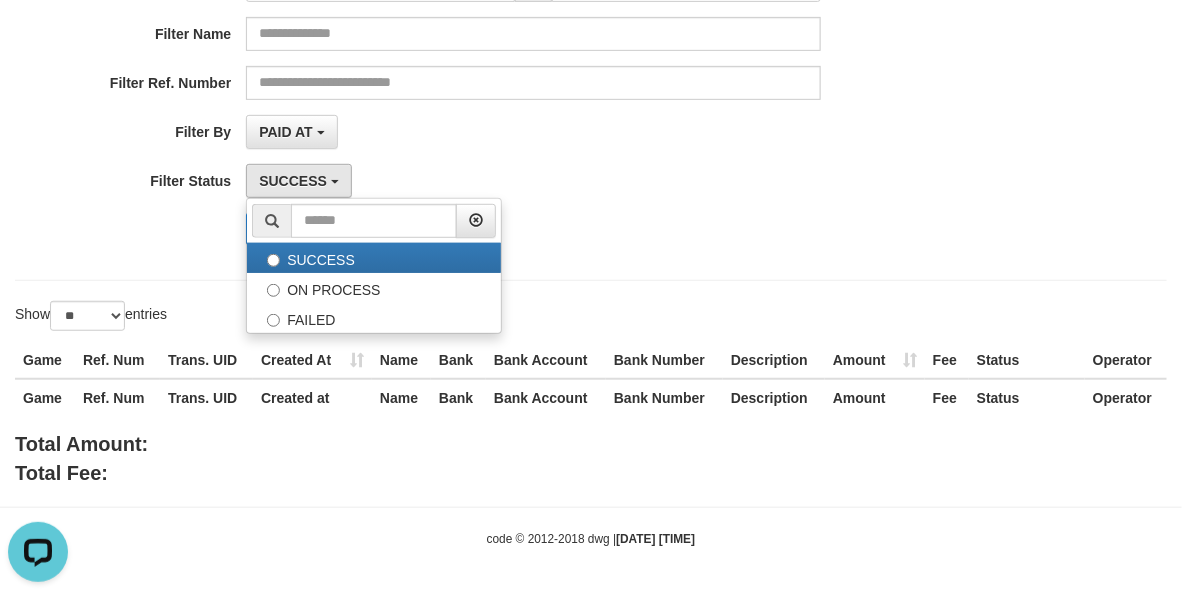click on "**********" at bounding box center (492, 65) 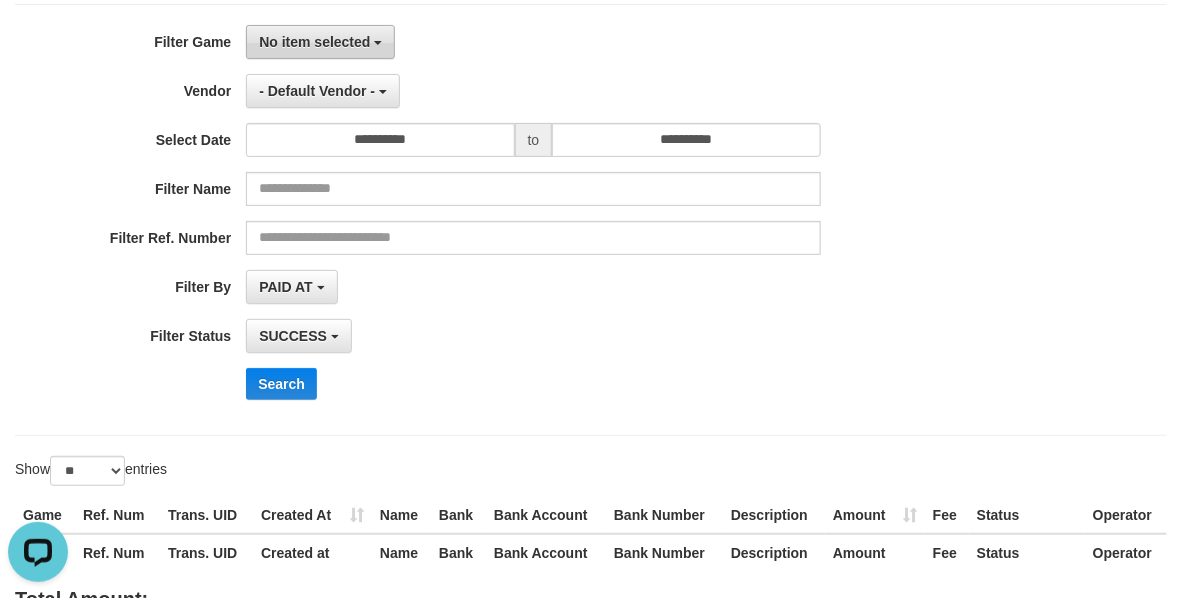 scroll, scrollTop: 0, scrollLeft: 0, axis: both 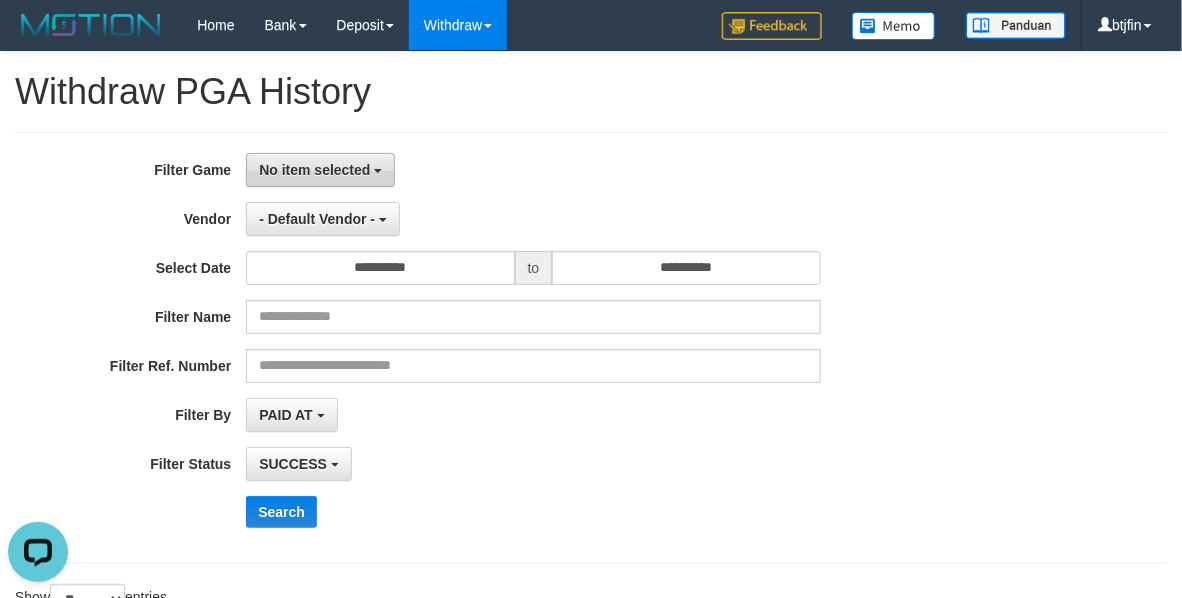 click on "No item selected" at bounding box center [314, 170] 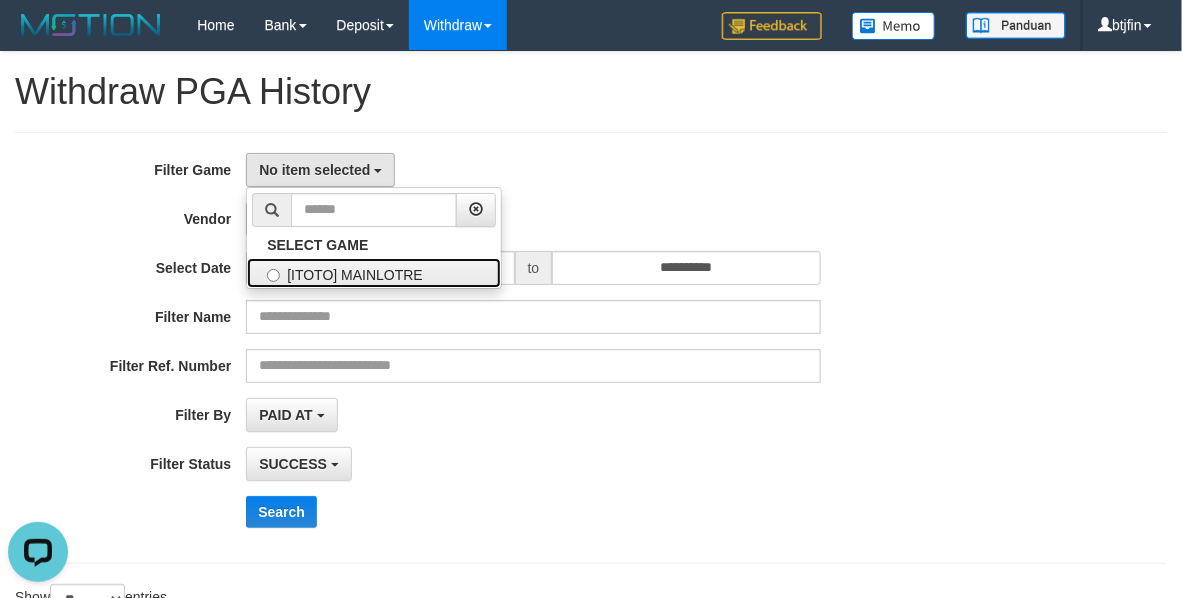 drag, startPoint x: 335, startPoint y: 270, endPoint x: 330, endPoint y: 192, distance: 78.160095 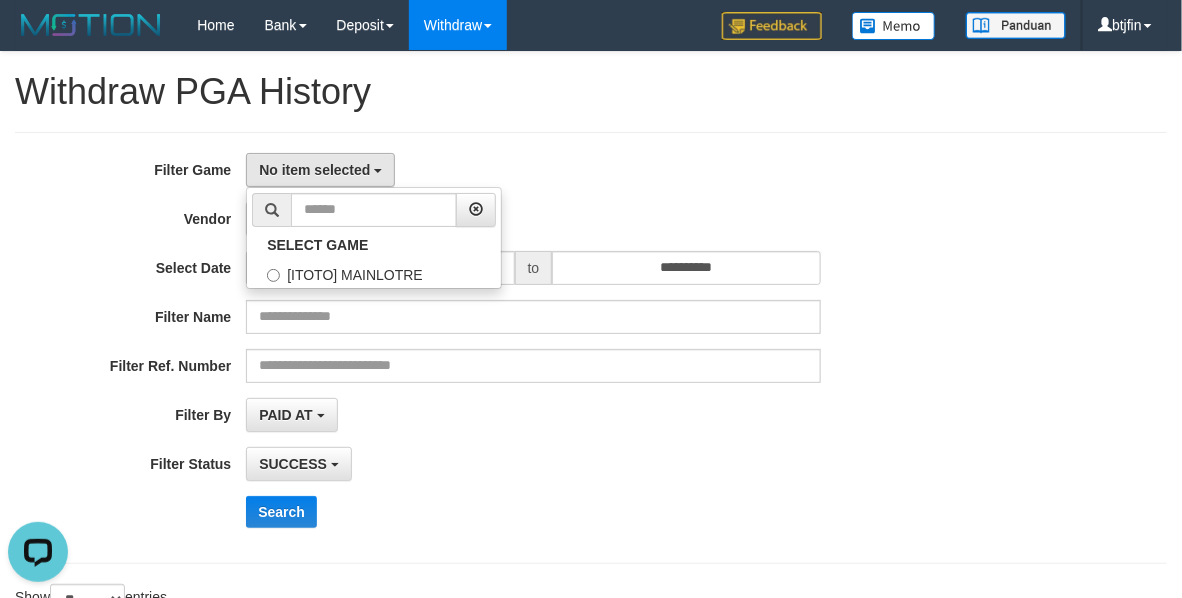 select on "****" 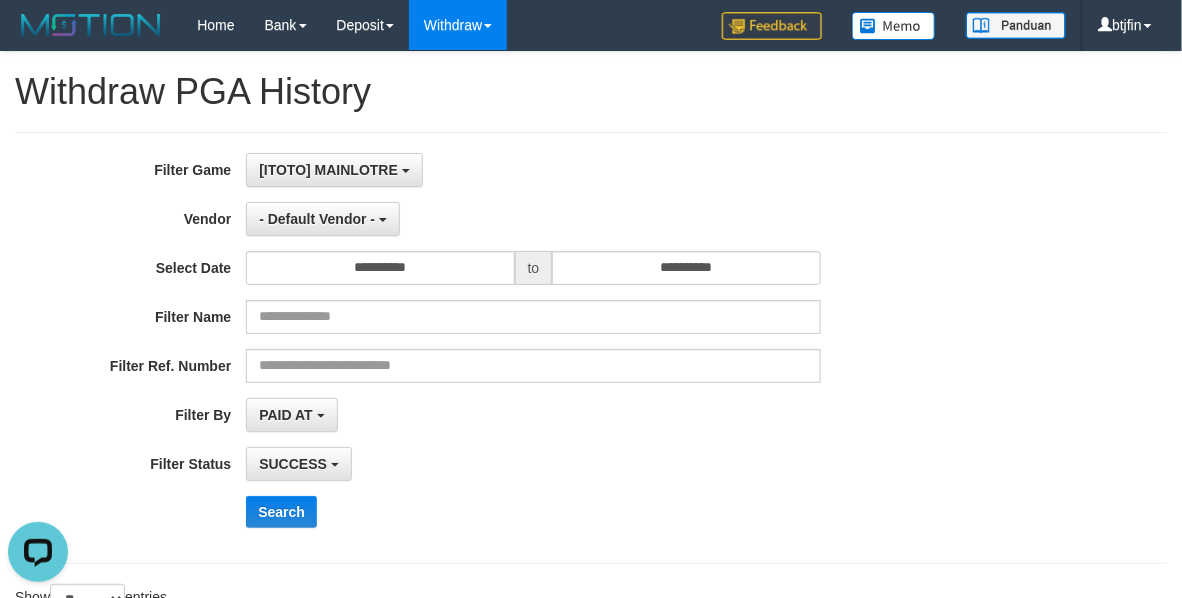 click on "**********" at bounding box center (492, 348) 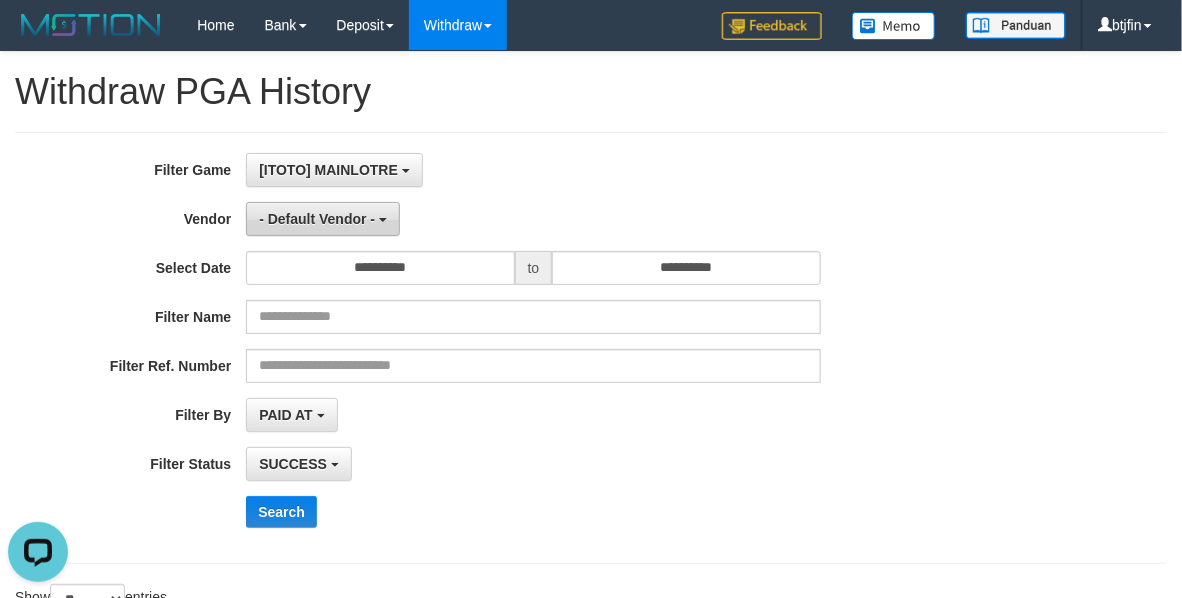 click on "- Default Vendor -" at bounding box center (317, 219) 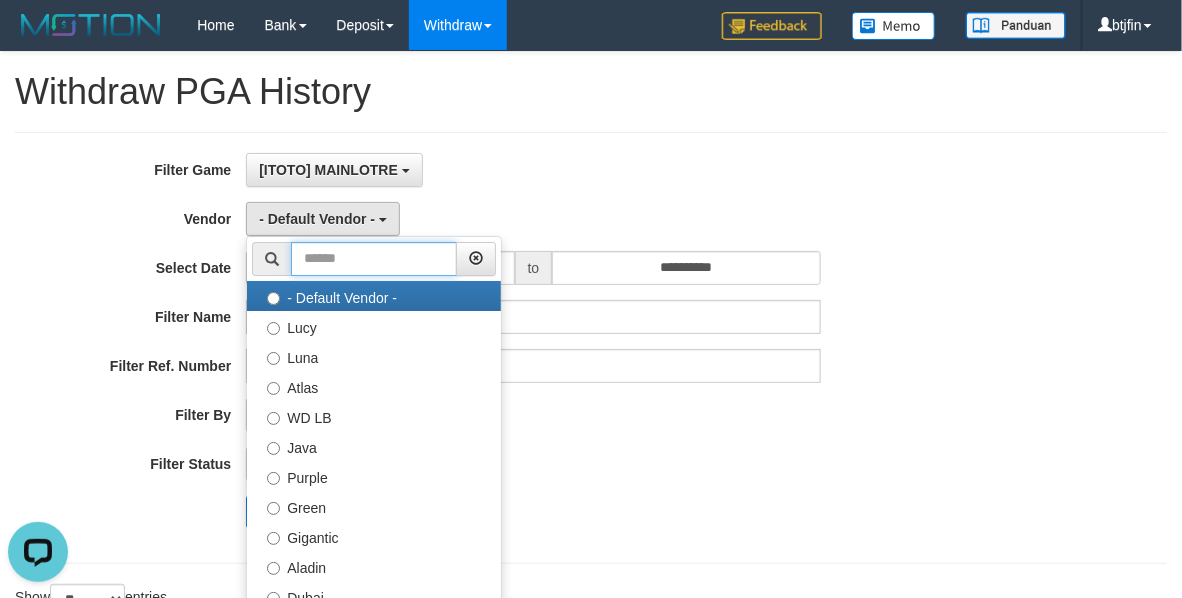 click at bounding box center (374, 259) 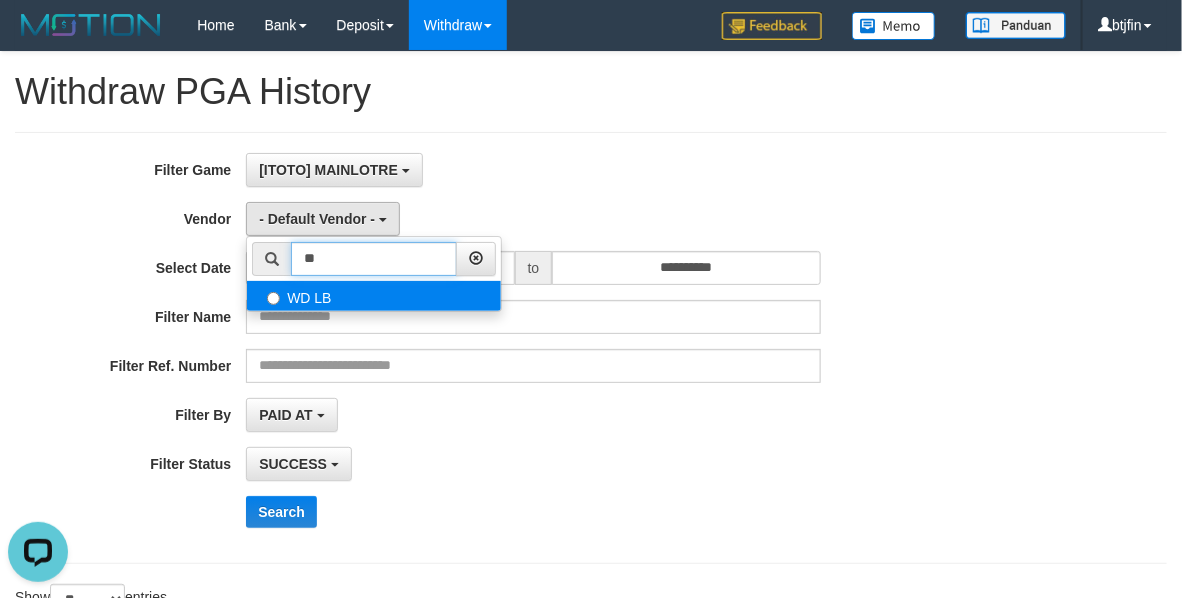 type on "**" 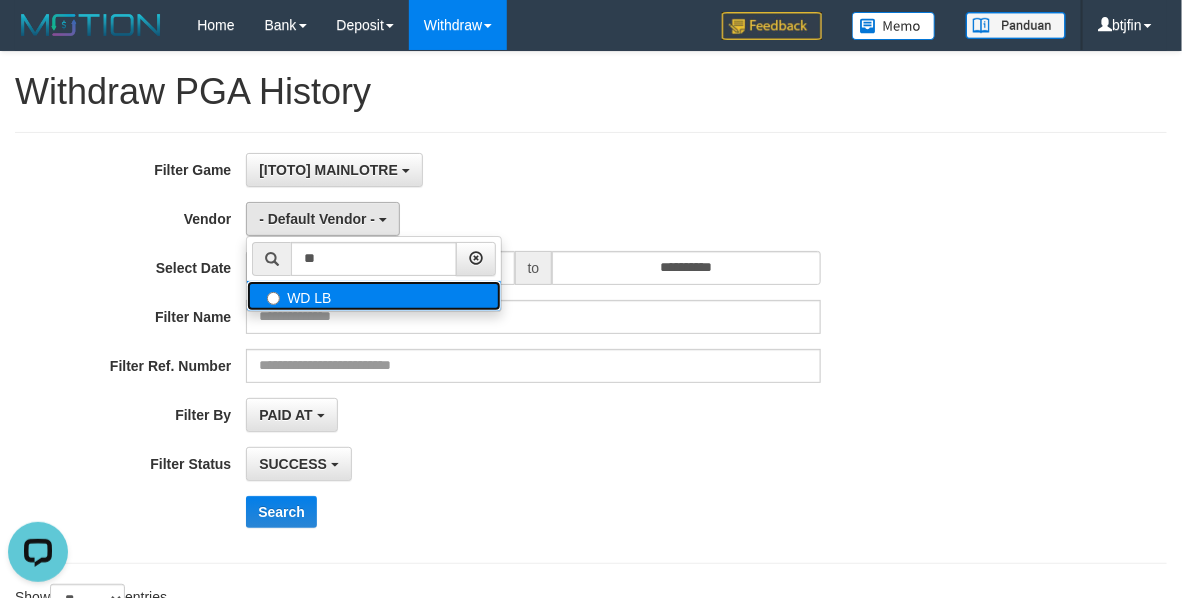 click on "WD LB" at bounding box center [374, 296] 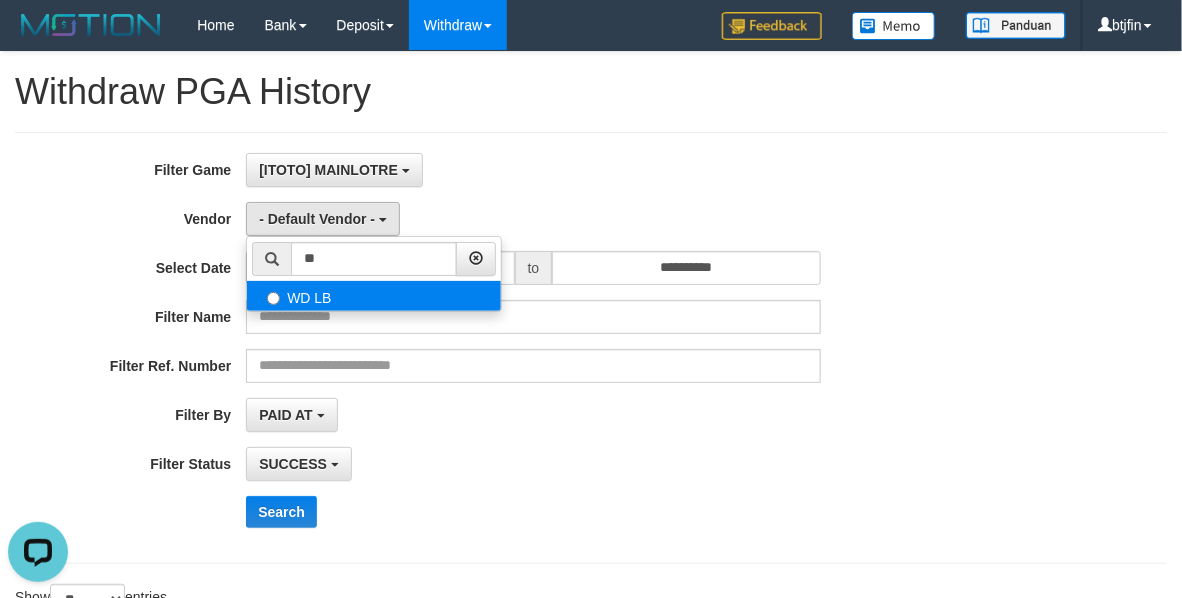 select on "**********" 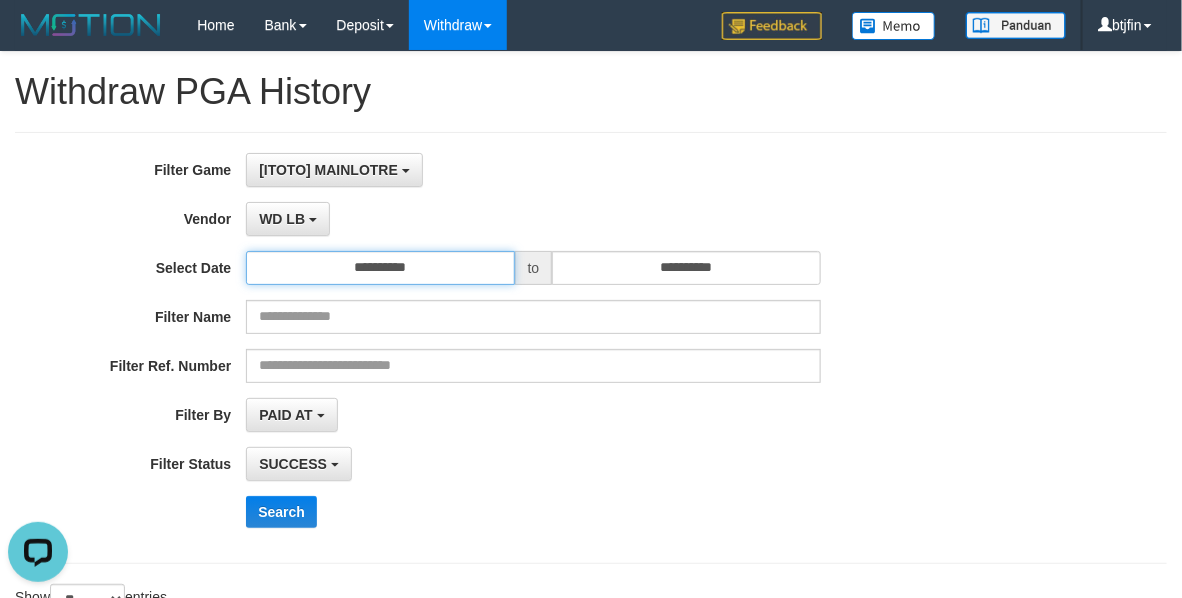 click on "**********" at bounding box center [380, 268] 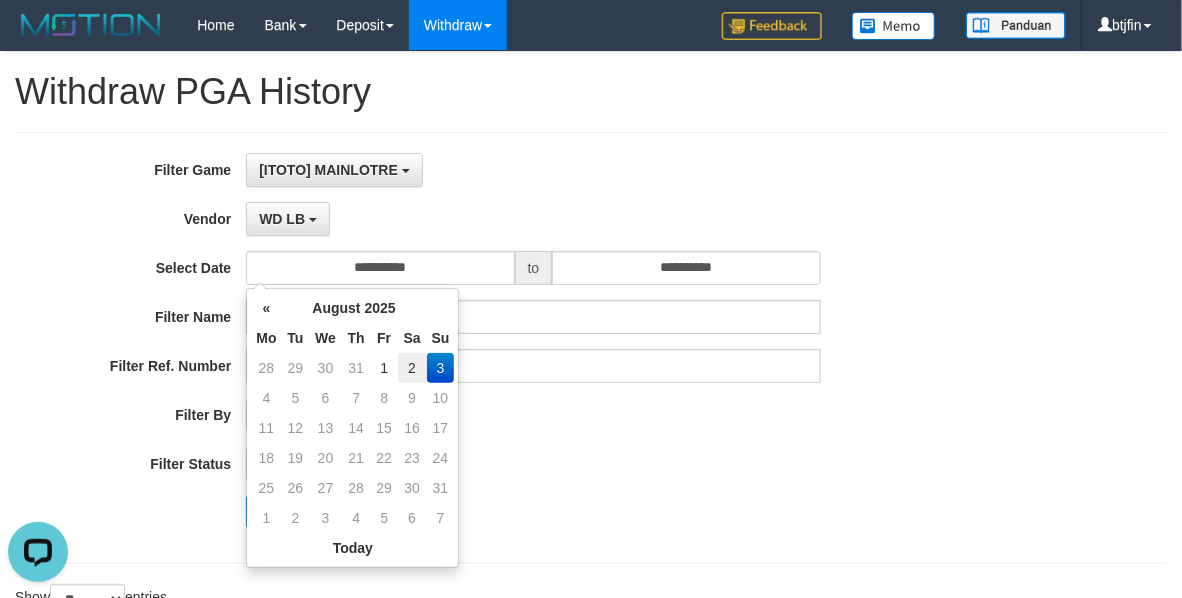 drag, startPoint x: 423, startPoint y: 371, endPoint x: 455, endPoint y: 346, distance: 40.60788 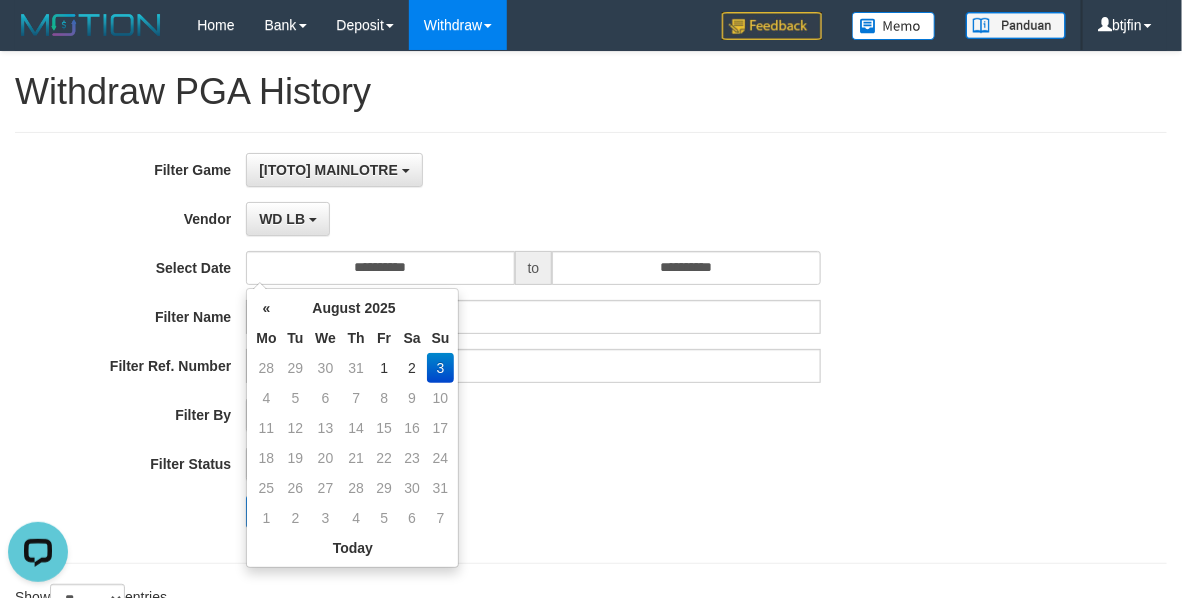click on "2" at bounding box center [412, 368] 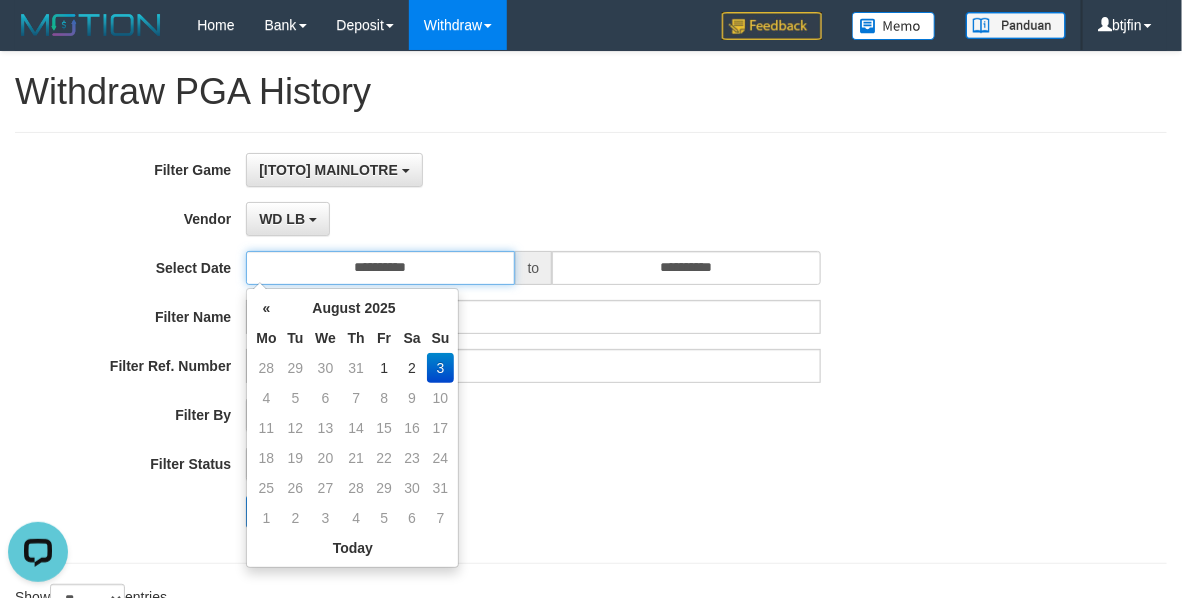 type on "**********" 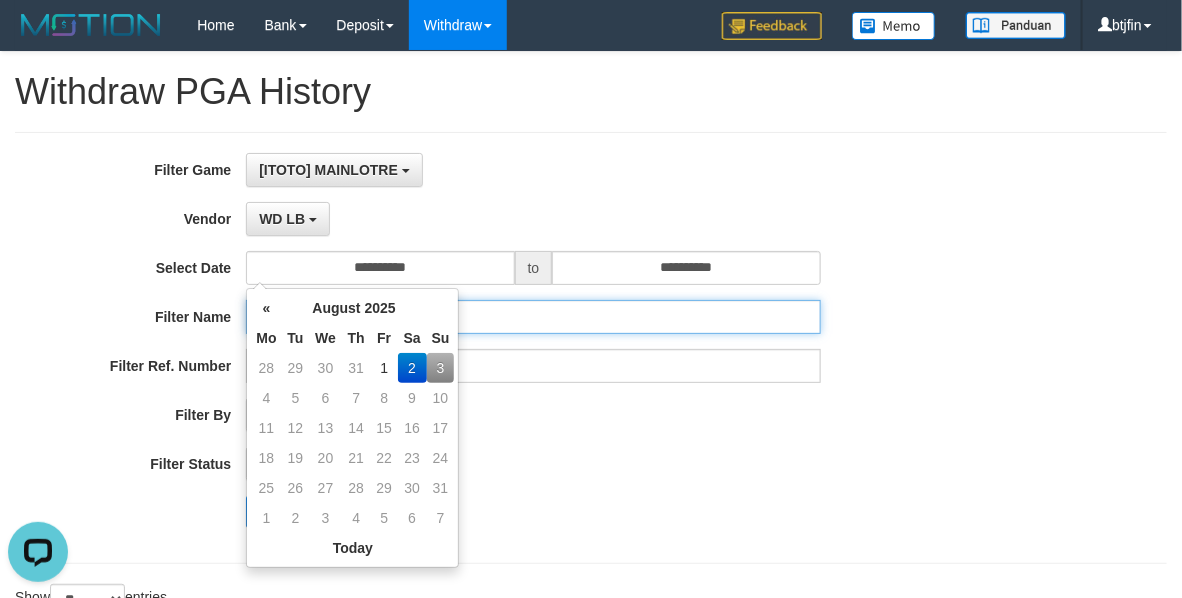 click at bounding box center [533, 317] 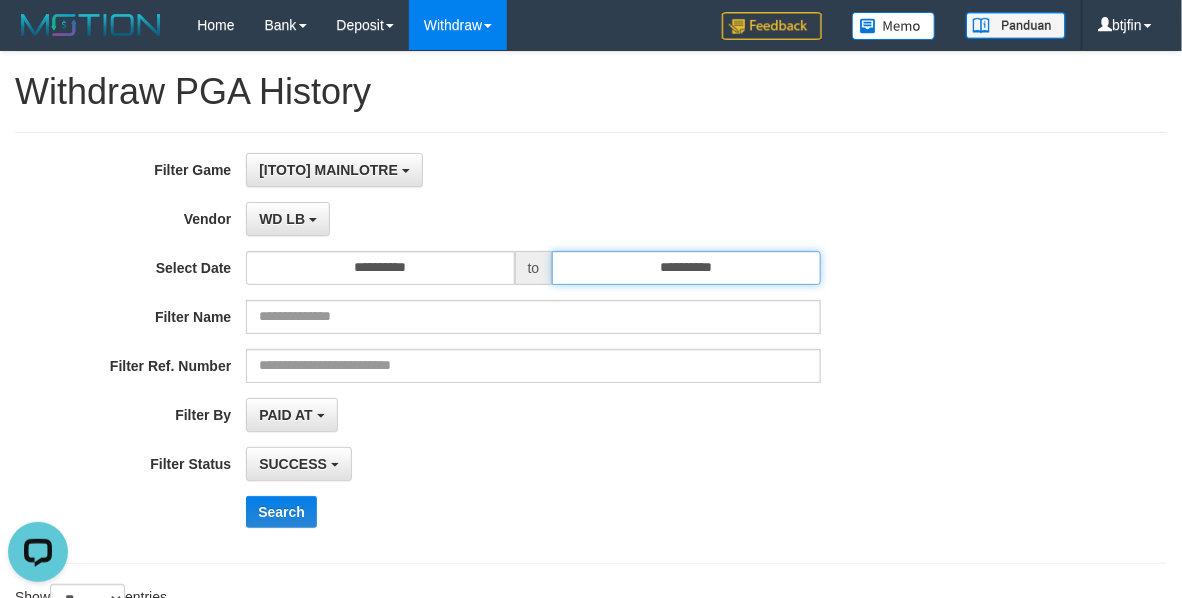 click on "**********" at bounding box center [686, 268] 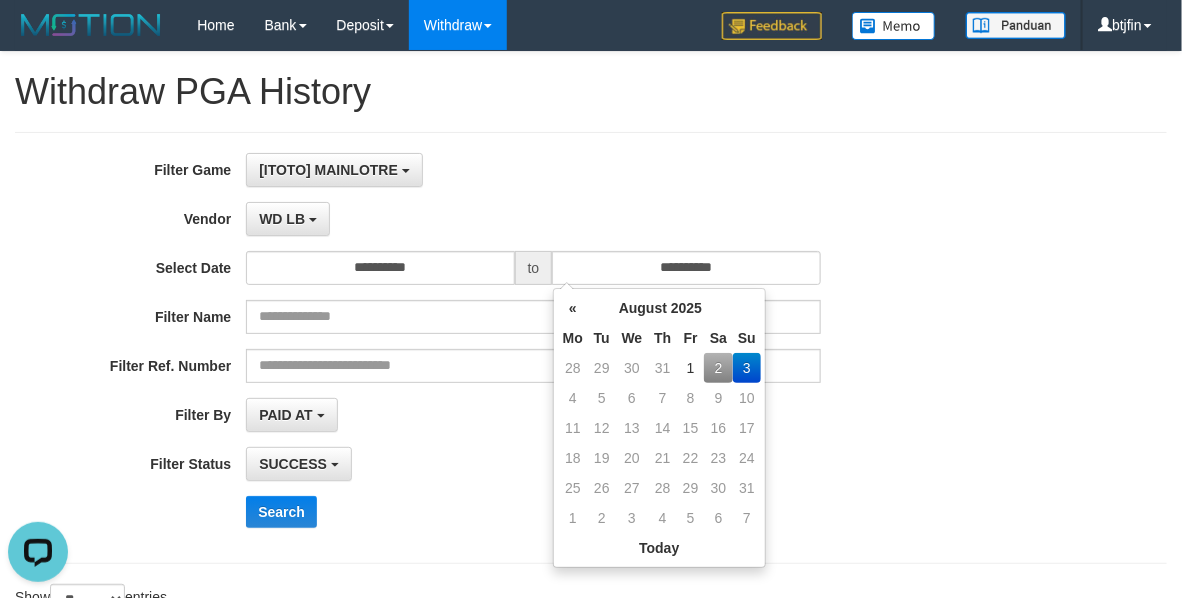 drag, startPoint x: 722, startPoint y: 362, endPoint x: 712, endPoint y: 277, distance: 85.58621 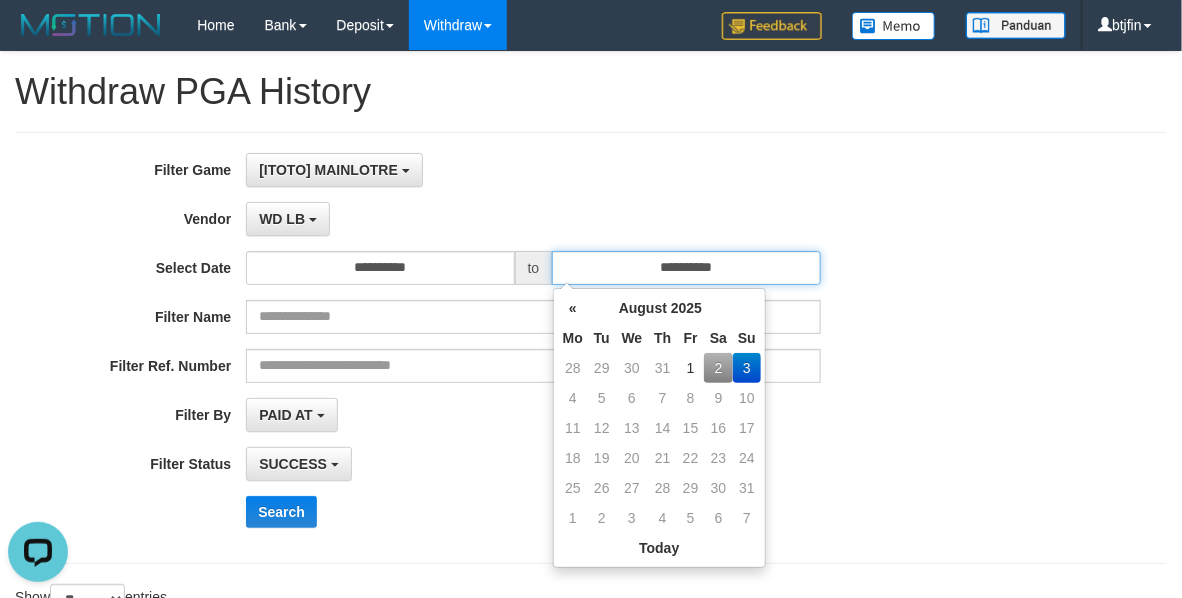 type on "**********" 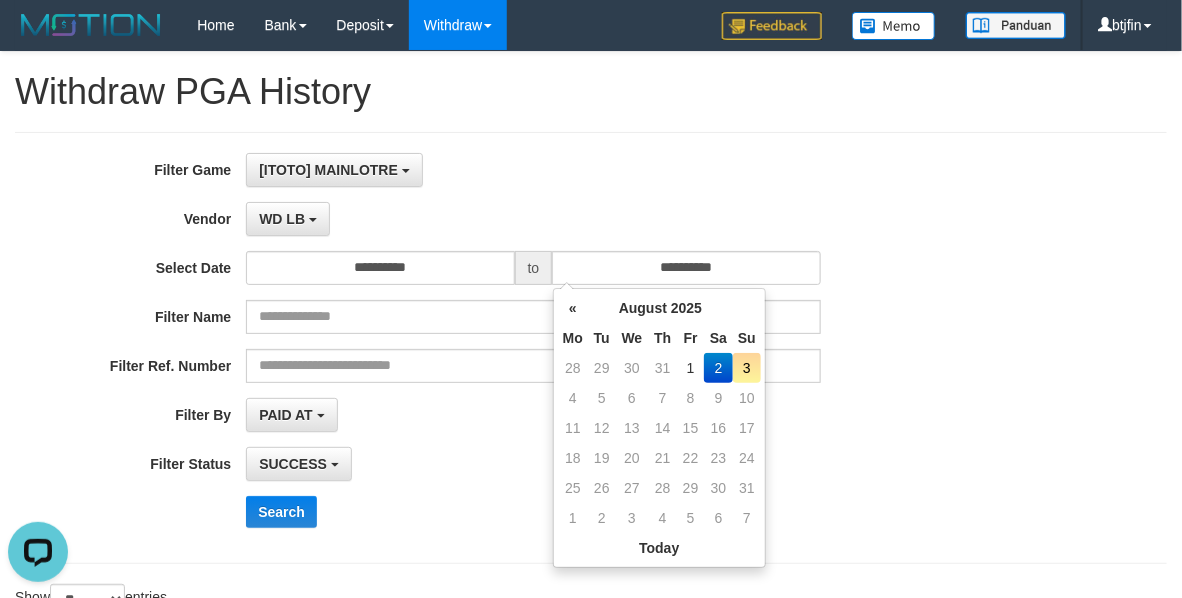 click on "WD LB   **  - Default Vendor -  Lucy  Luna  Atlas  WD LB  Java  Purple  Green  Gigantic  Aladin  Dubai  Alibaba  Grape  Gameboy  Bigon  Allstar  Xtr  Gama  IBX11  Borde  Indahjualpulsa  Lemavo  Gogogoy  Itudo  Yuwanatopup  Sidikgame  Voucher100  Awalpulsa  Lambda  Combo  IBX3 NUANSATOPUP  IBX3 Pusatjualpulsa  IBX3 Itemgame  IBX3 SILAKSA  IBX3 Makmurvoucher  IBX3 MAKMURTOPUP  IBX3 Pilihvoucher" at bounding box center [533, 219] 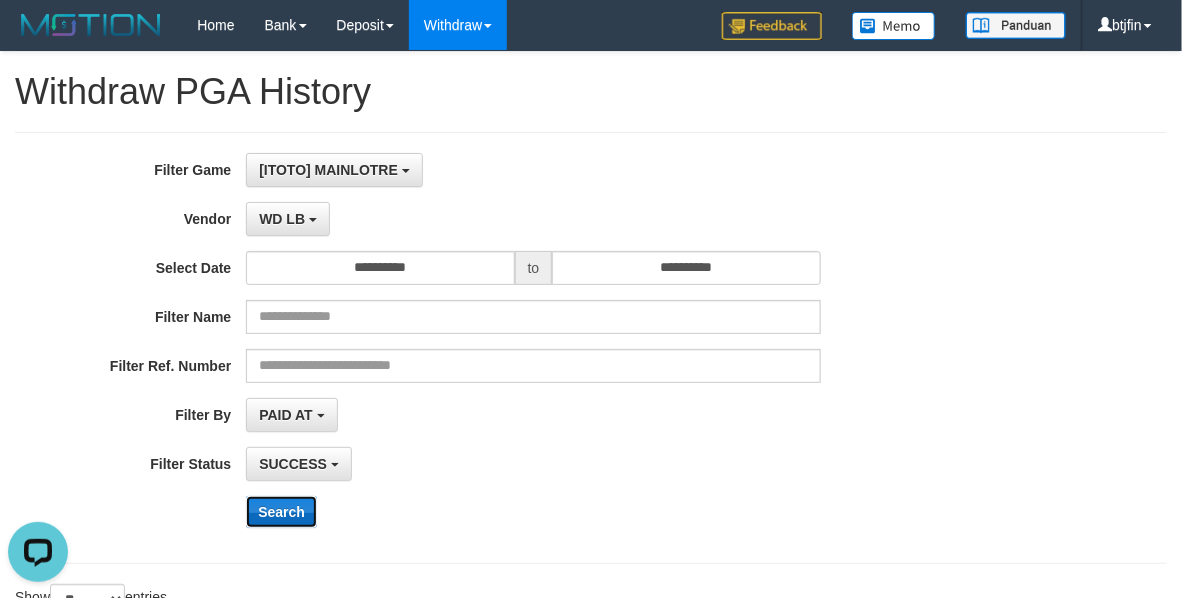 click on "Search" at bounding box center (281, 512) 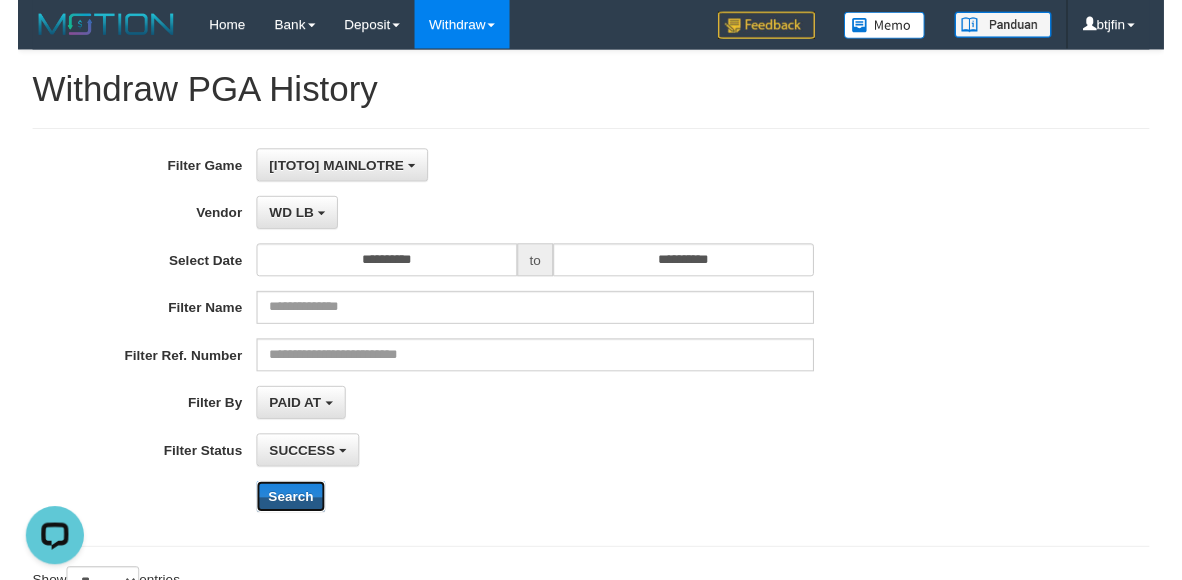 scroll, scrollTop: 250, scrollLeft: 0, axis: vertical 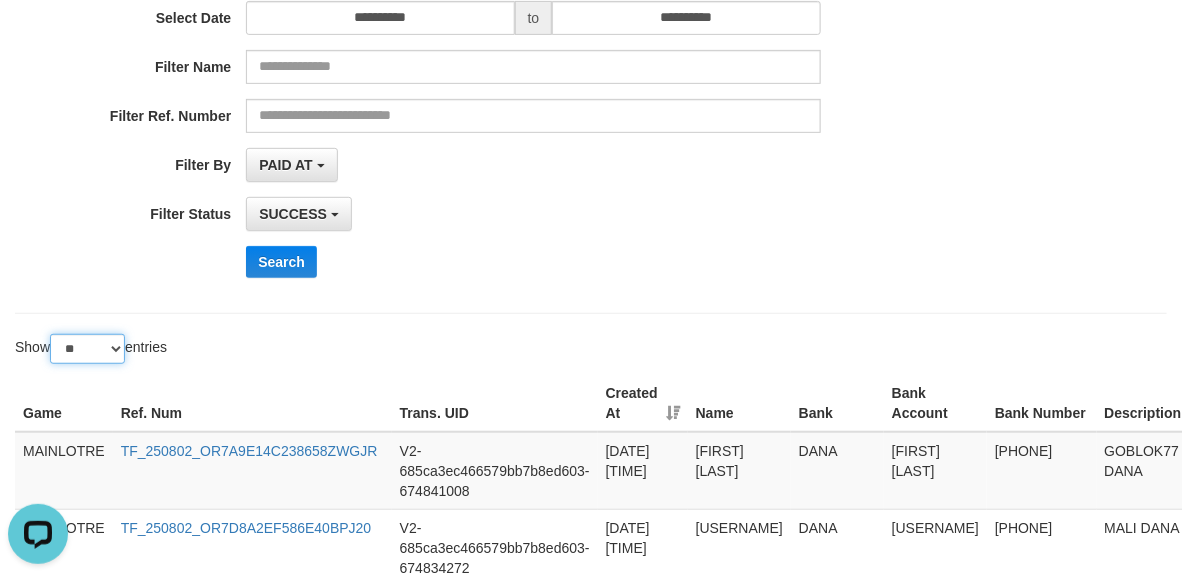 click on "** ** ** ***" at bounding box center (87, 349) 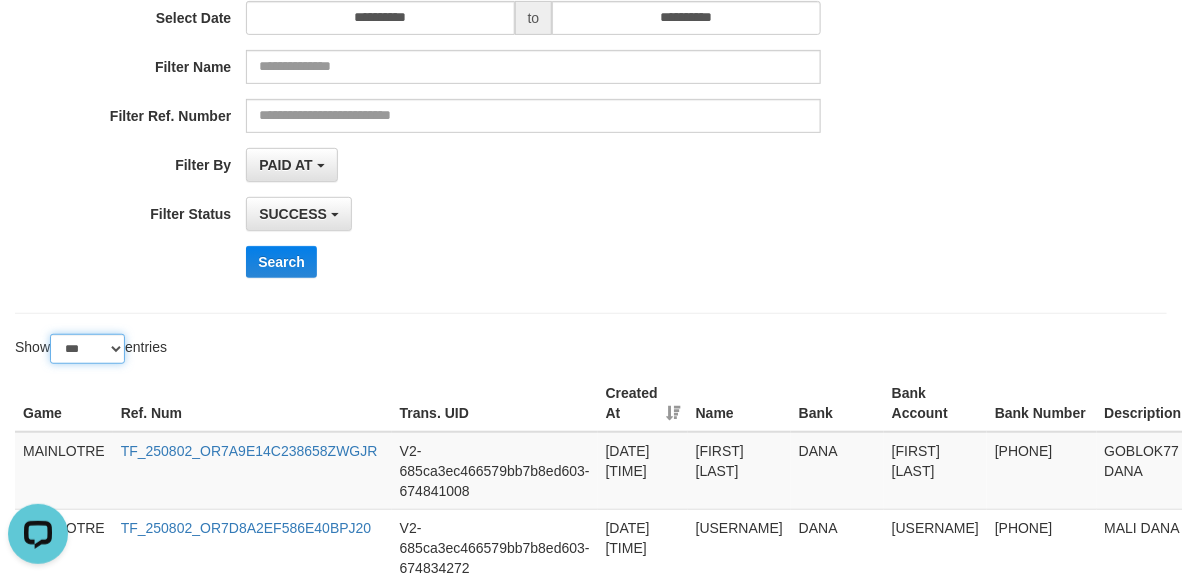 click on "** ** ** ***" at bounding box center [87, 349] 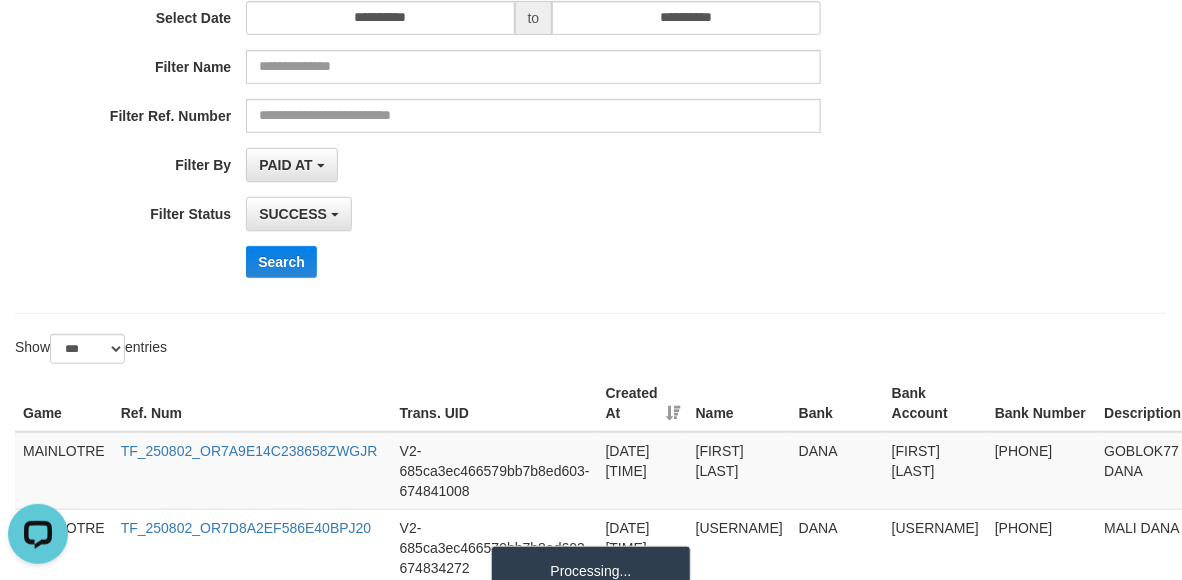 click on "**********" at bounding box center [591, 98] 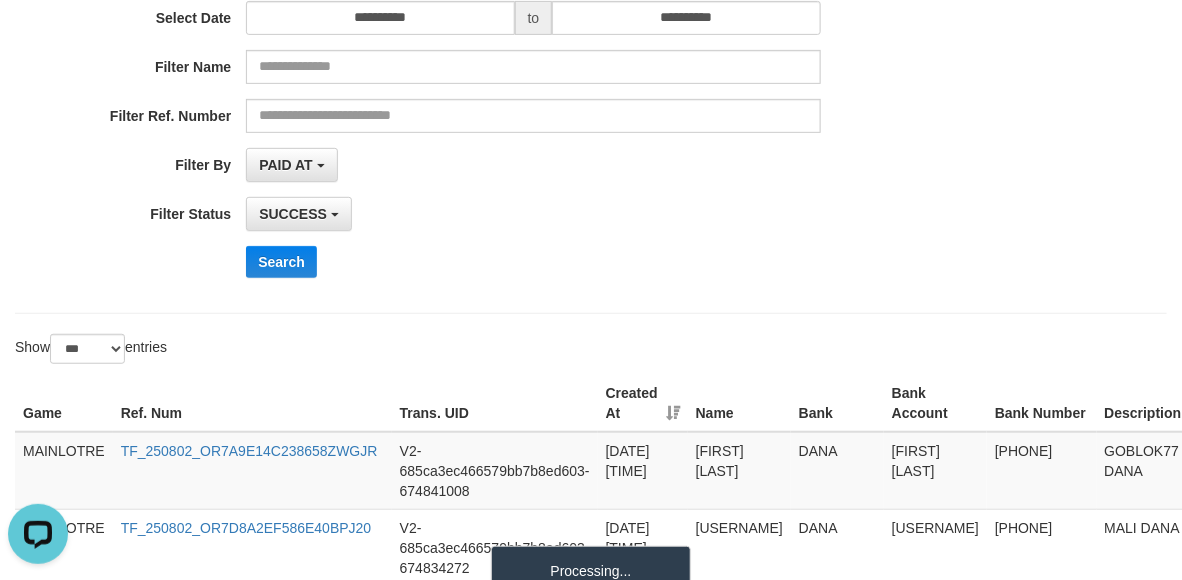 scroll, scrollTop: 1726, scrollLeft: 0, axis: vertical 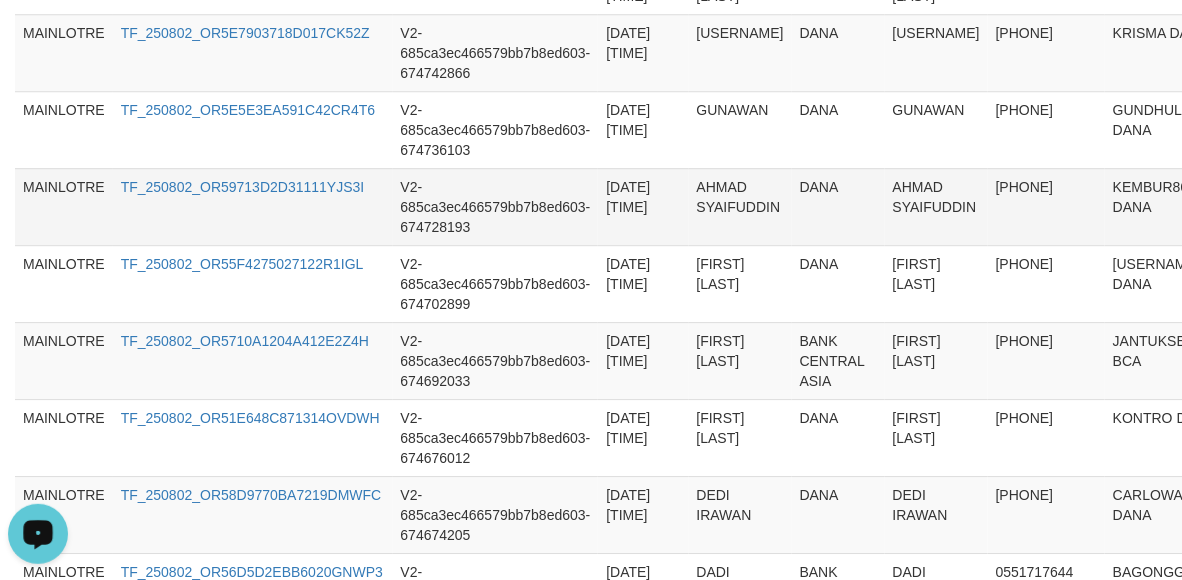 click on "TF_250802_OR59713D2D31111YJS3I" at bounding box center (253, 206) 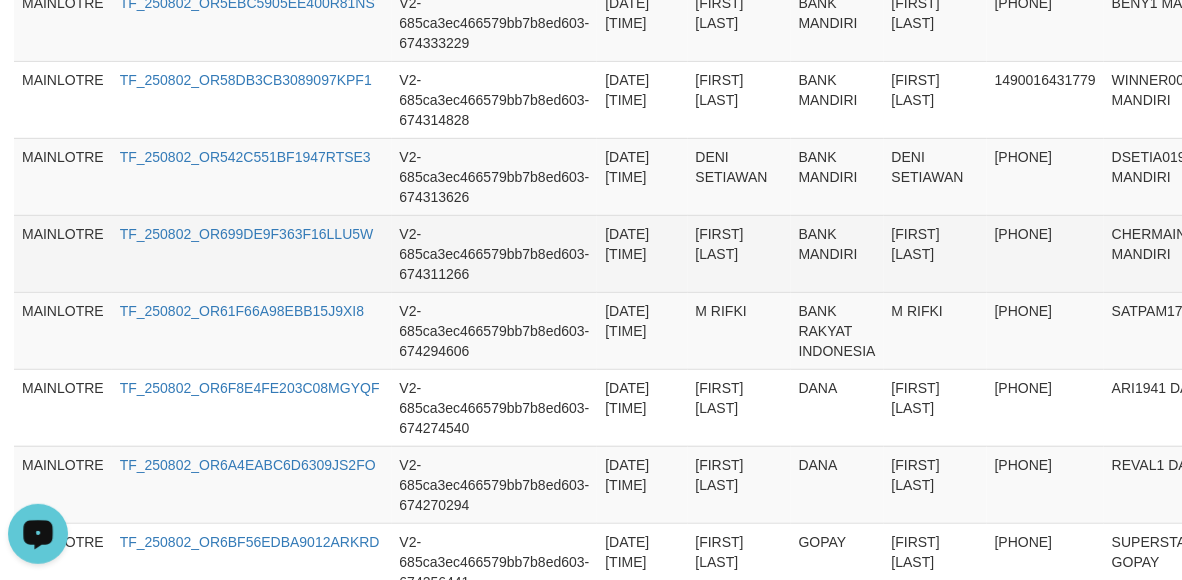 scroll, scrollTop: 4970, scrollLeft: 0, axis: vertical 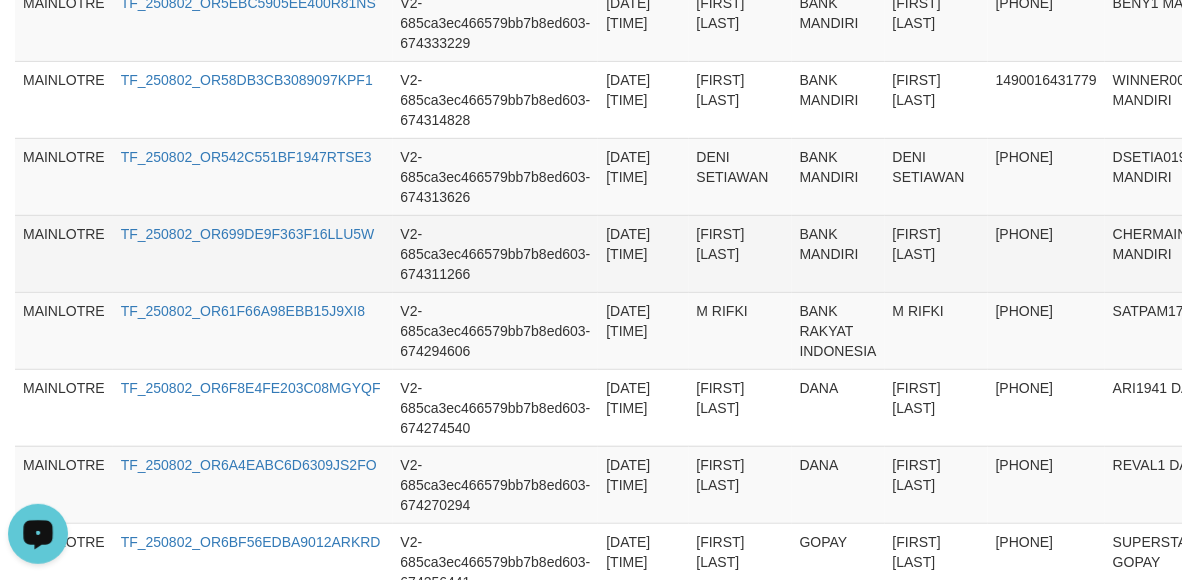 click on "CHERMAINE GANAP" at bounding box center [740, 253] 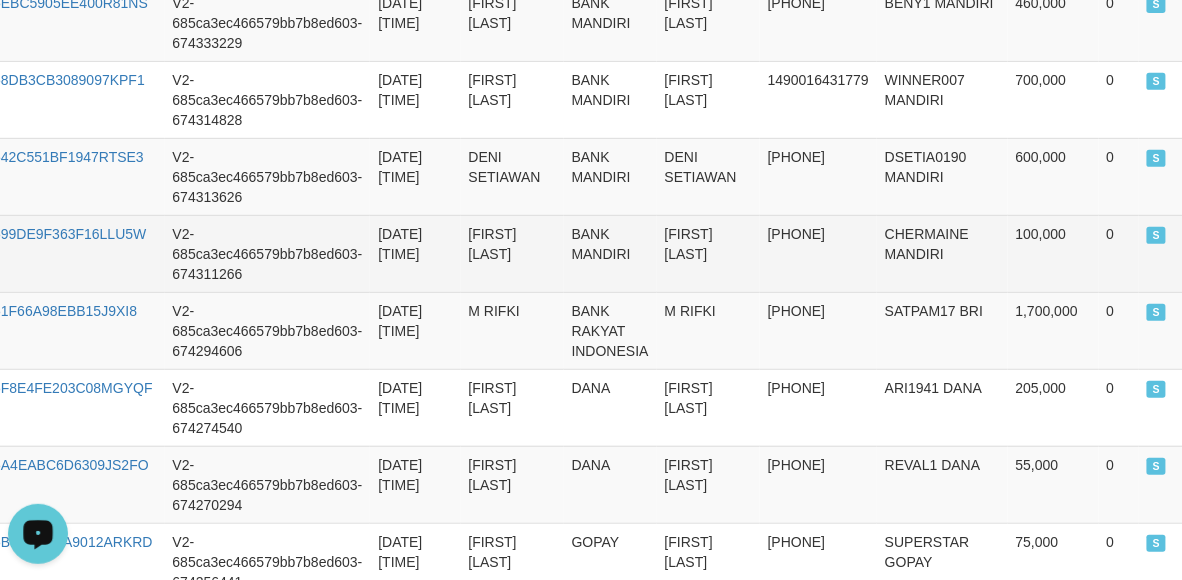 scroll, scrollTop: 4970, scrollLeft: 366, axis: both 